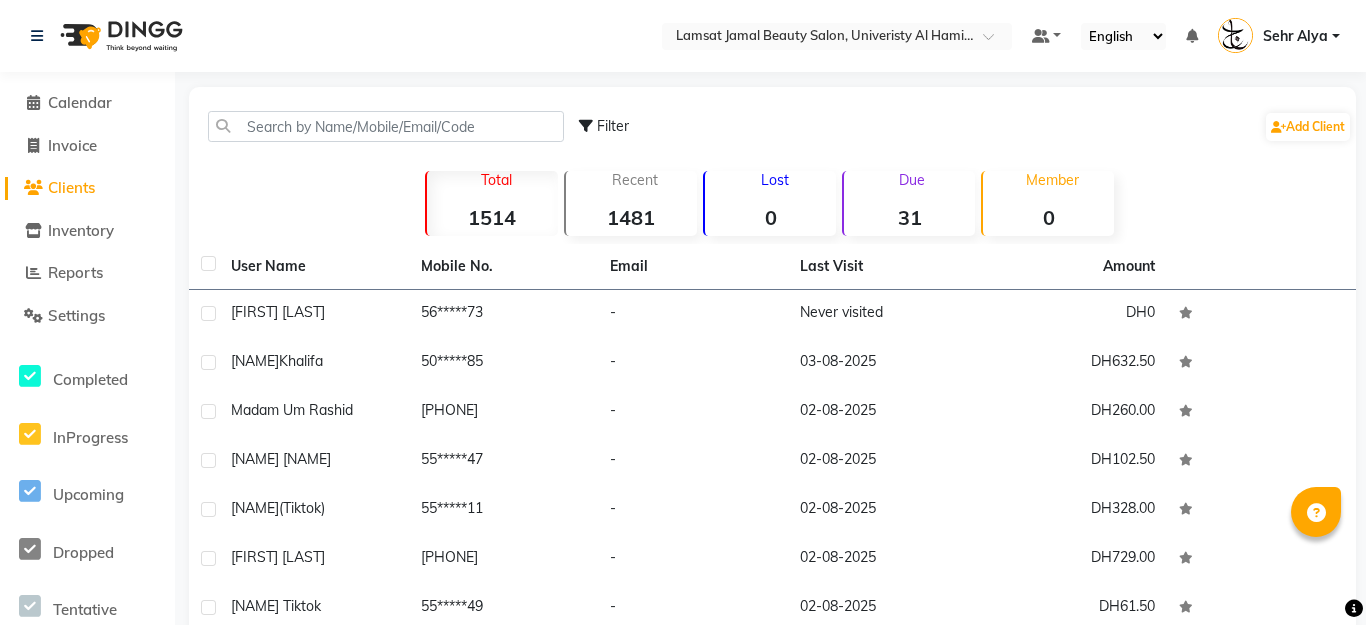 scroll, scrollTop: 0, scrollLeft: 0, axis: both 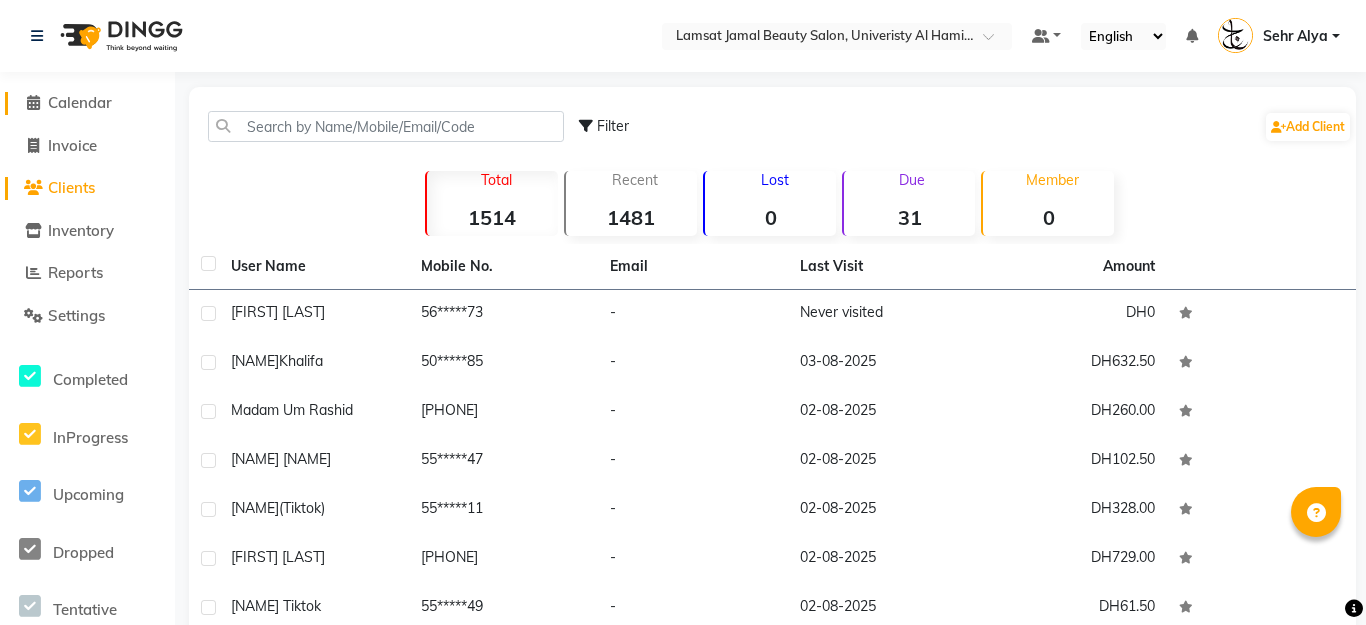 click 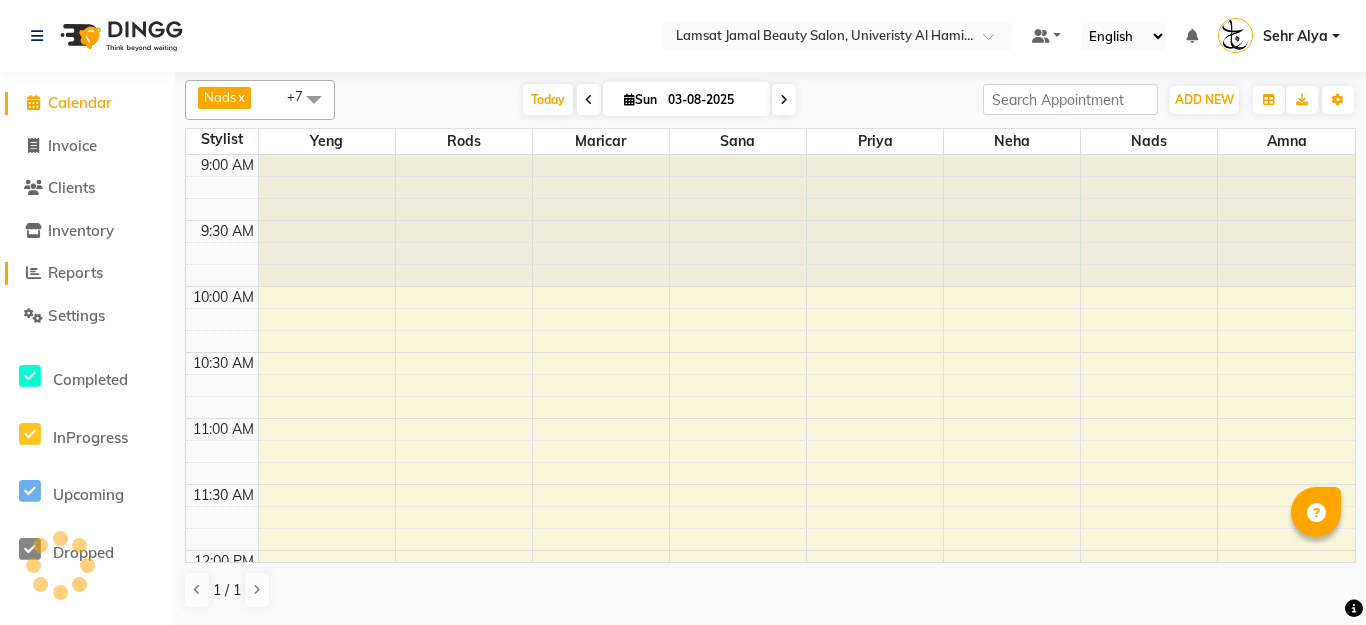 scroll, scrollTop: 0, scrollLeft: 0, axis: both 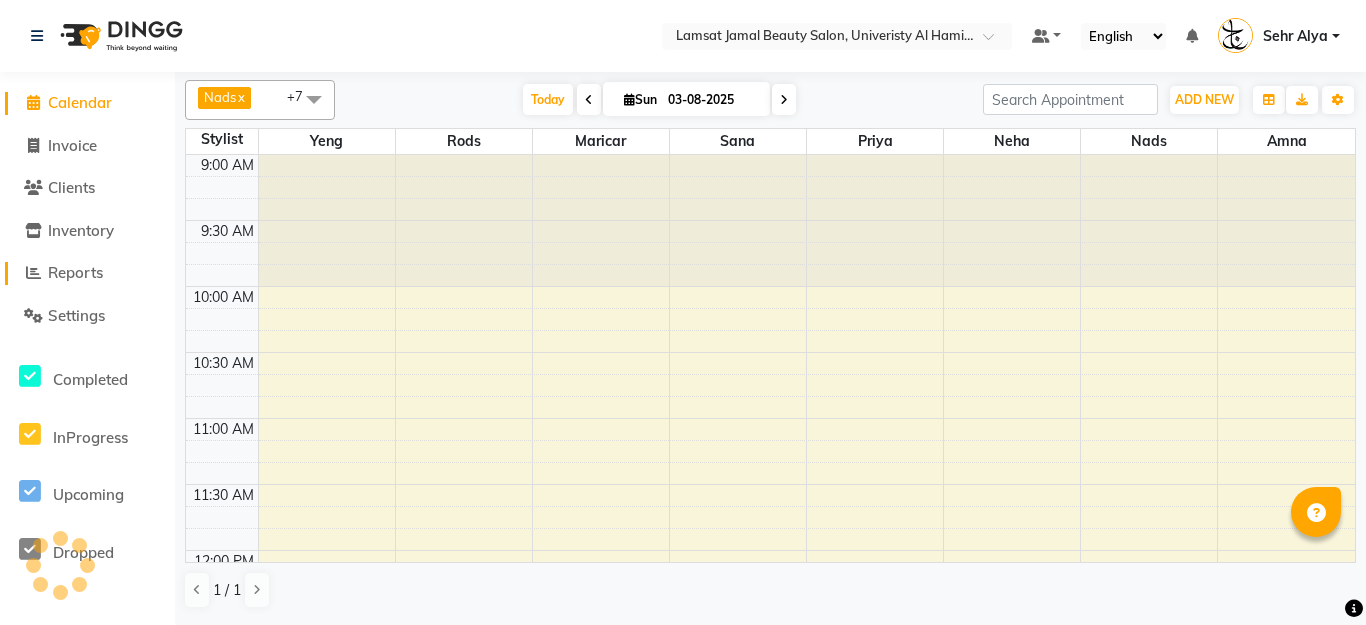 click 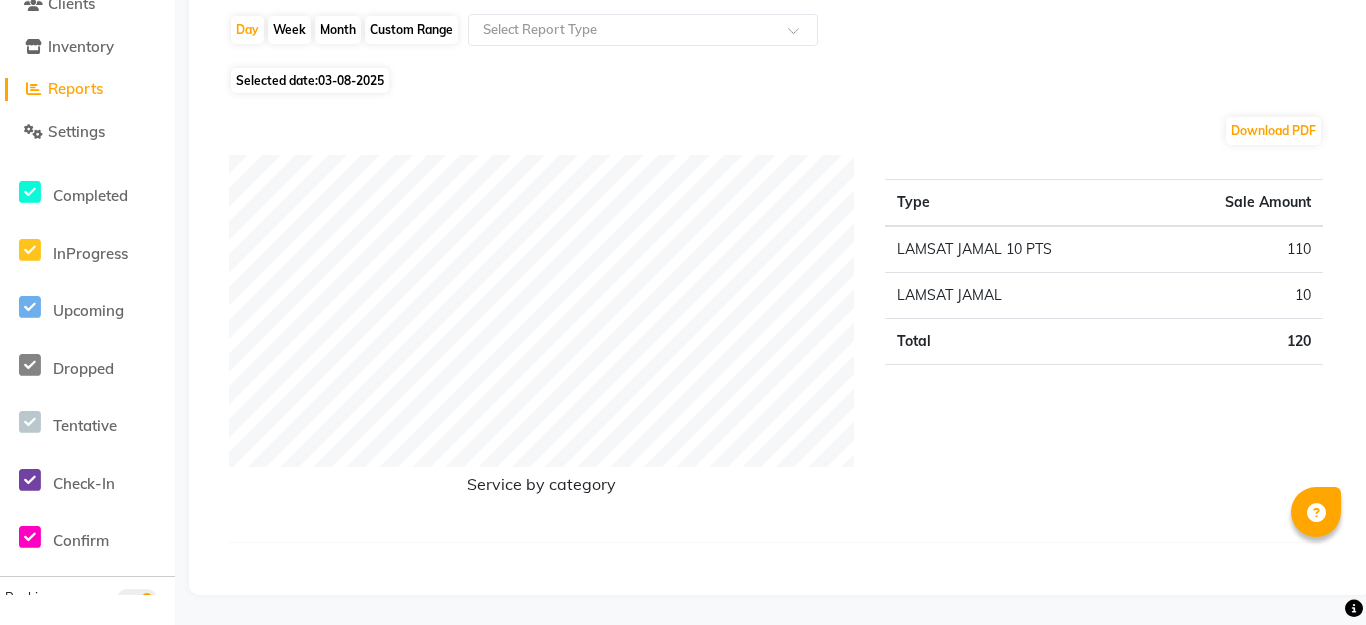 scroll, scrollTop: 0, scrollLeft: 0, axis: both 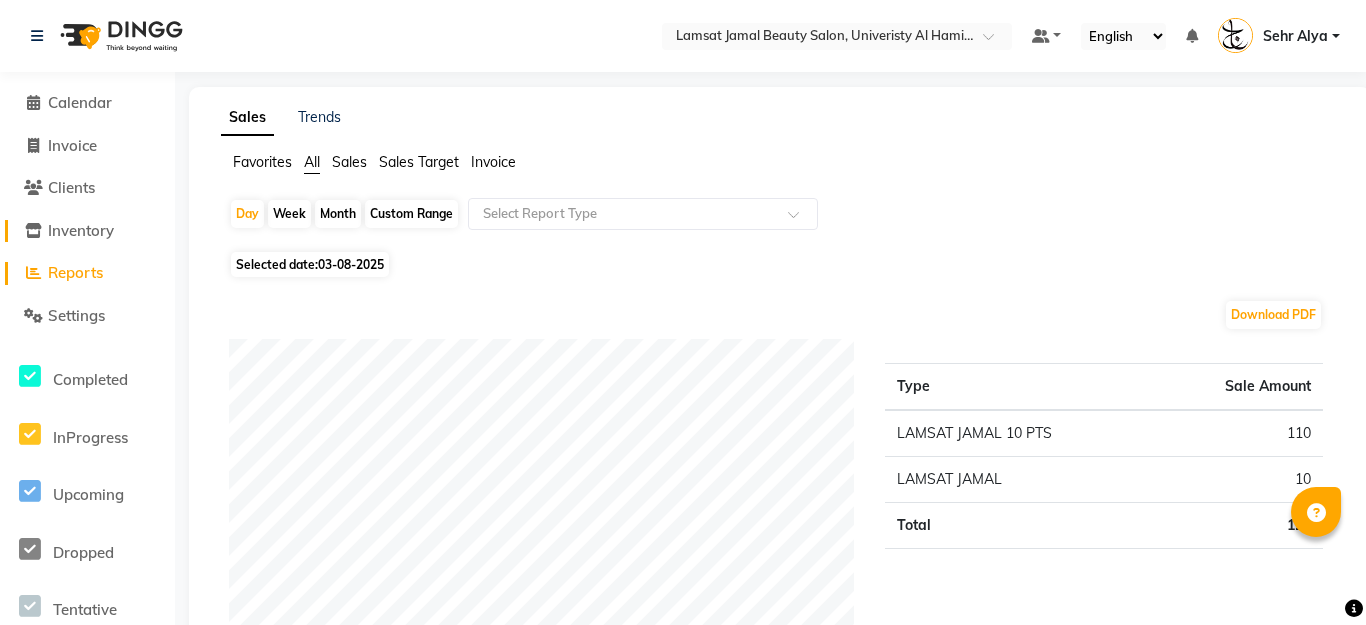 click on "Inventory" 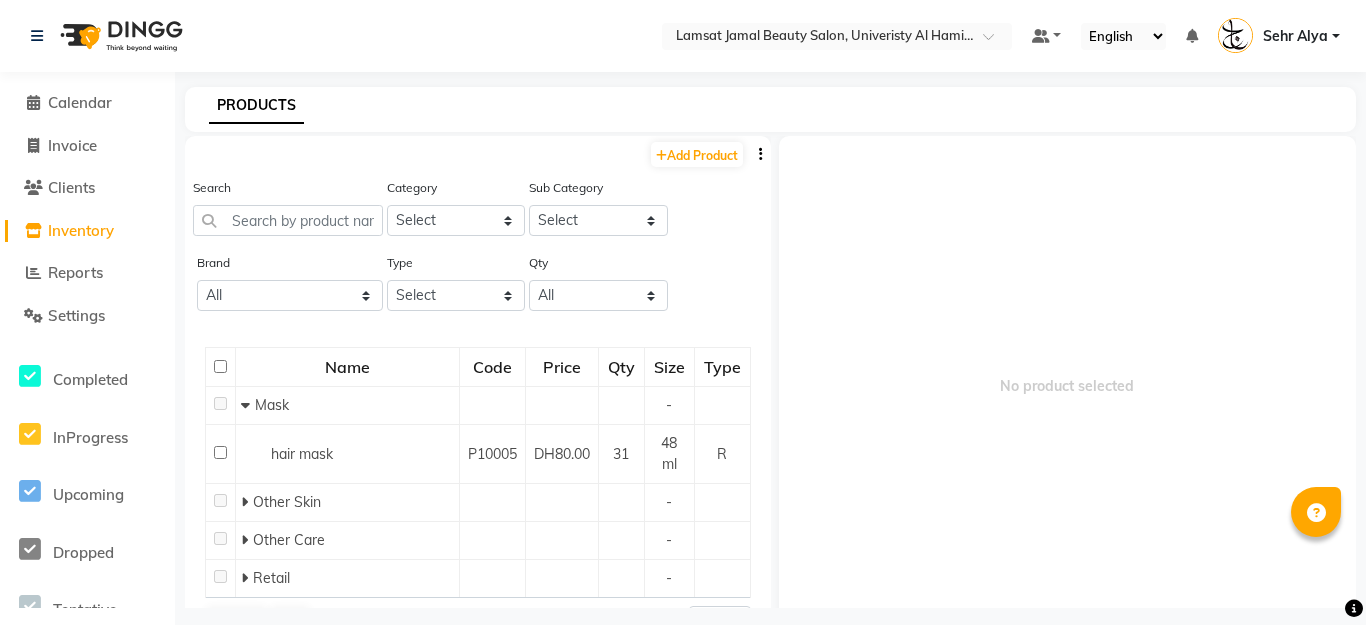 scroll, scrollTop: 50, scrollLeft: 0, axis: vertical 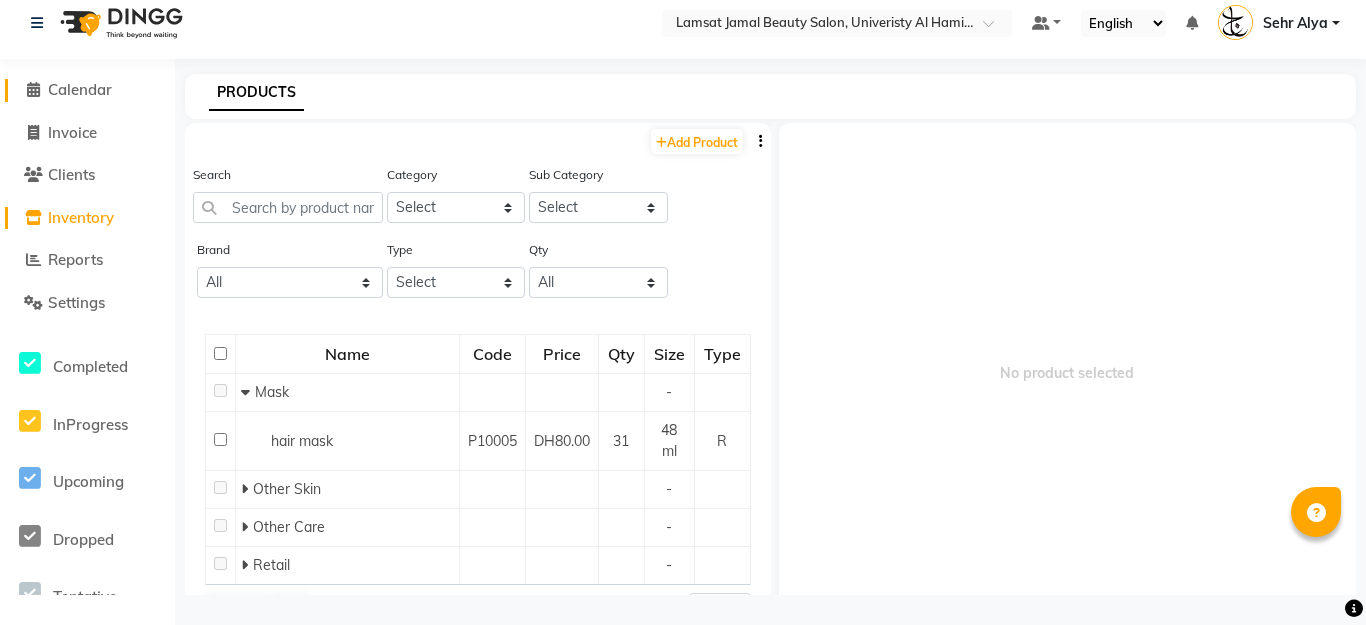 click on "Calendar" 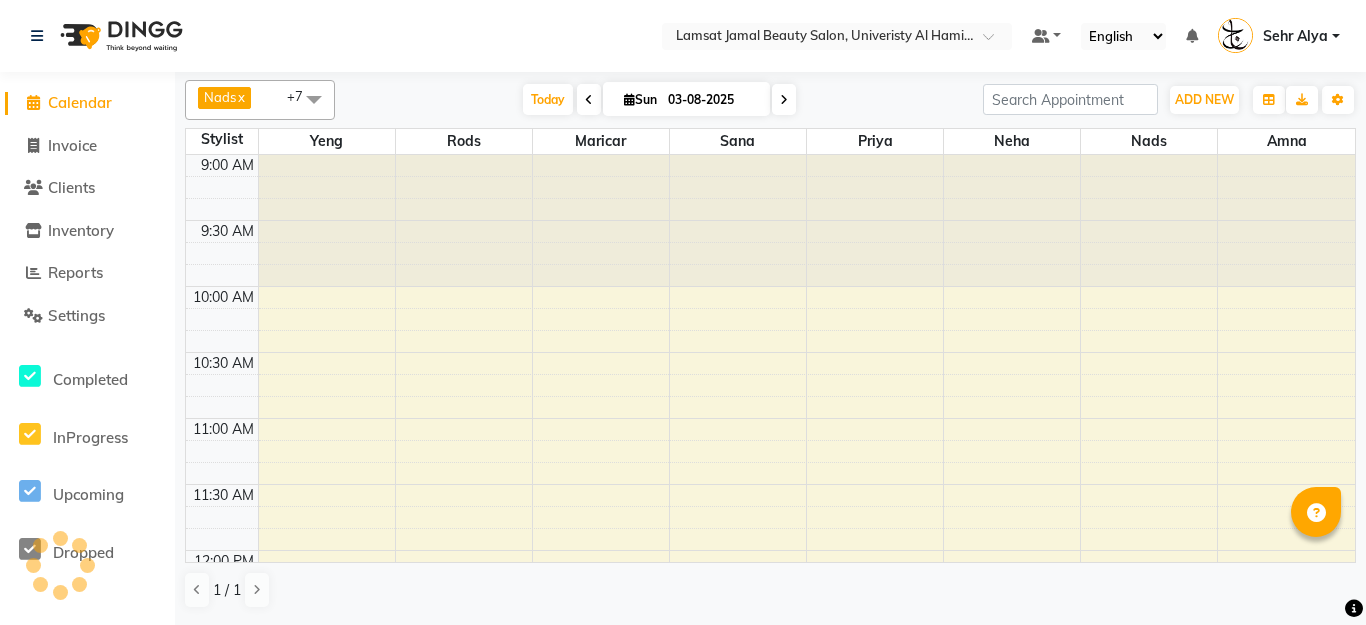 scroll, scrollTop: 0, scrollLeft: 0, axis: both 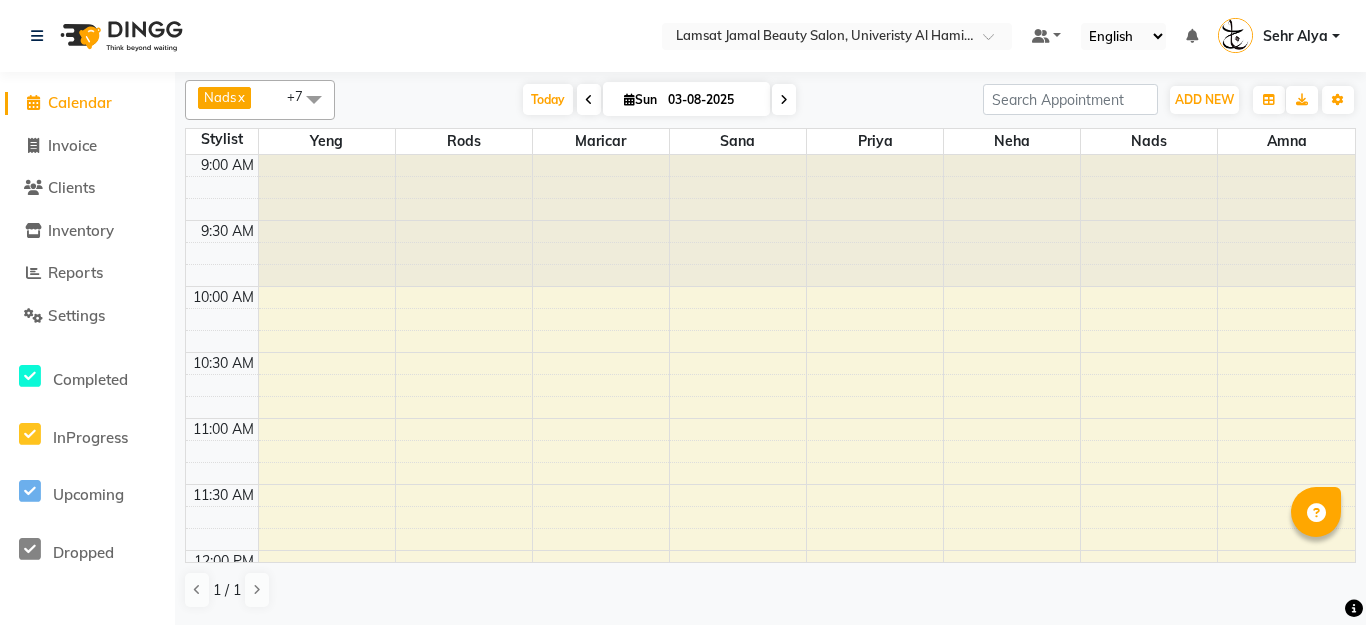 click on "9:00 AM 9:30 AM 10:00 AM 10:30 AM 11:00 AM 11:30 AM 12:00 PM 12:30 PM 1:00 PM 1:30 PM 2:00 PM 2:30 PM 3:00 PM 3:30 PM 4:00 PM 4:30 PM 5:00 PM 5:30 PM 6:00 PM 6:30 PM 7:00 PM 7:30 PM 8:00 PM 8:30 PM 9:00 PM 9:30 PM 10:00 PM 10:30 PM 11:00 PM 11:30 PM" at bounding box center [770, 1144] 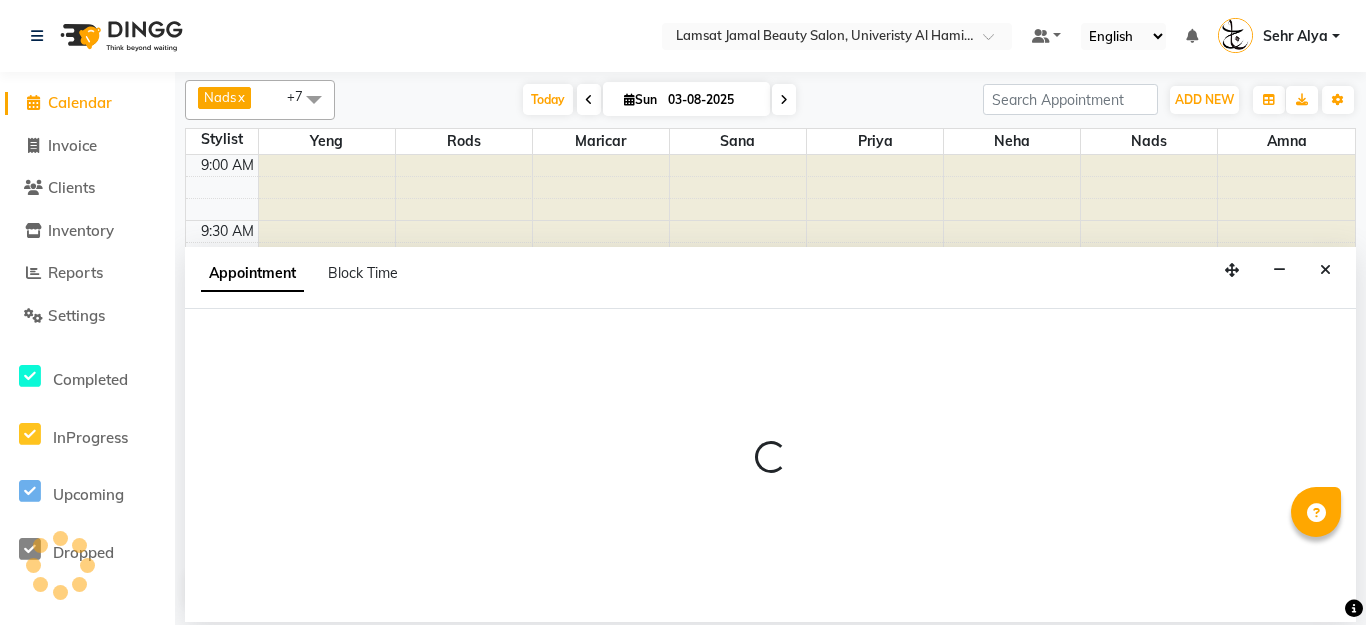 select on "[PHONE]" 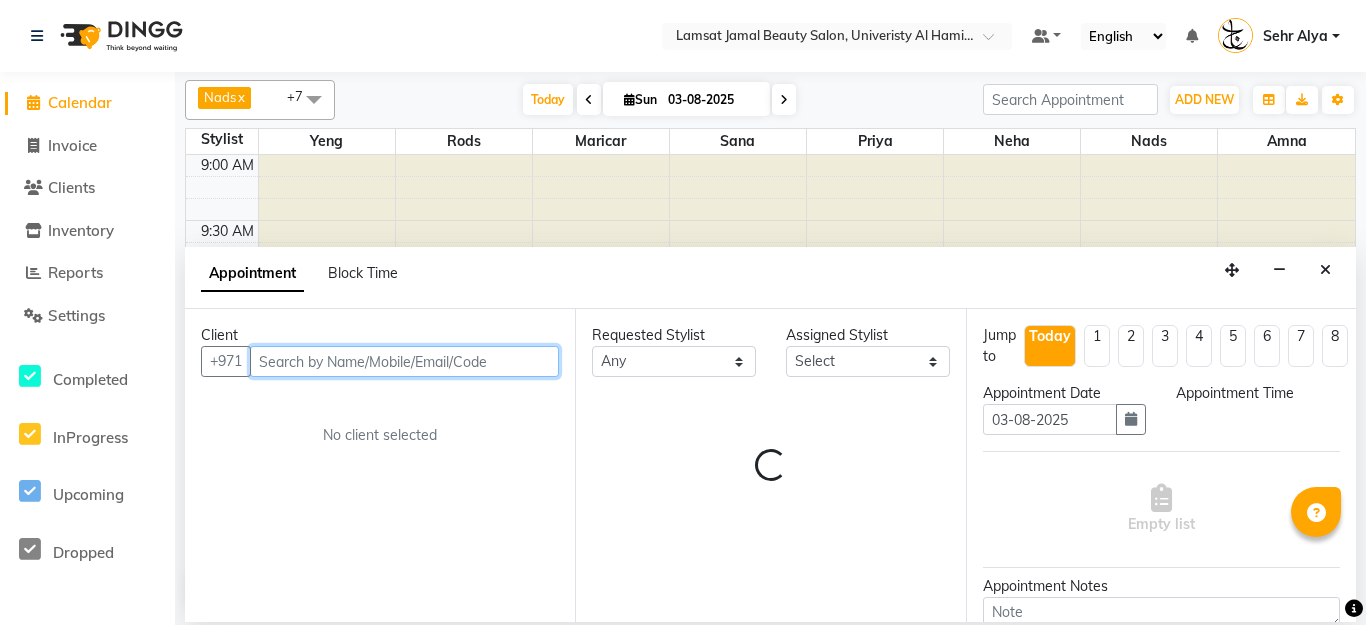 select on "660" 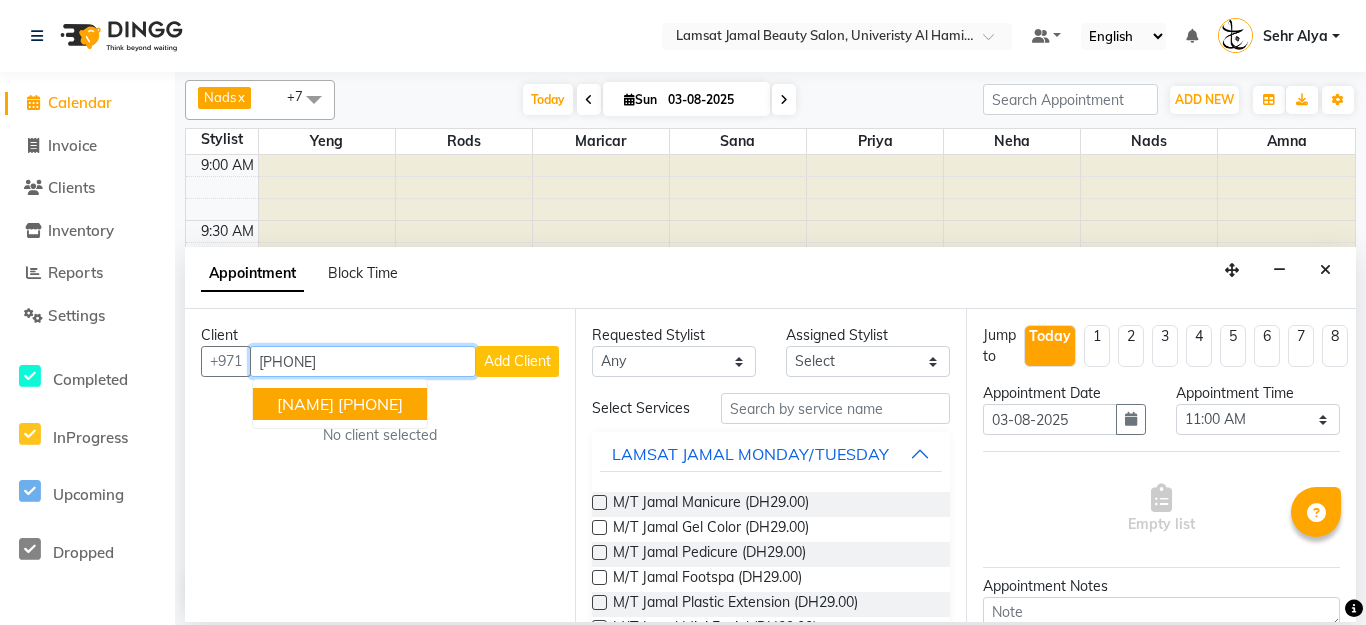 click on "[PHONE]" at bounding box center [370, 404] 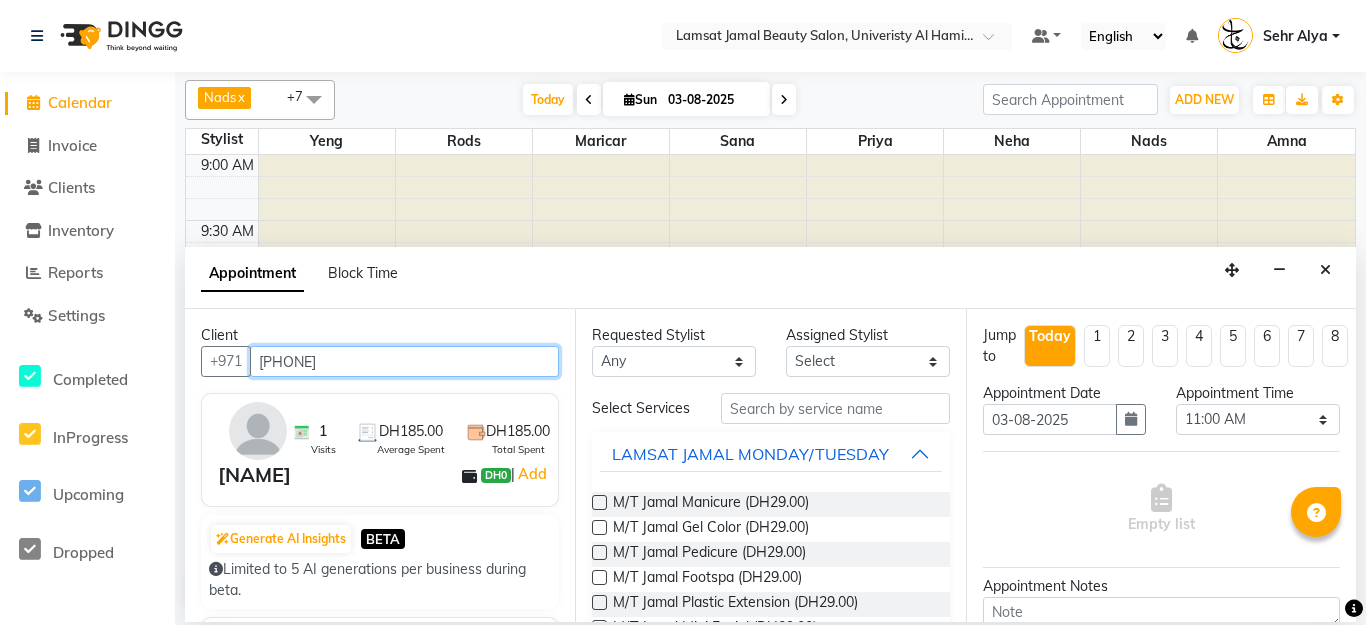 type on "[PHONE]" 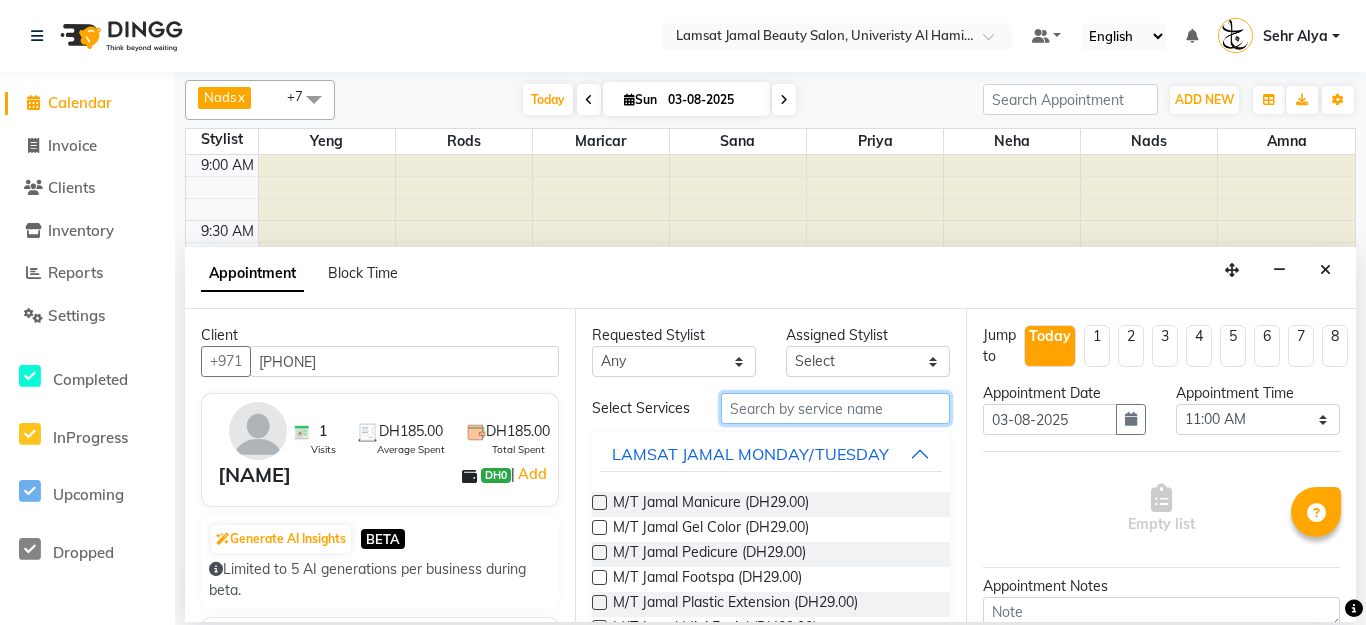 click at bounding box center (835, 408) 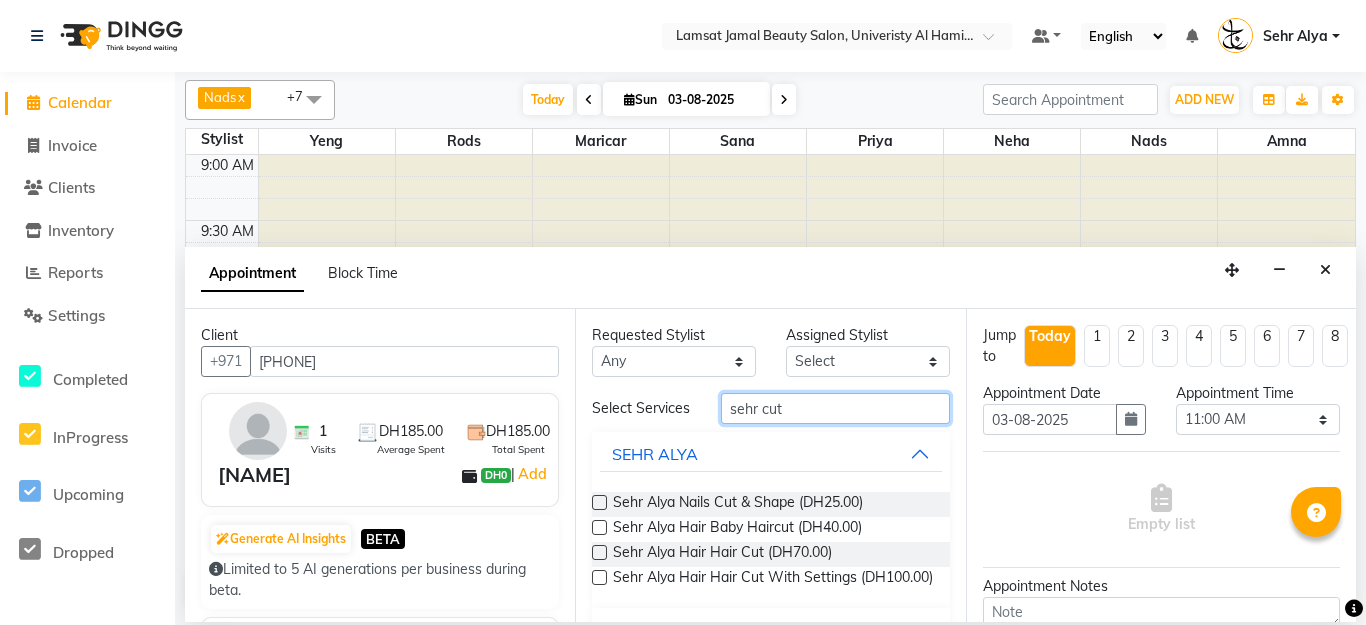 type on "sehr cut" 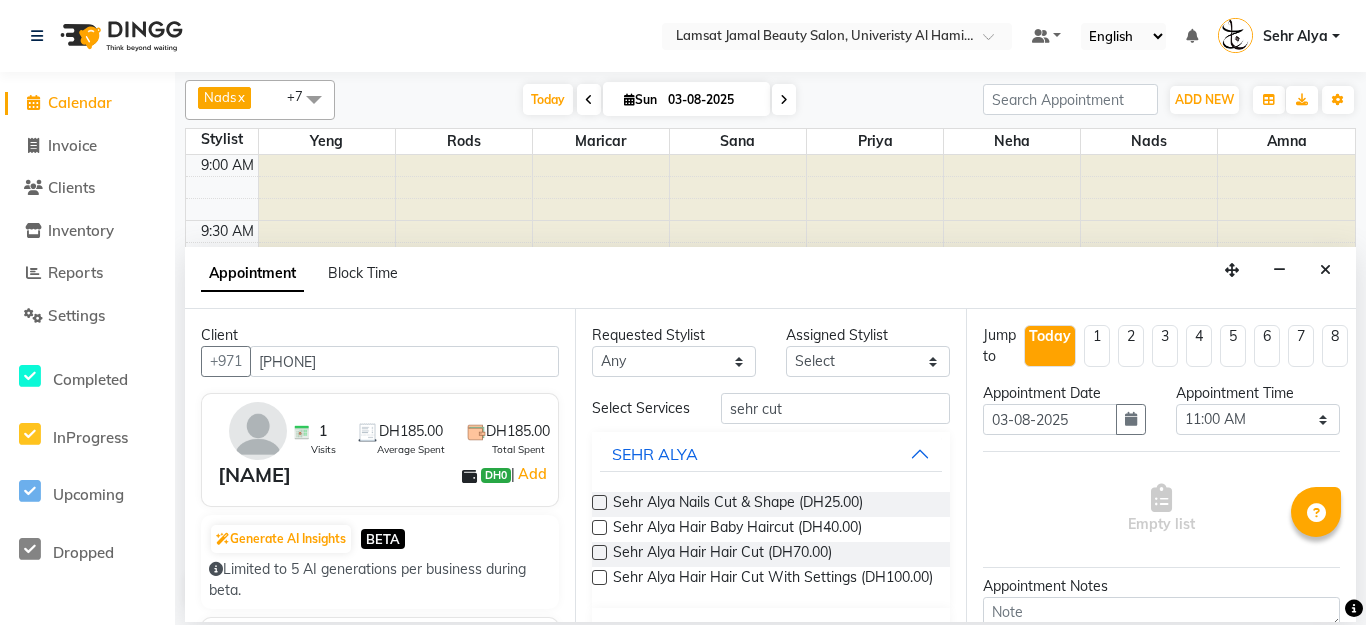 click at bounding box center (599, 502) 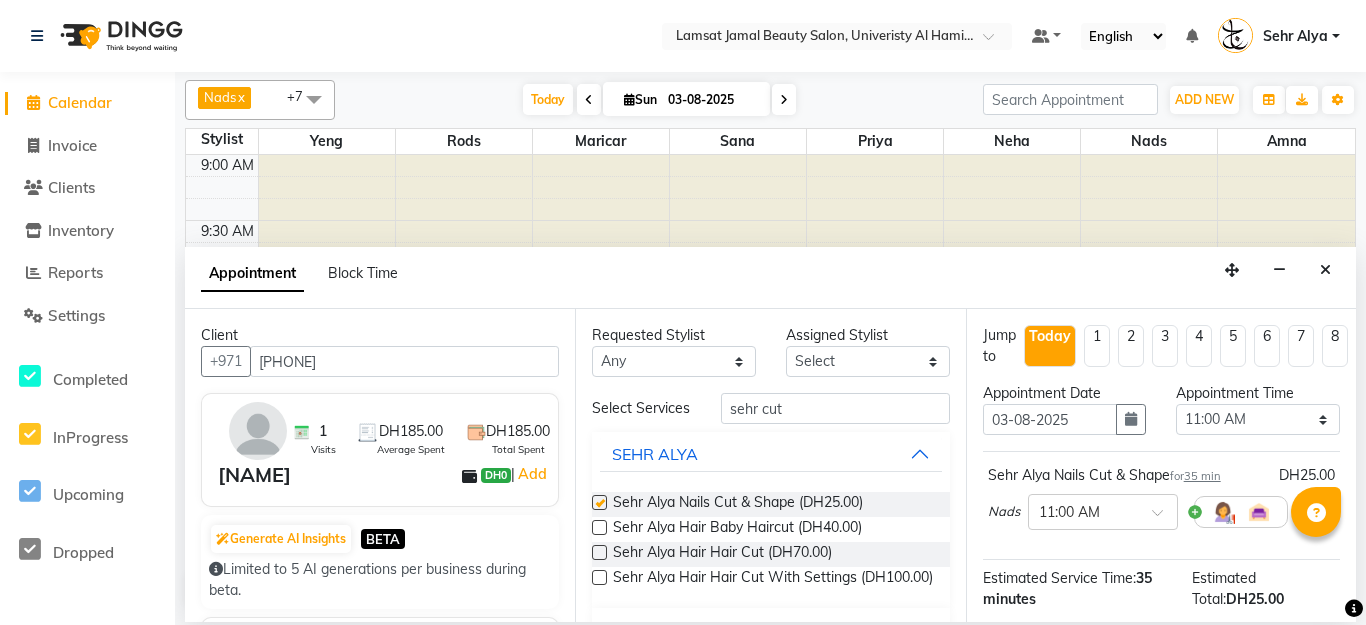 checkbox on "false" 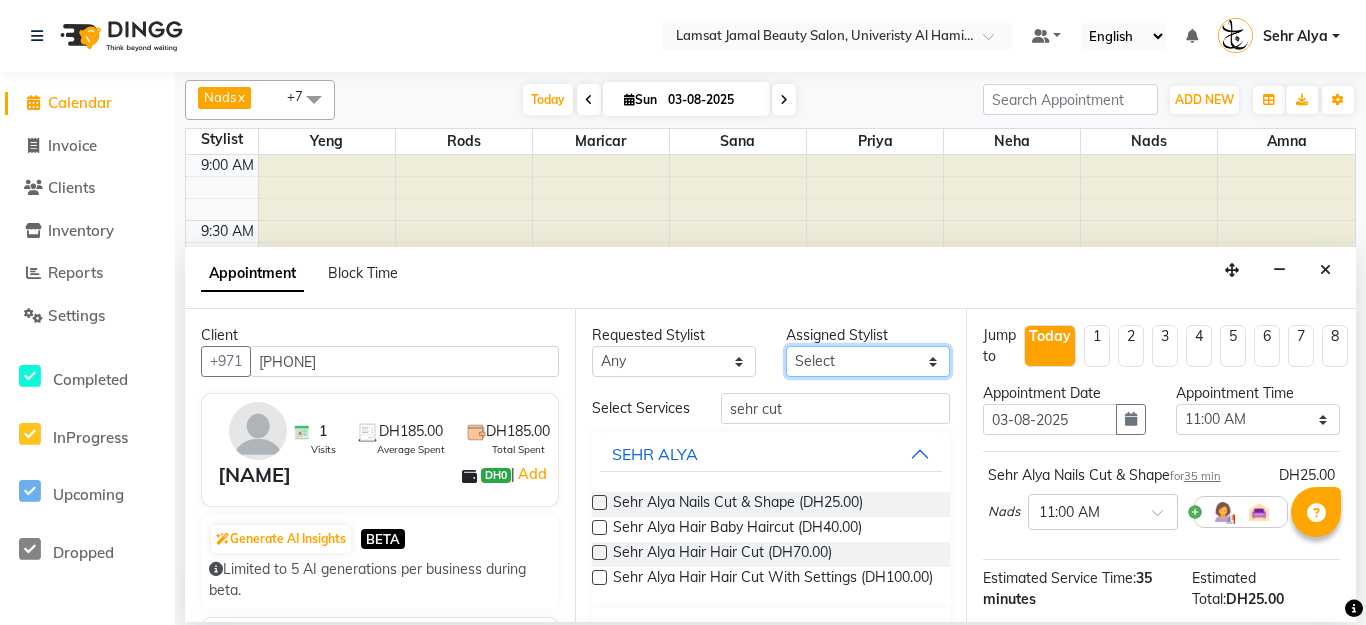 click on "Select Aldie Aliya Amna Gennie Joytie Jude Lamsat Ebda Lamsat Jamal Liezel Maricar Maychel Michelle Nads Neha Nhor Owner Aliya Priya Rods Sana Sehr Alya Yeng" at bounding box center [868, 361] 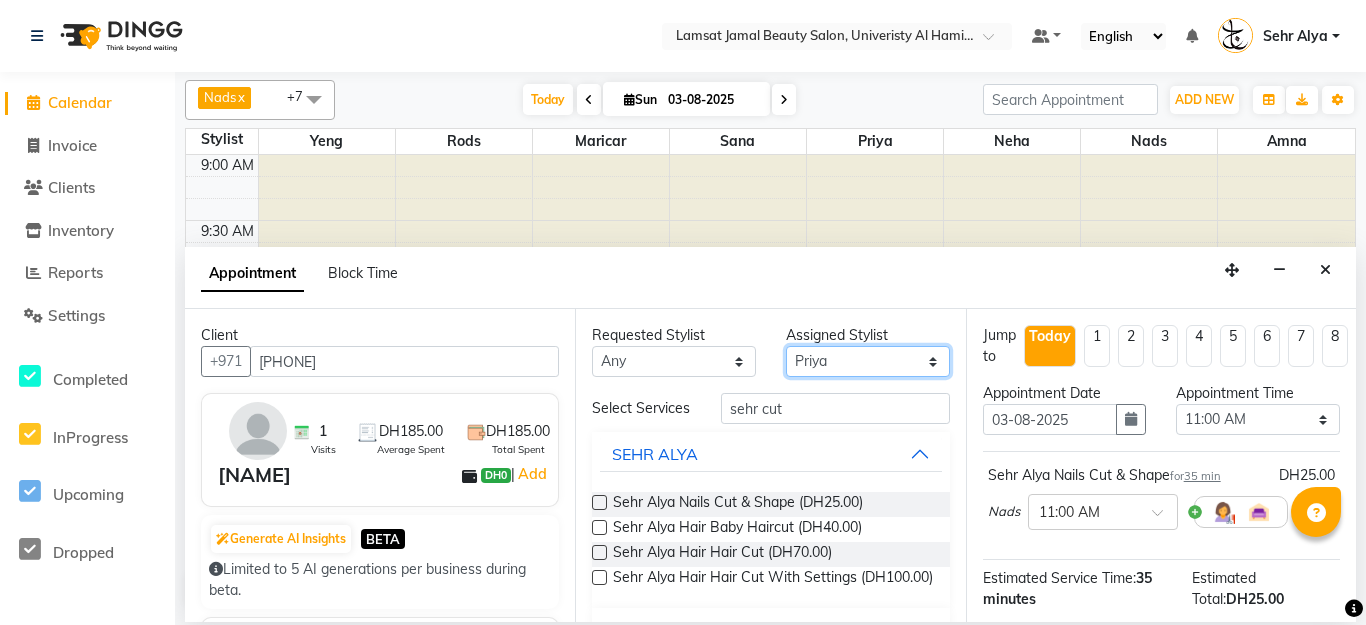 click on "Select Aldie Aliya Amna Gennie Joytie Jude Lamsat Ebda Lamsat Jamal Liezel Maricar Maychel Michelle Nads Neha Nhor Owner Aliya Priya Rods Sana Sehr Alya Yeng" at bounding box center [868, 361] 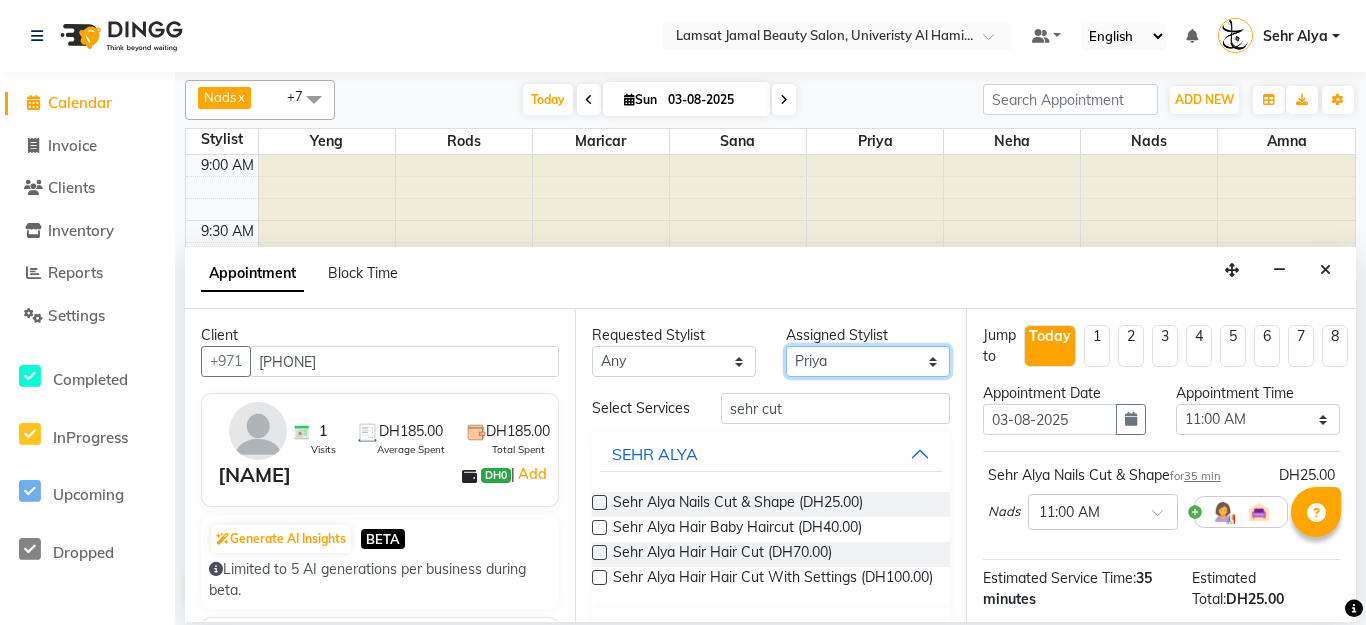 click at bounding box center (875, 221) 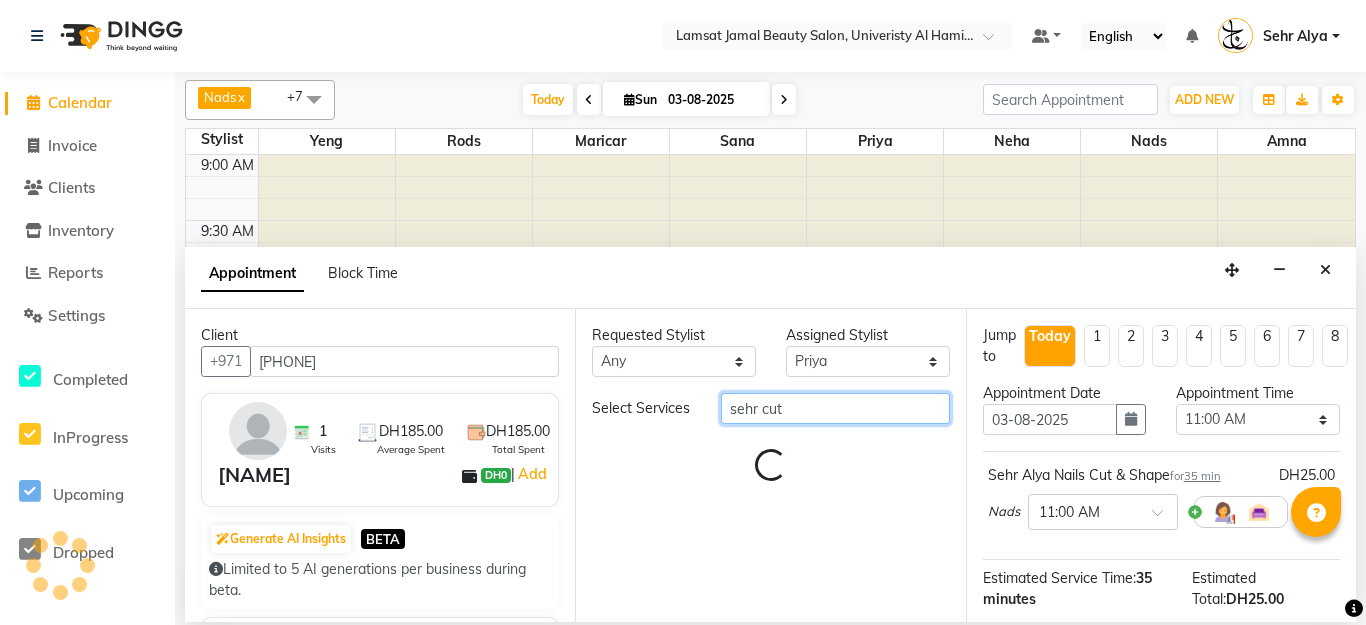 click on "sehr cut" at bounding box center [835, 408] 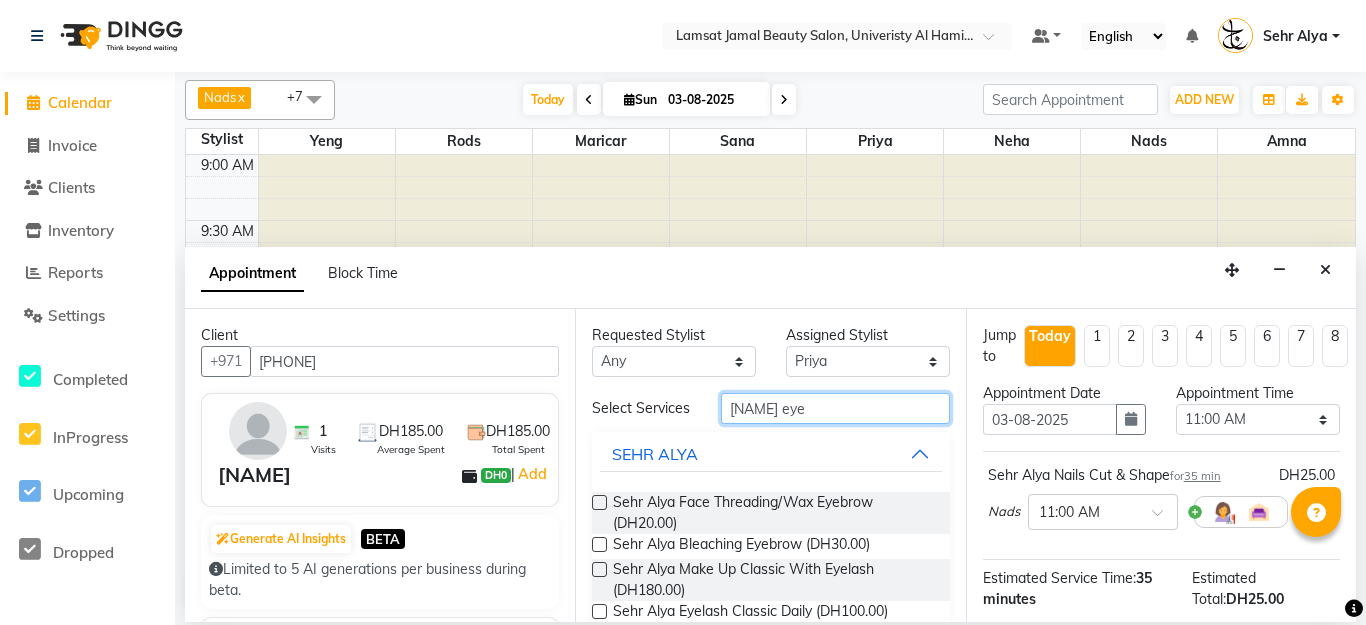 type on "[NAME] eye" 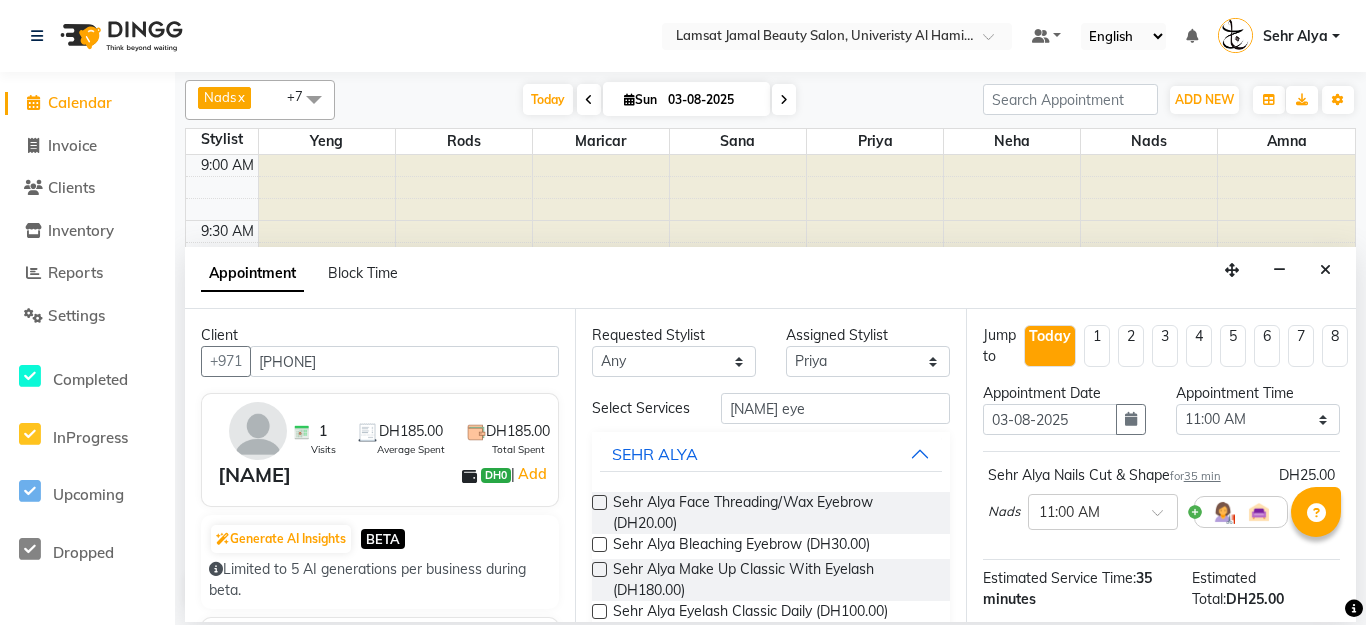 click at bounding box center (599, 502) 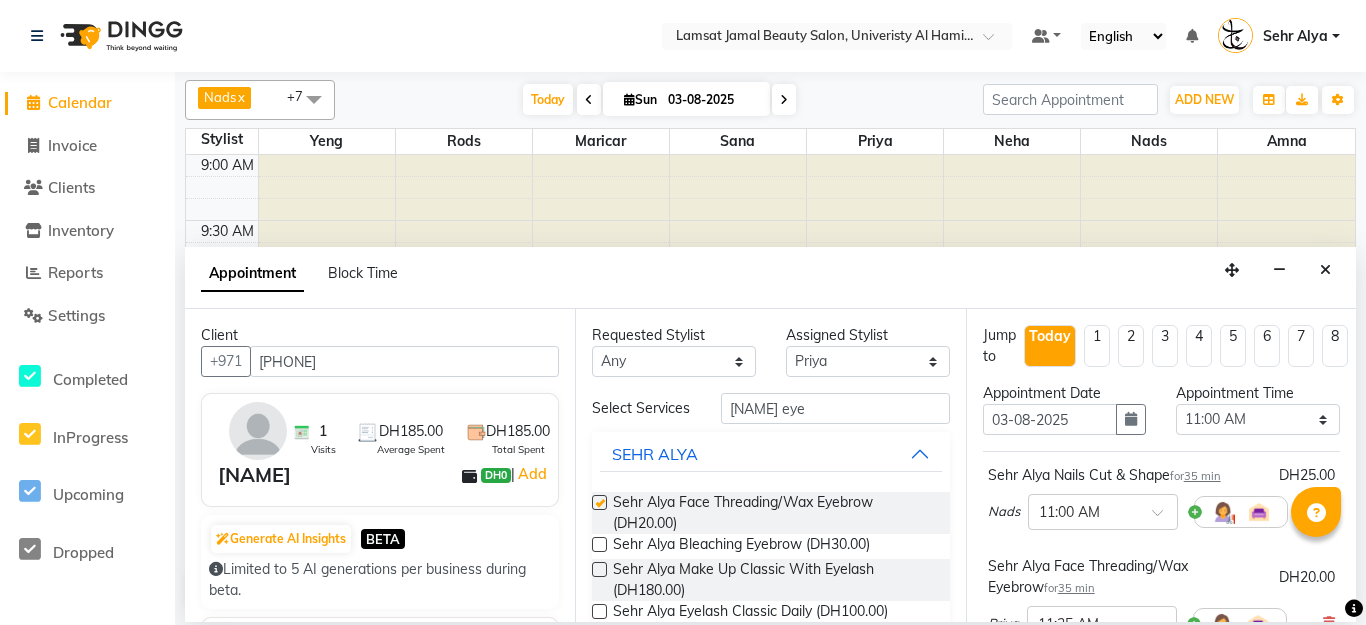 checkbox on "false" 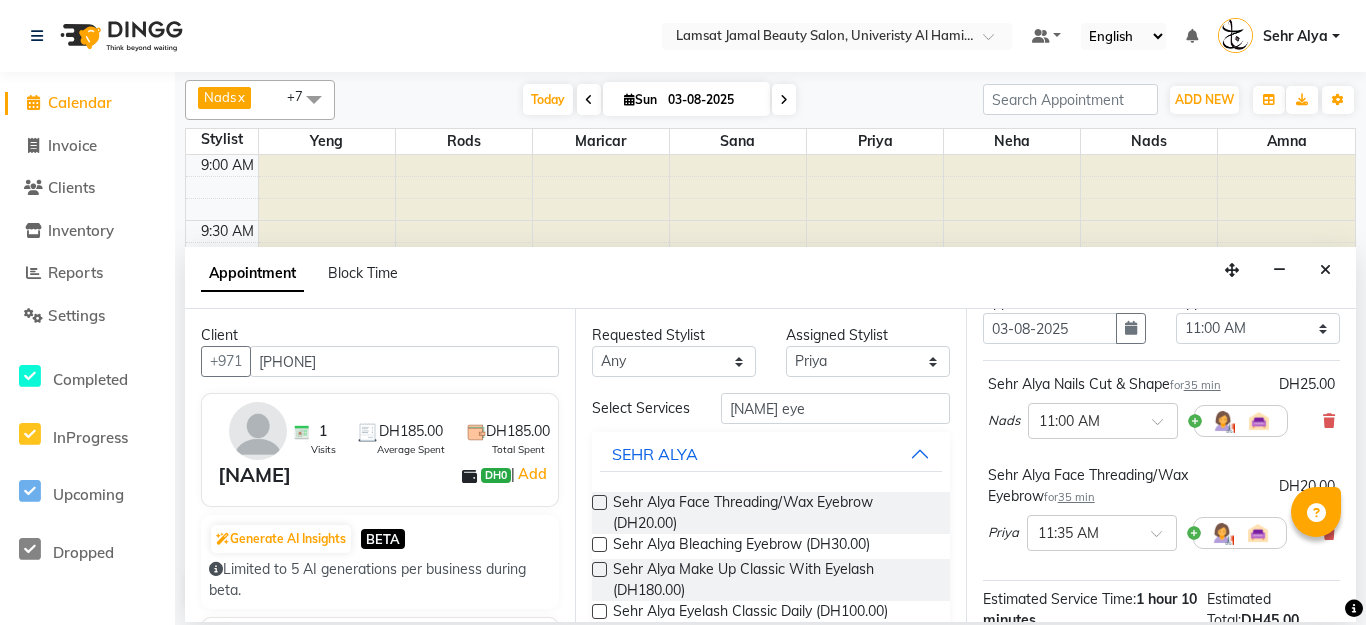 scroll, scrollTop: 0, scrollLeft: 0, axis: both 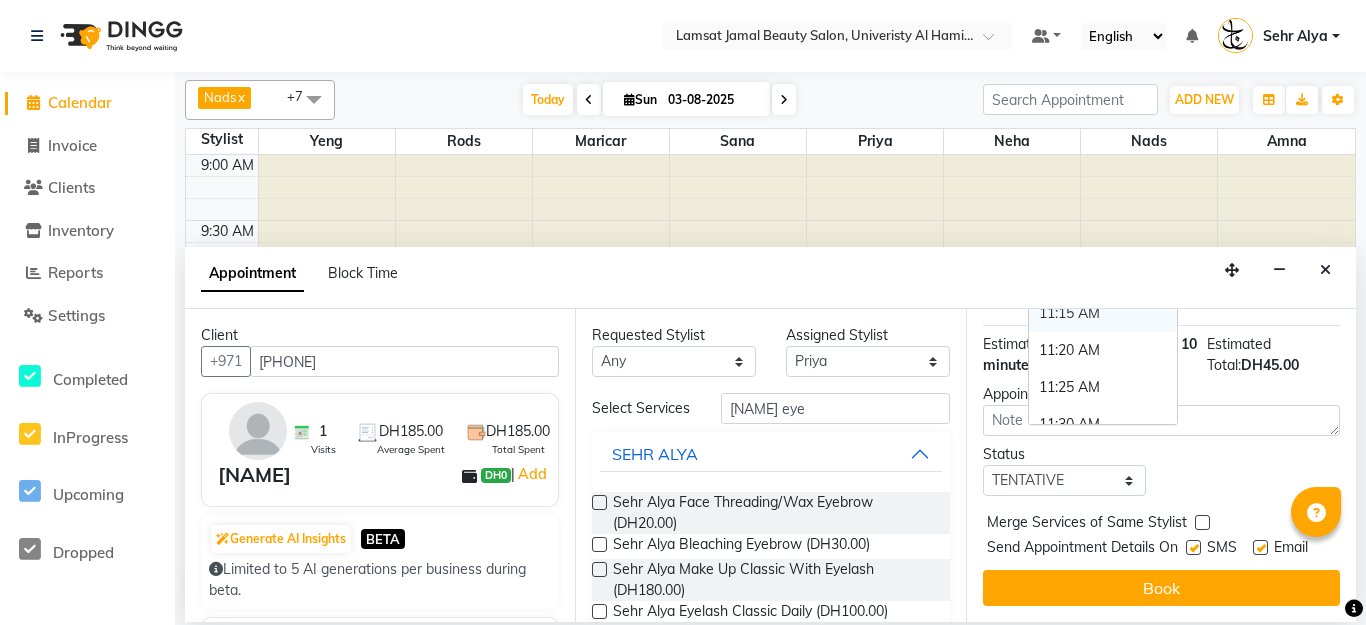 click at bounding box center [1202, 522] 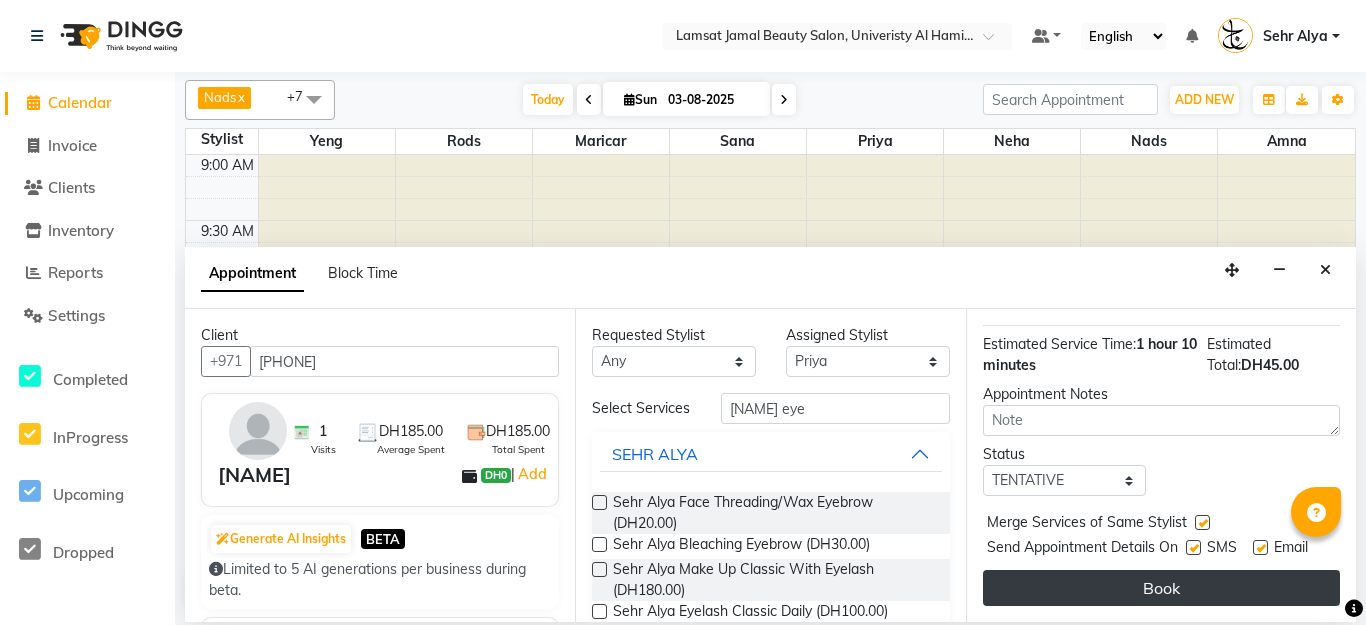 click on "Book" at bounding box center (1161, 588) 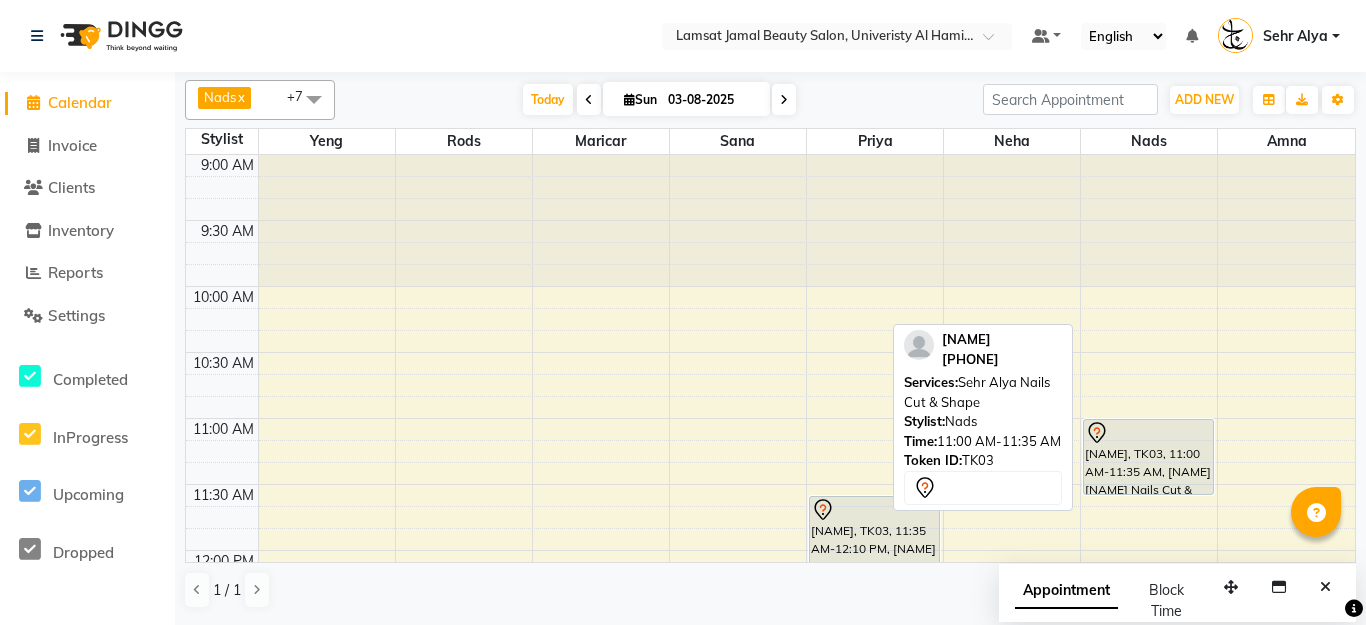click on "[NAME], TK03, 11:00 AM-11:35 AM, [NAME] [NAME] Nails Cut & Shape" at bounding box center (1148, 457) 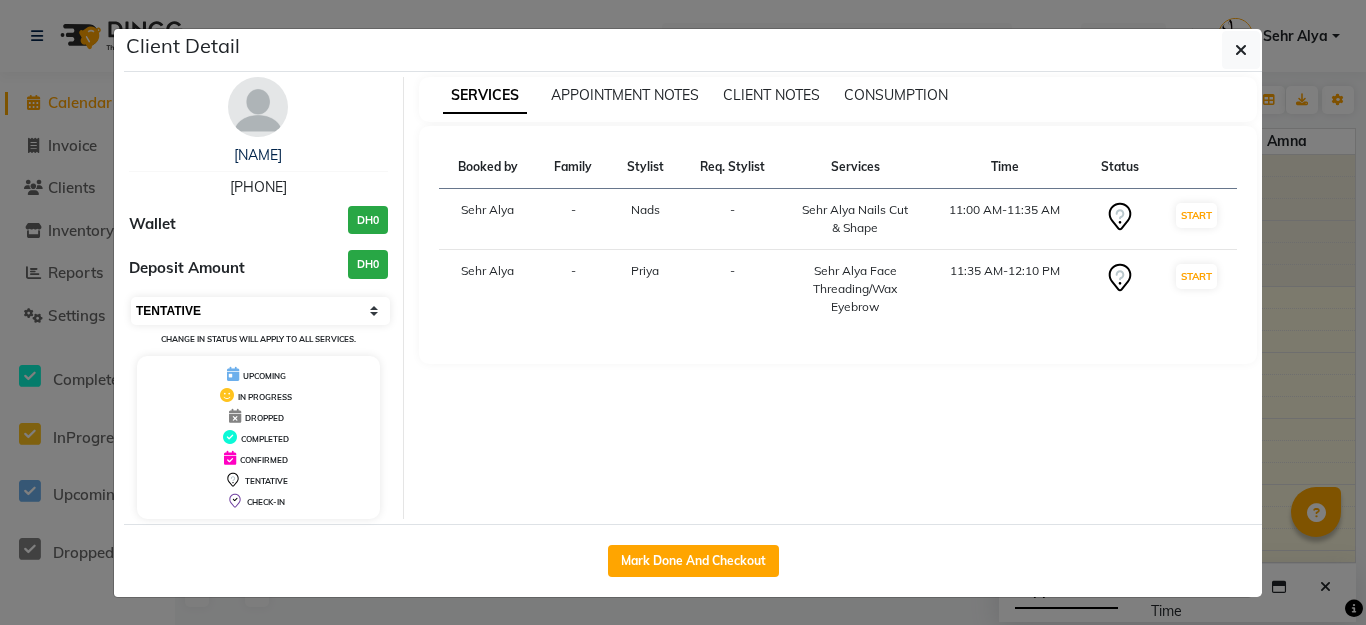click on "Select IN SERVICE CONFIRMED TENTATIVE CHECK IN MARK DONE DROPPED UPCOMING" at bounding box center [260, 311] 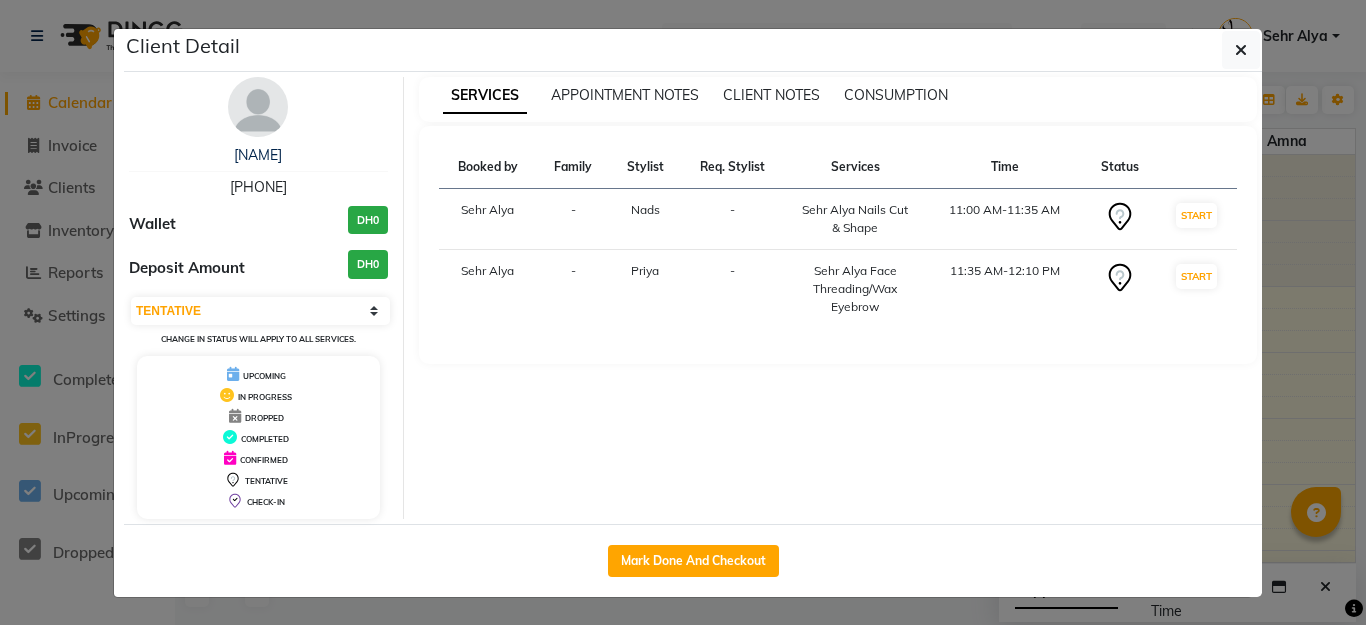 select on "6" 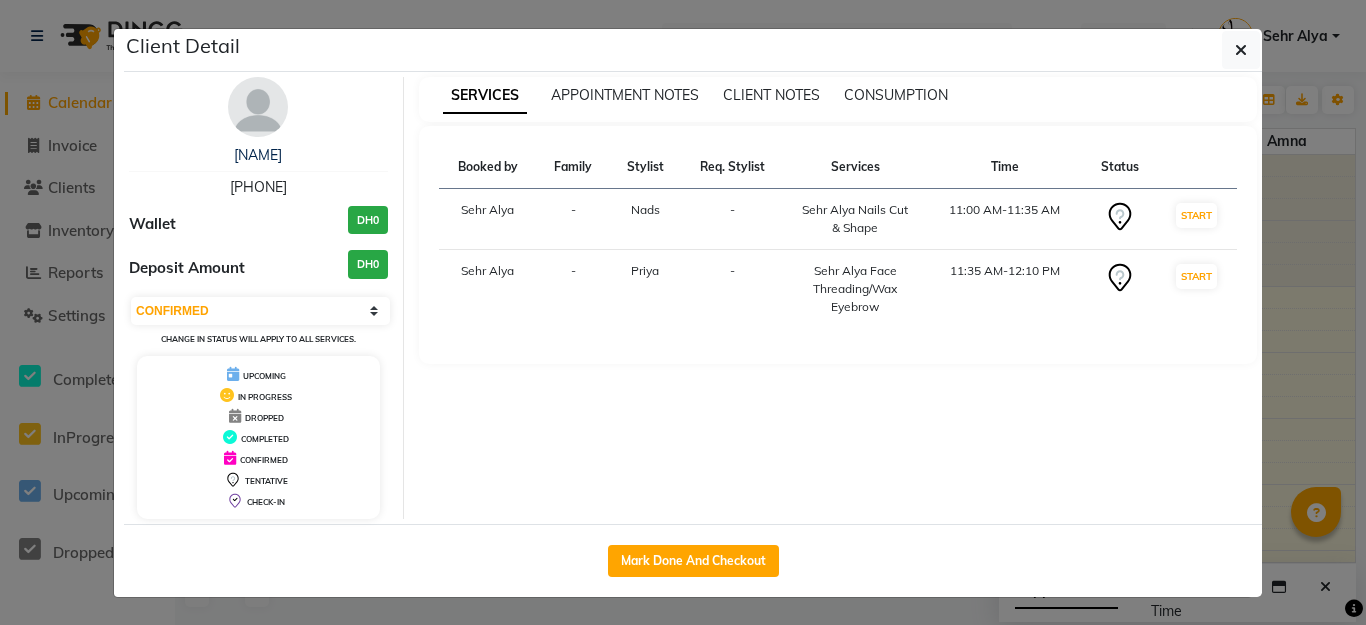click on "Select IN SERVICE CONFIRMED TENTATIVE CHECK IN MARK DONE DROPPED UPCOMING" at bounding box center (260, 311) 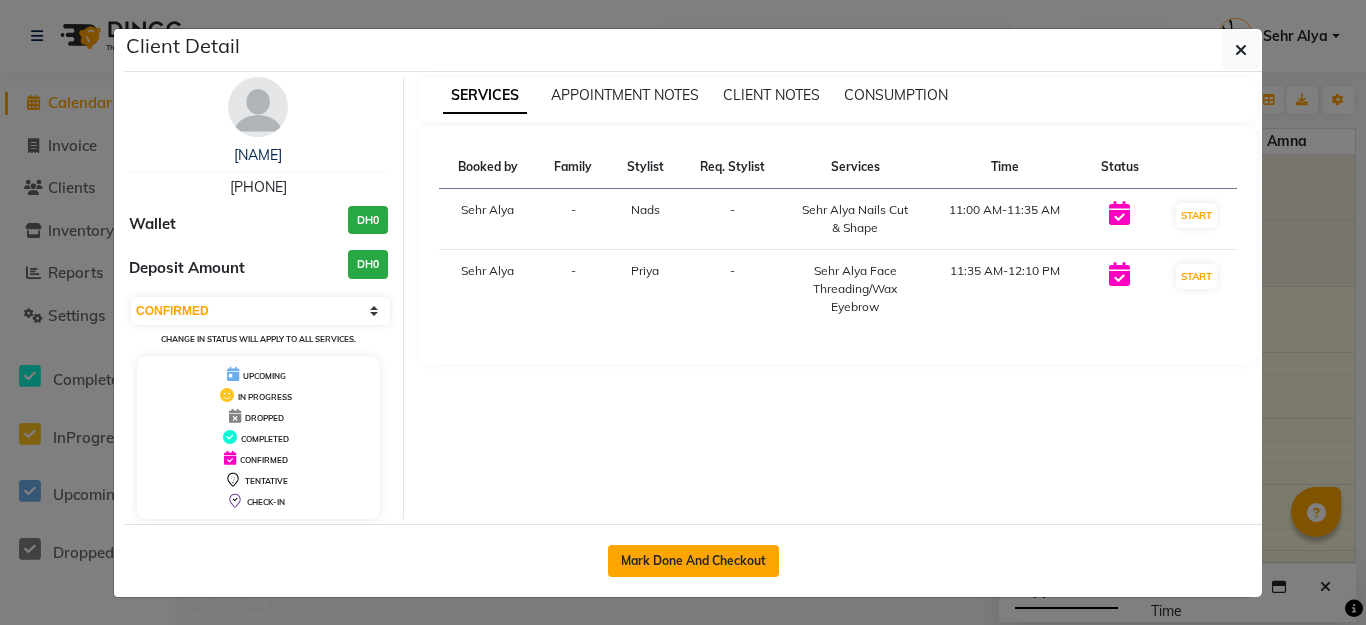 click on "Mark Done And Checkout" 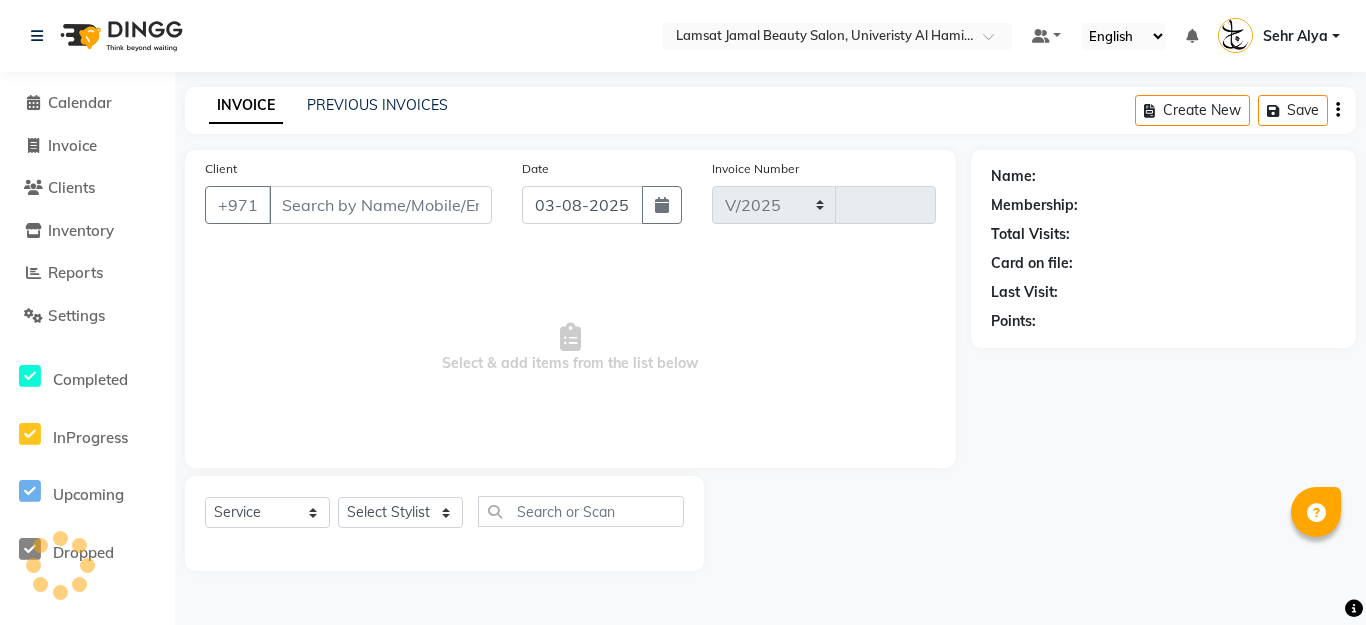 select on "8294" 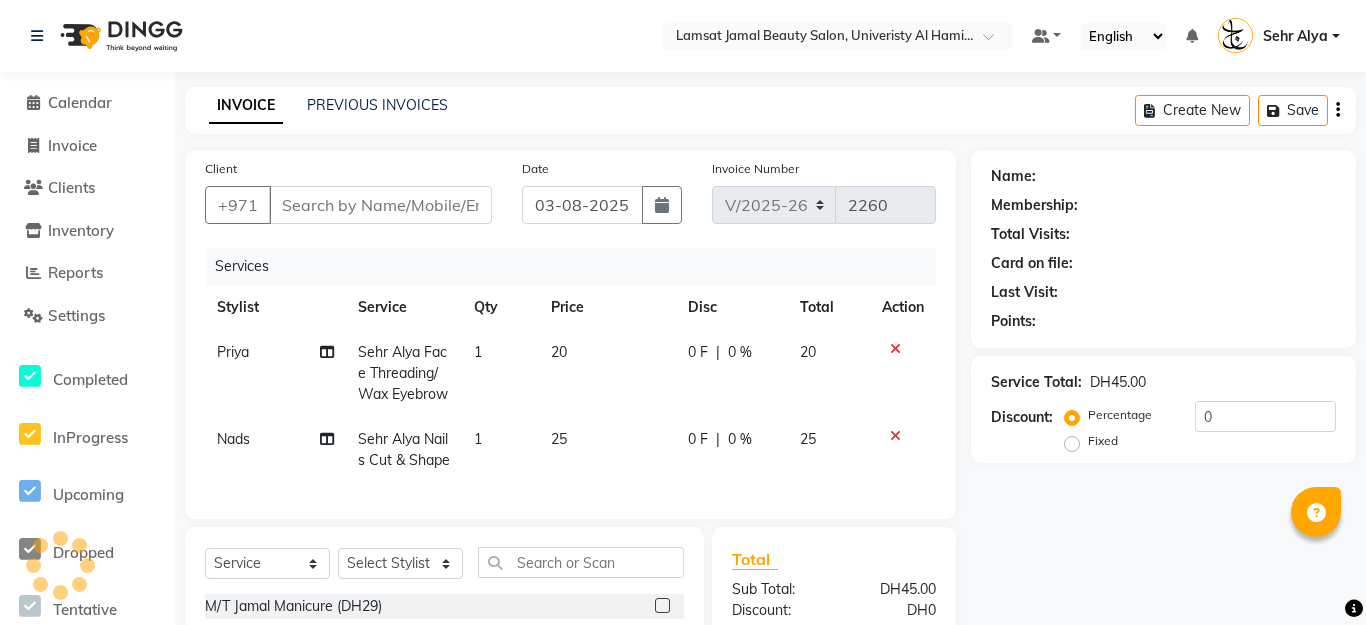 type on "[PHONE]" 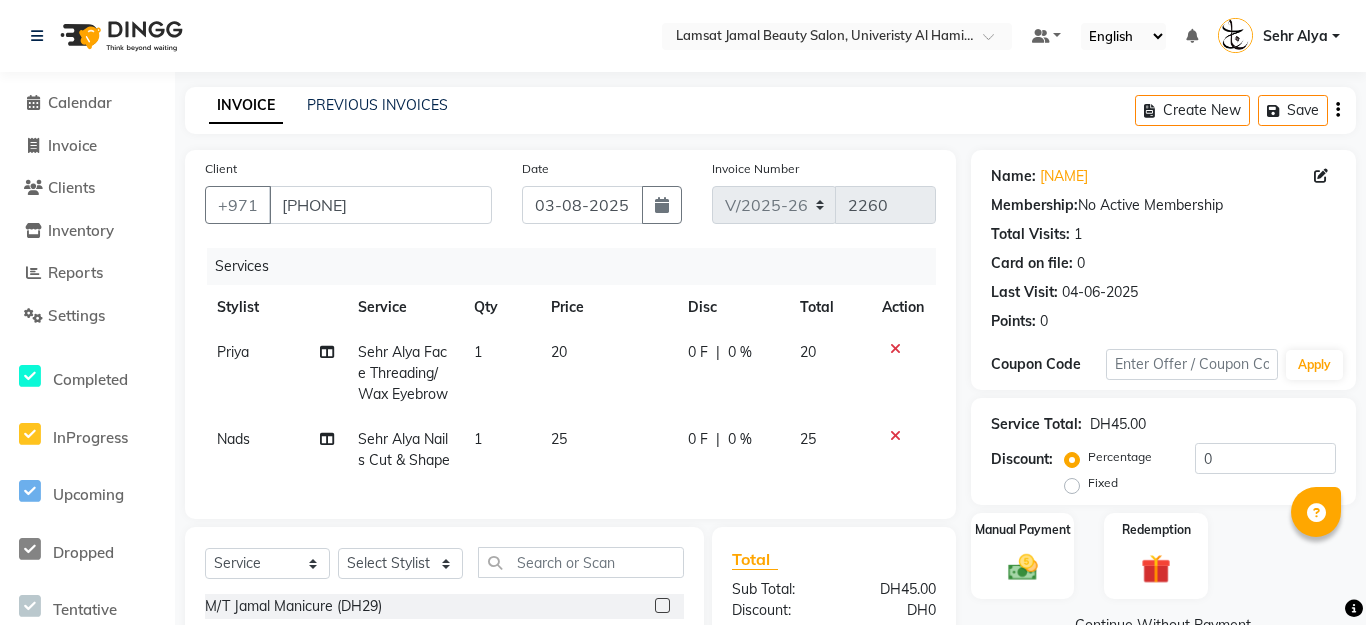 scroll, scrollTop: 227, scrollLeft: 0, axis: vertical 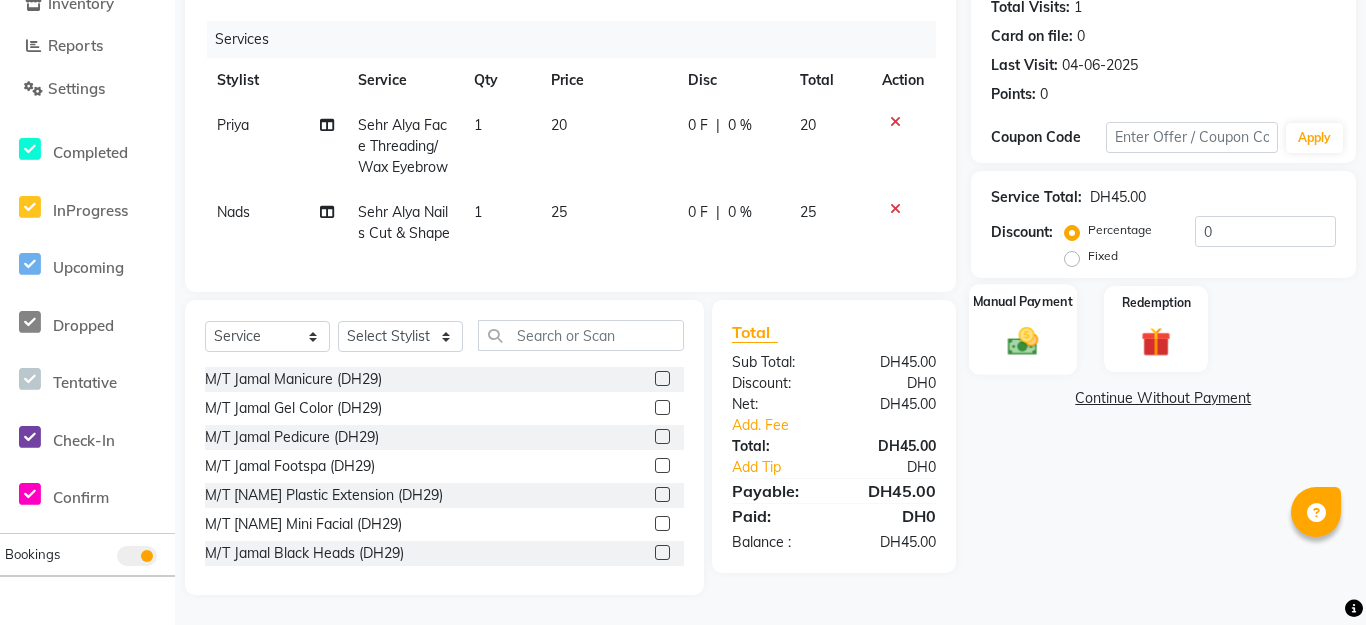 click 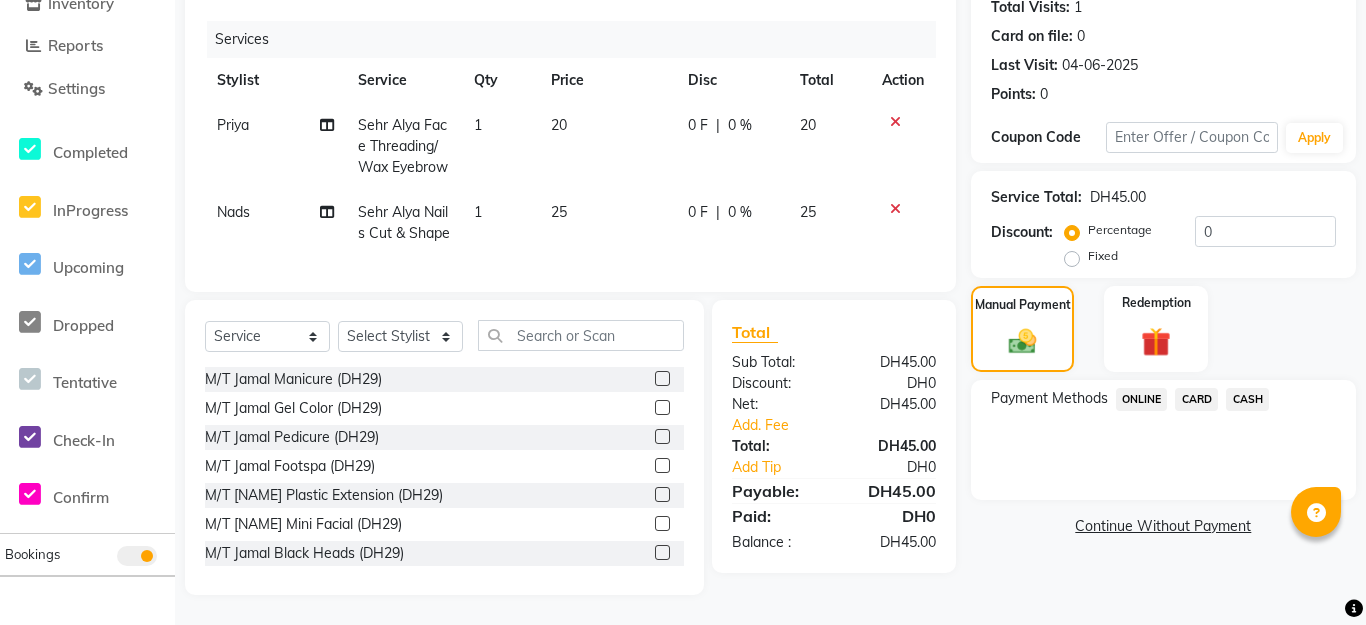 click on "CARD" 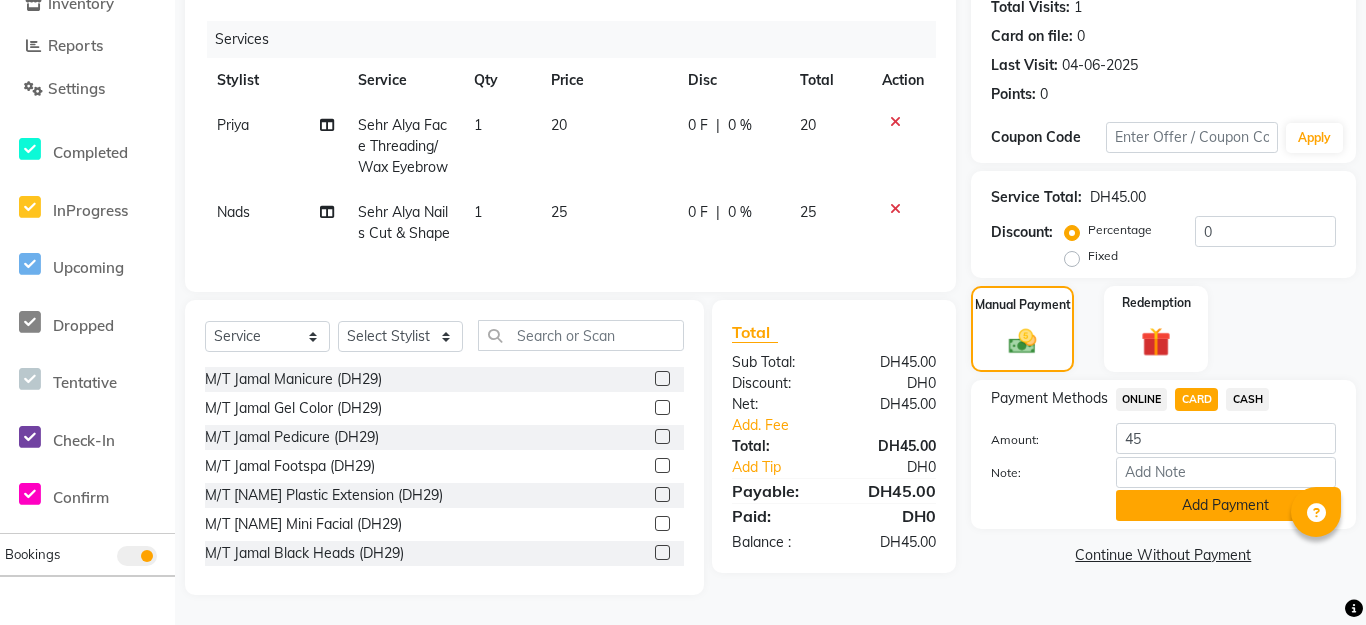 click on "Add Payment" 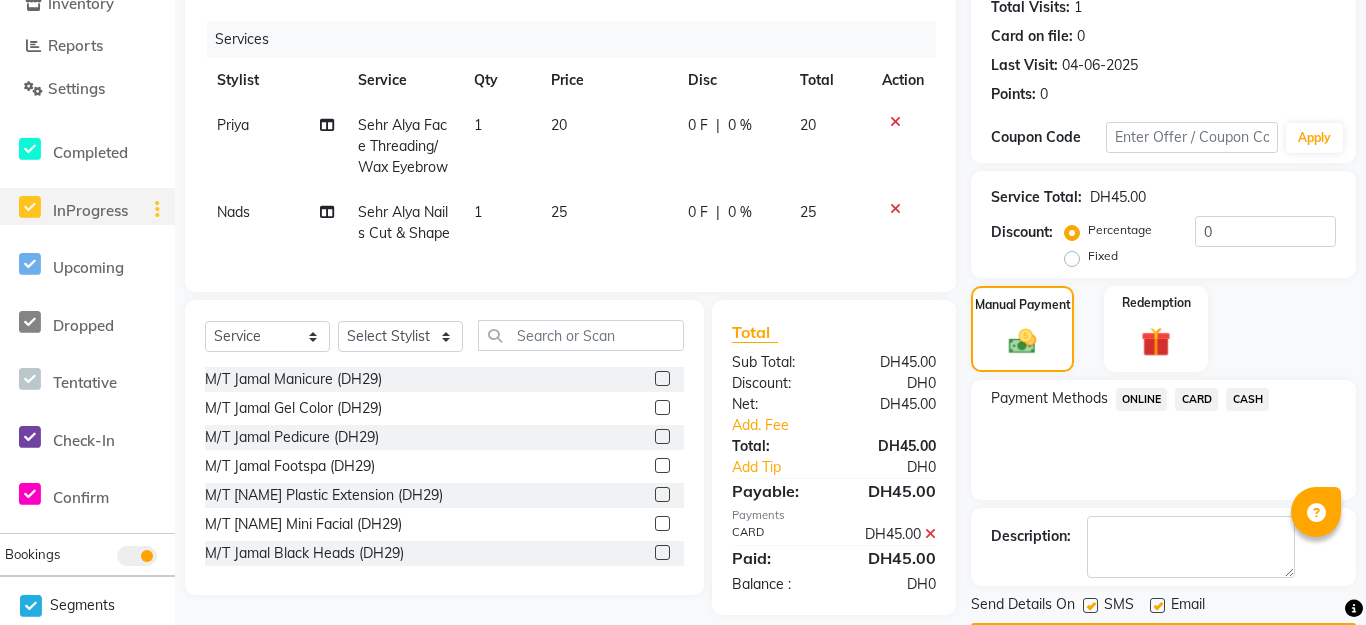 scroll, scrollTop: 0, scrollLeft: 0, axis: both 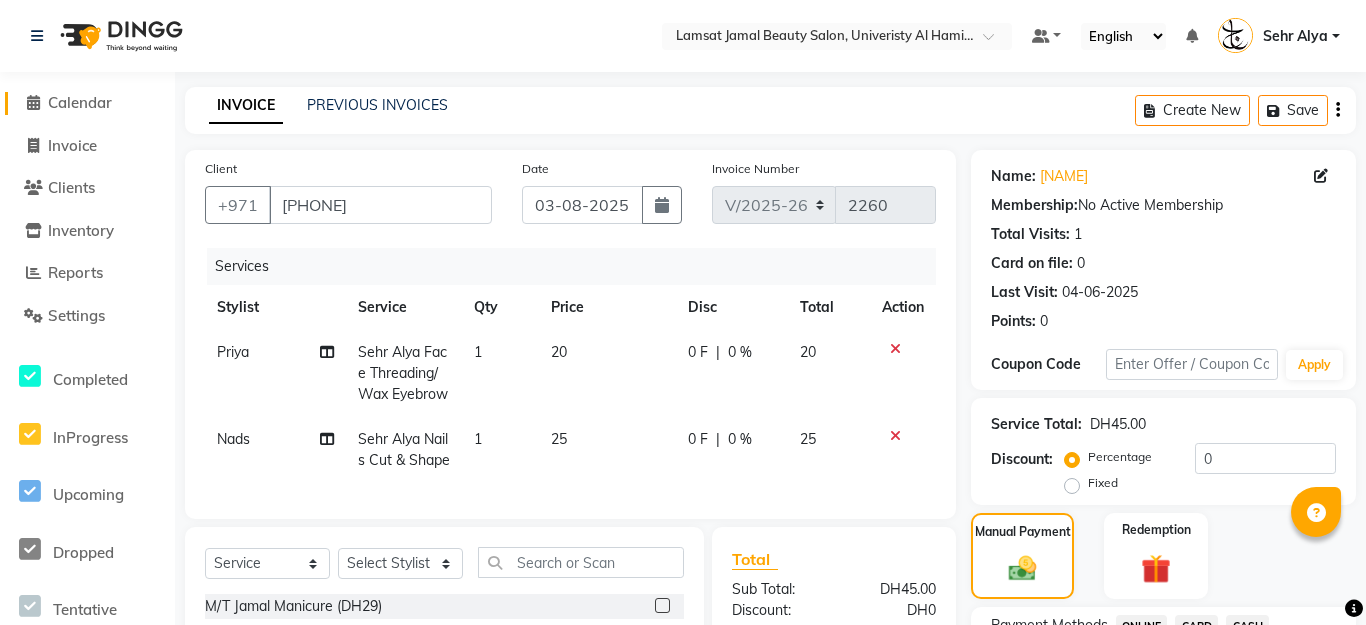 click on "Calendar" 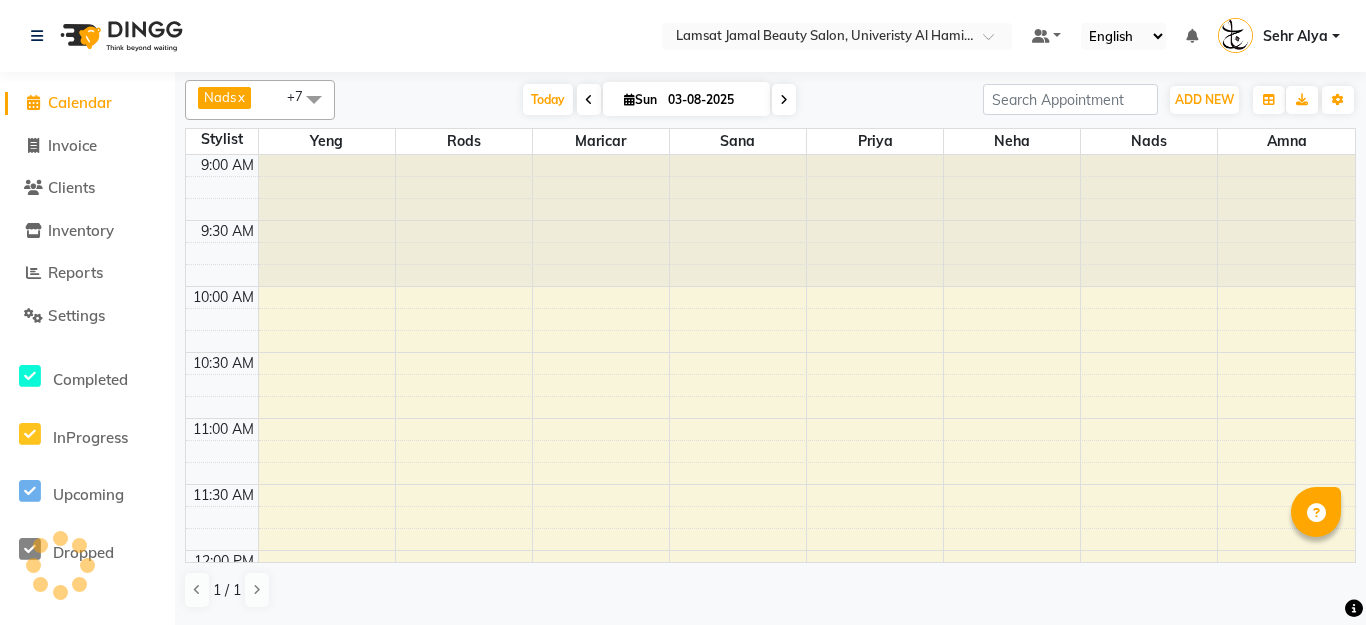 scroll, scrollTop: 0, scrollLeft: 0, axis: both 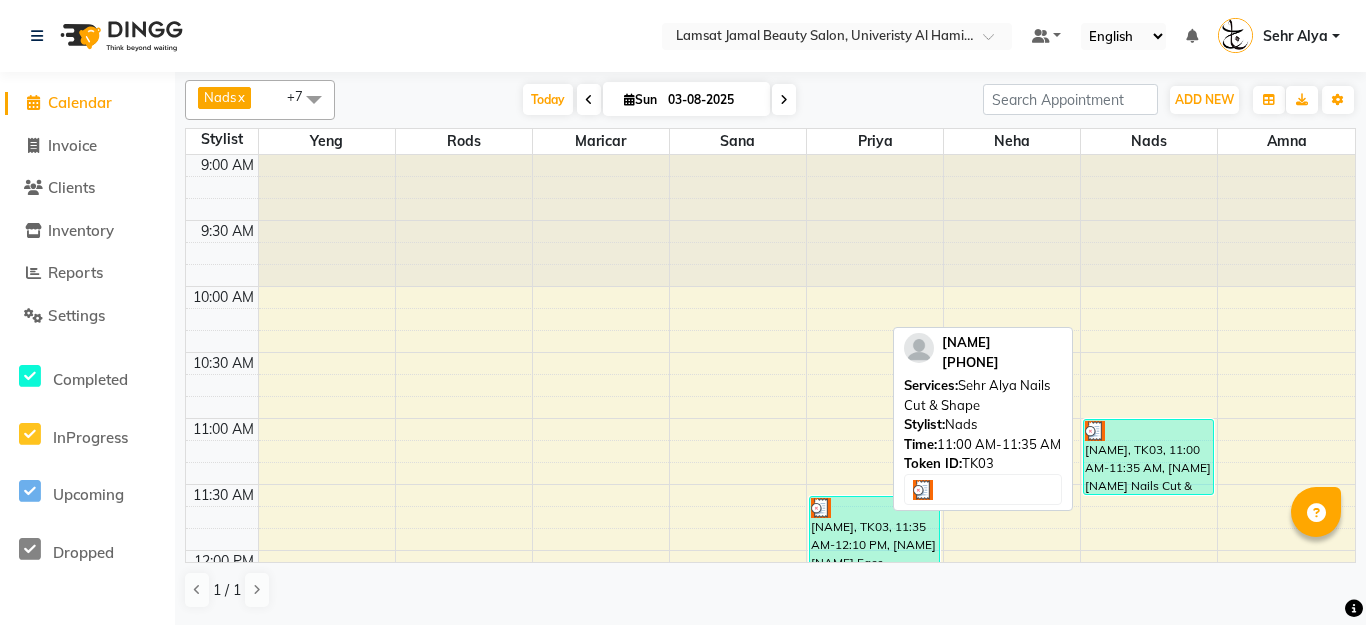 click on "[NAME], TK03, 11:00 AM-11:35 AM, [NAME] [NAME] Nails Cut & Shape" at bounding box center (1148, 457) 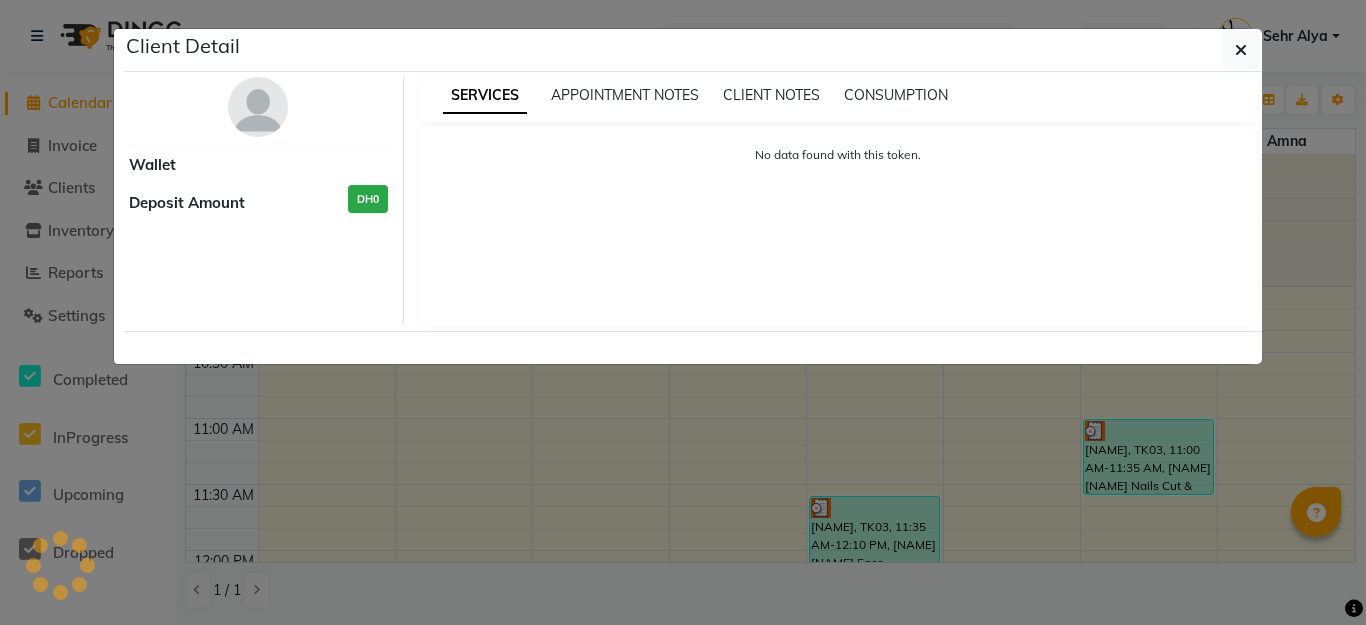 select on "3" 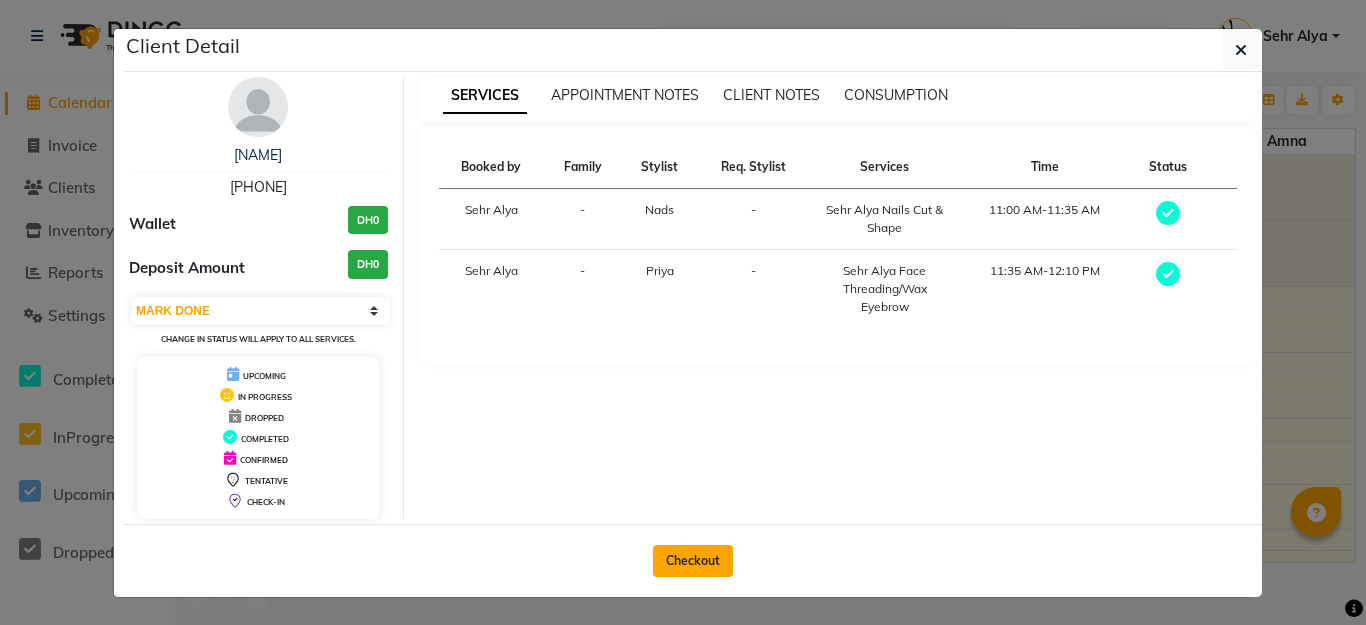 click on "Checkout" 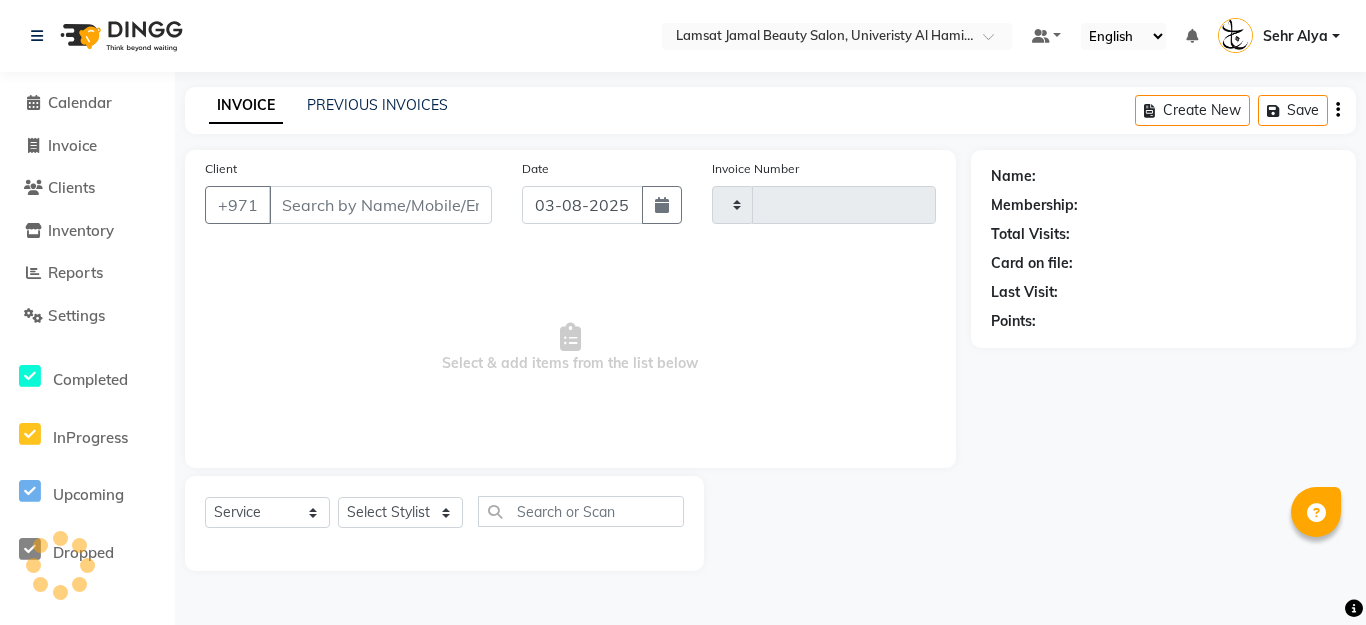 type on "2260" 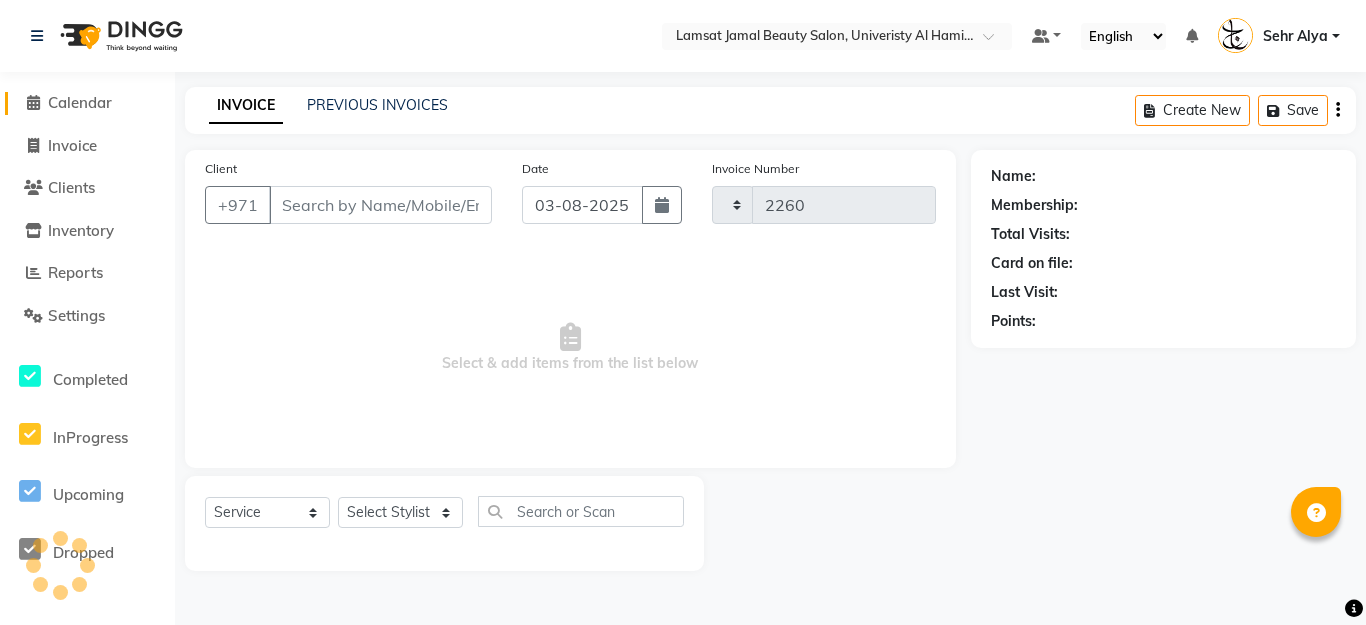 select on "8294" 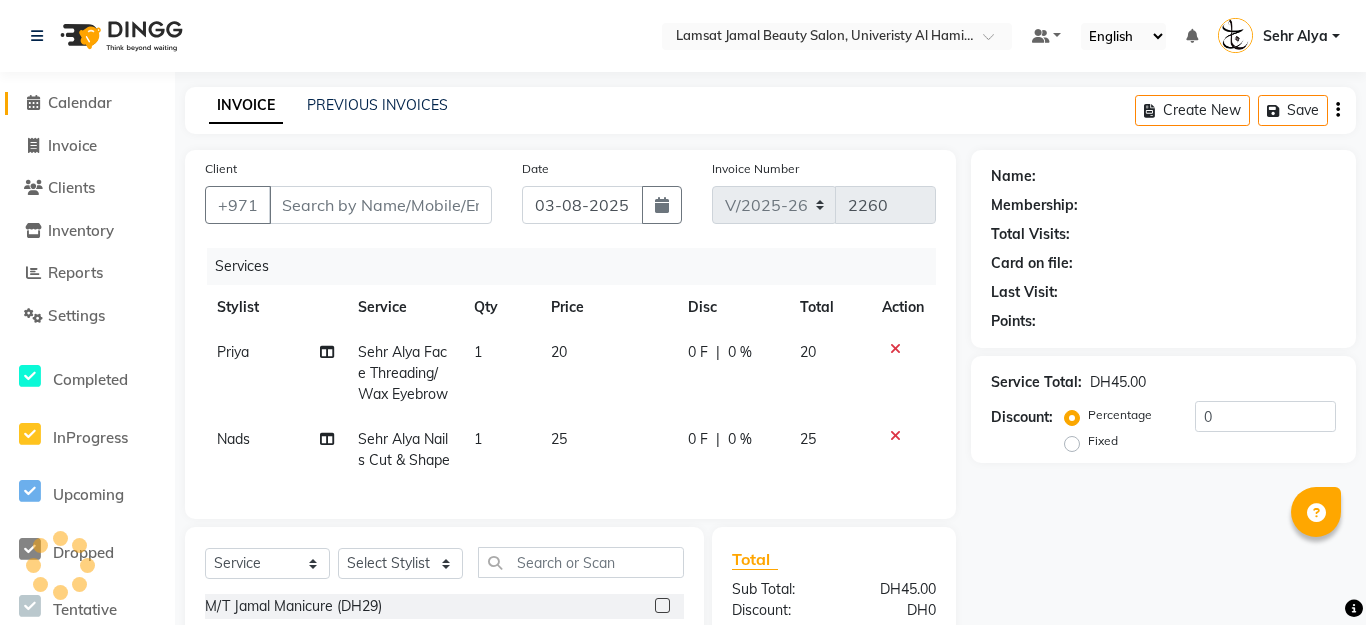 type on "[PHONE]" 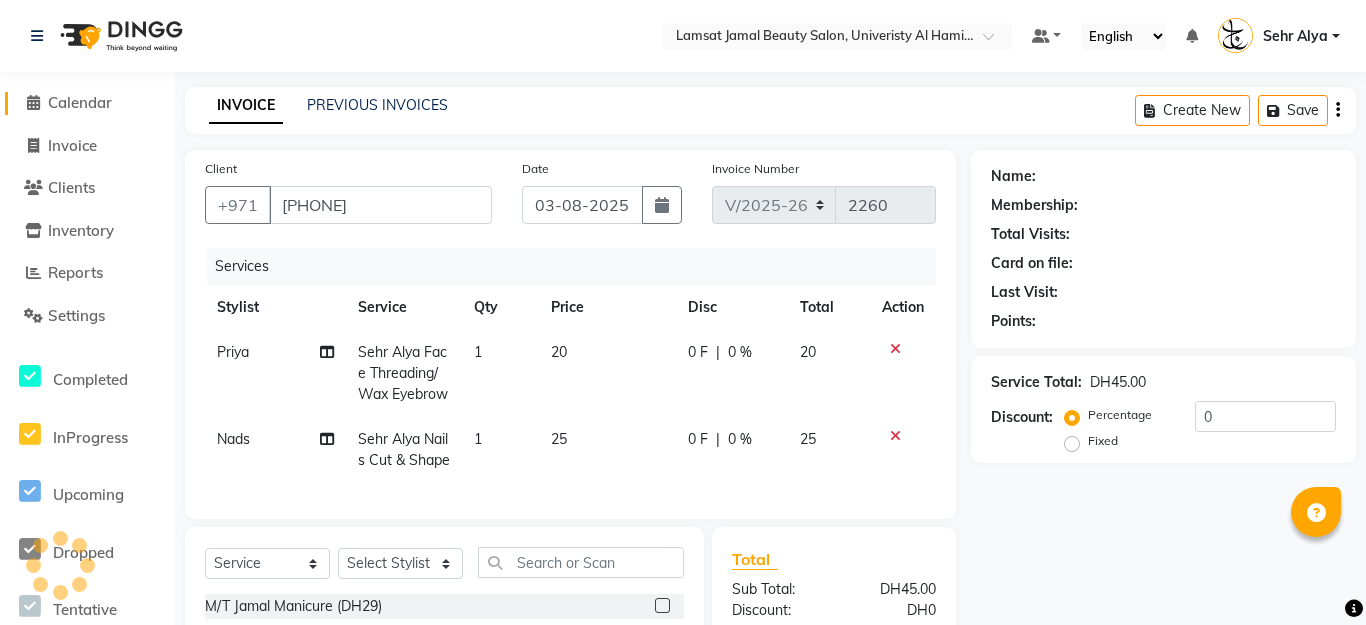 select on "[PHONE]" 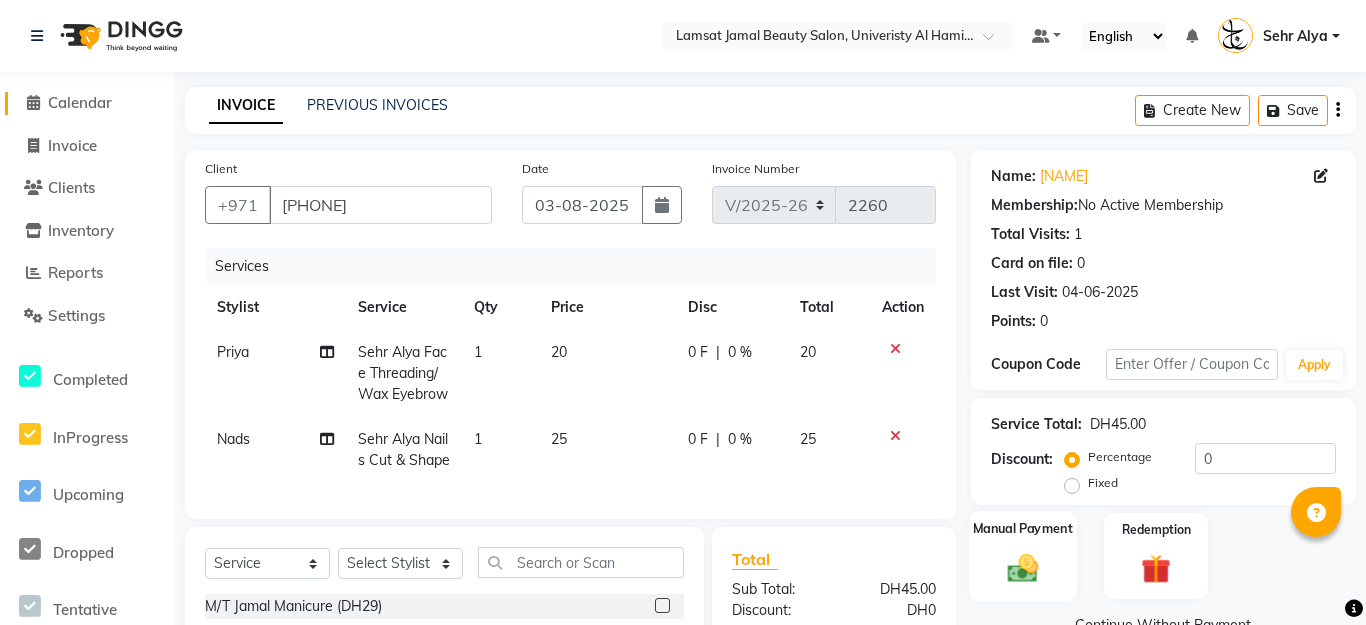 scroll, scrollTop: 227, scrollLeft: 0, axis: vertical 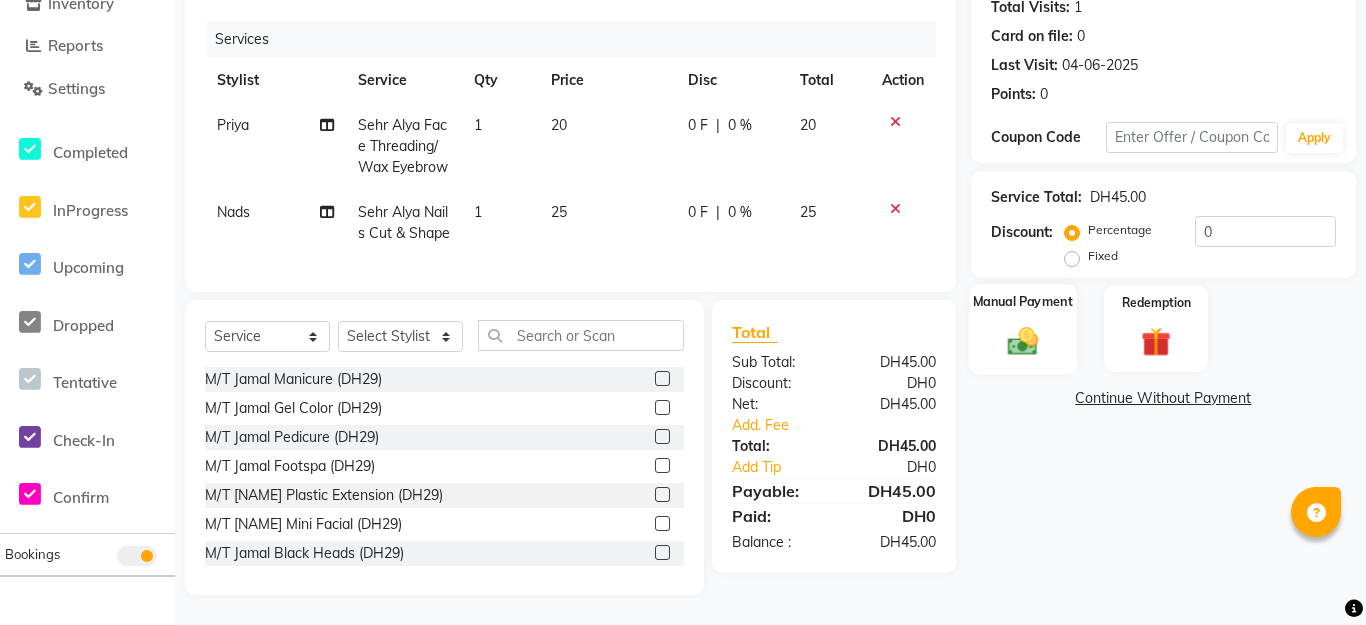 click 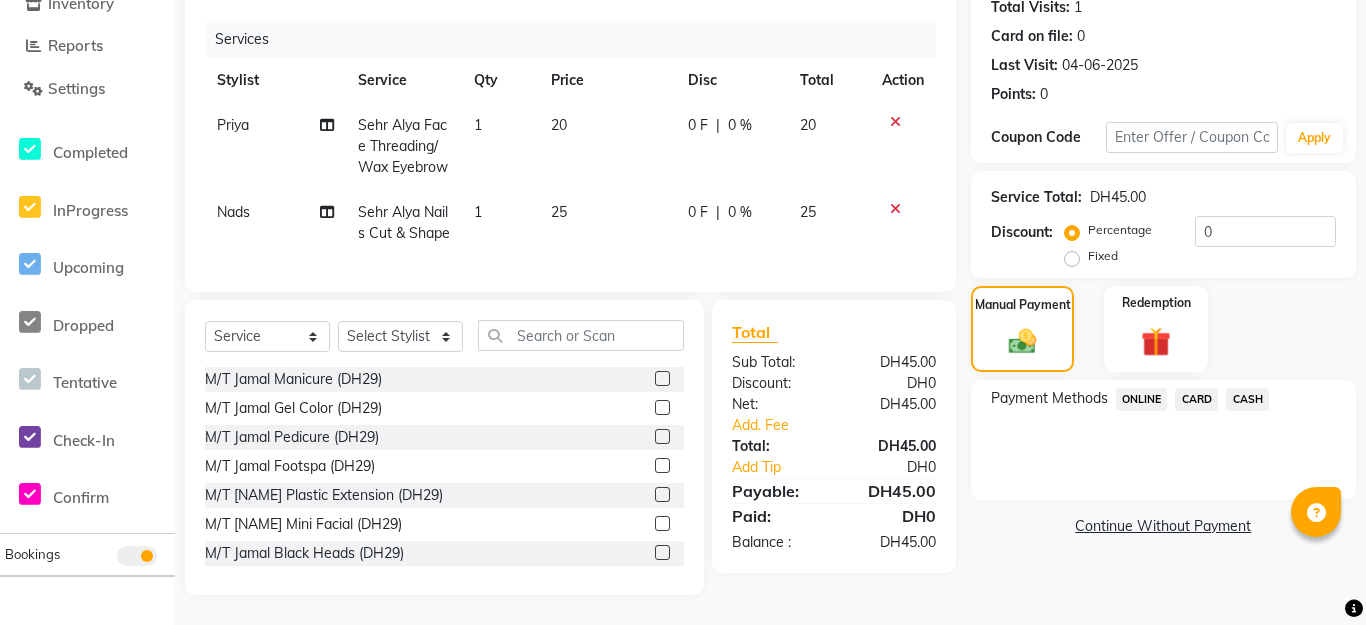 click on "CARD" 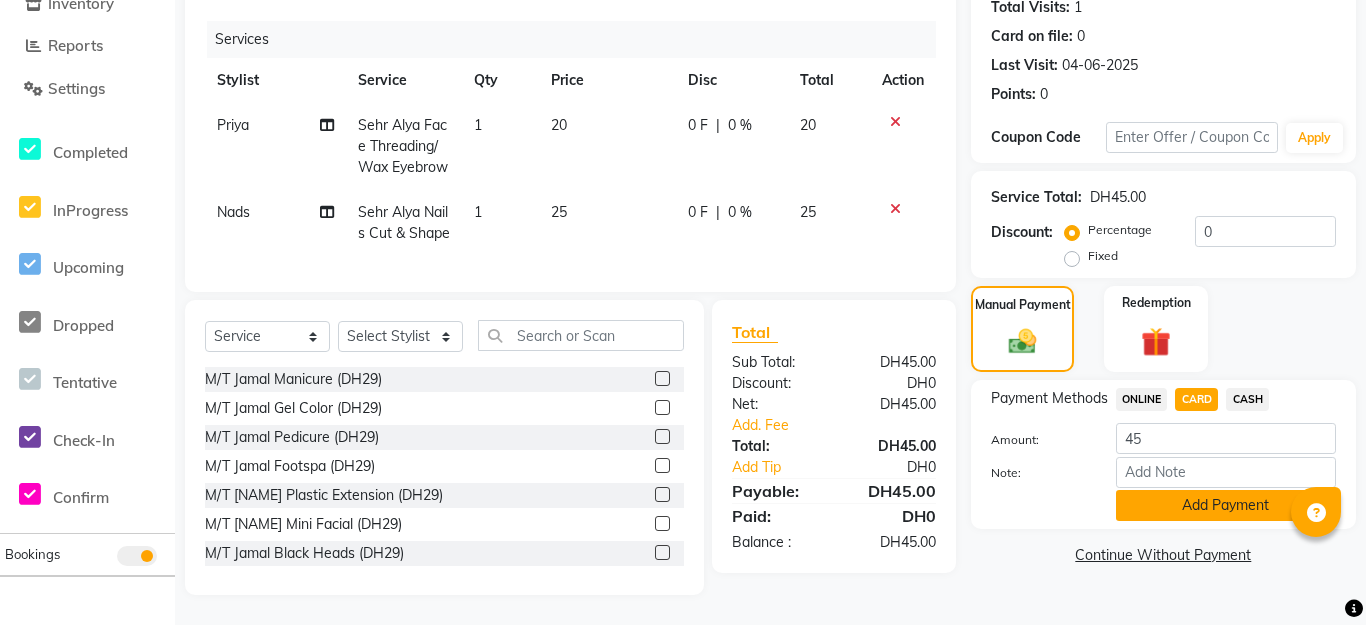 click on "Add Payment" 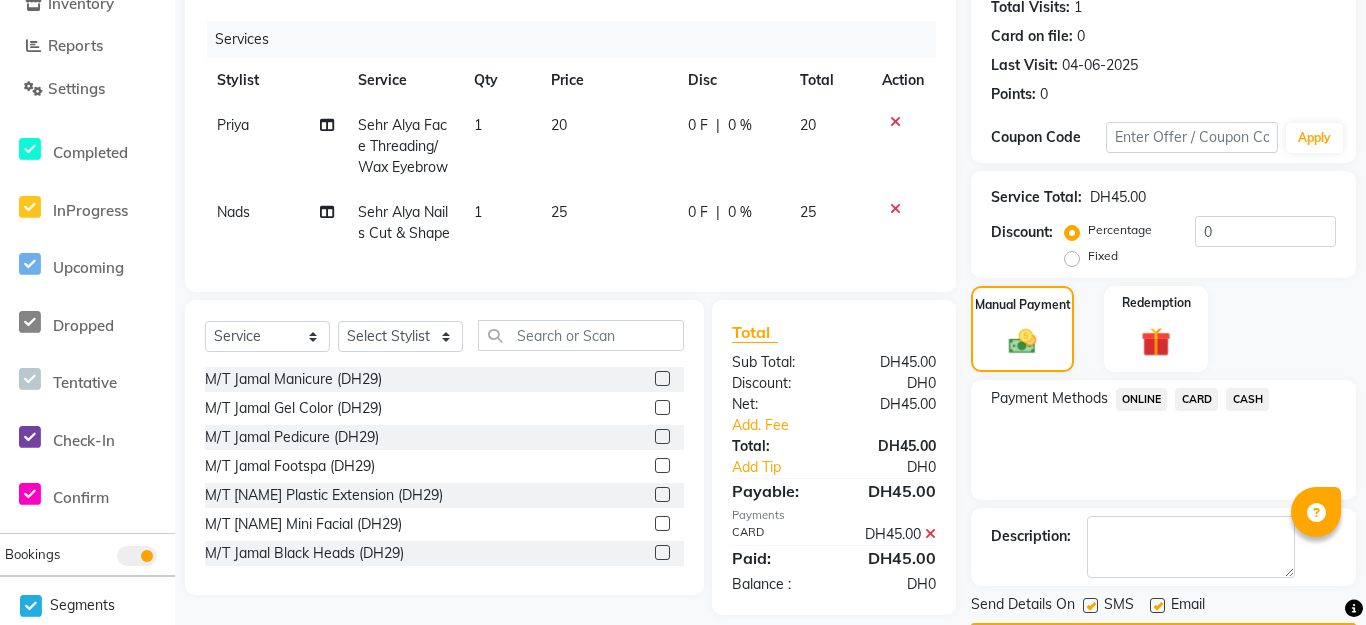 scroll, scrollTop: 286, scrollLeft: 0, axis: vertical 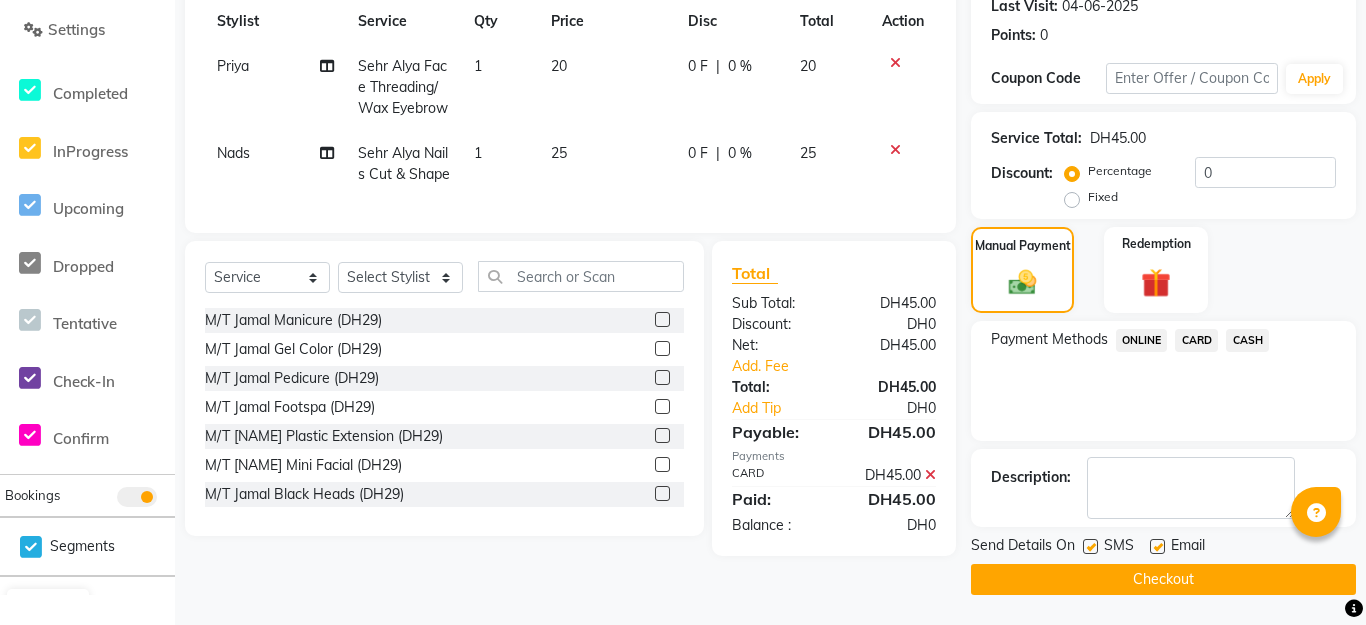 click on "Checkout" 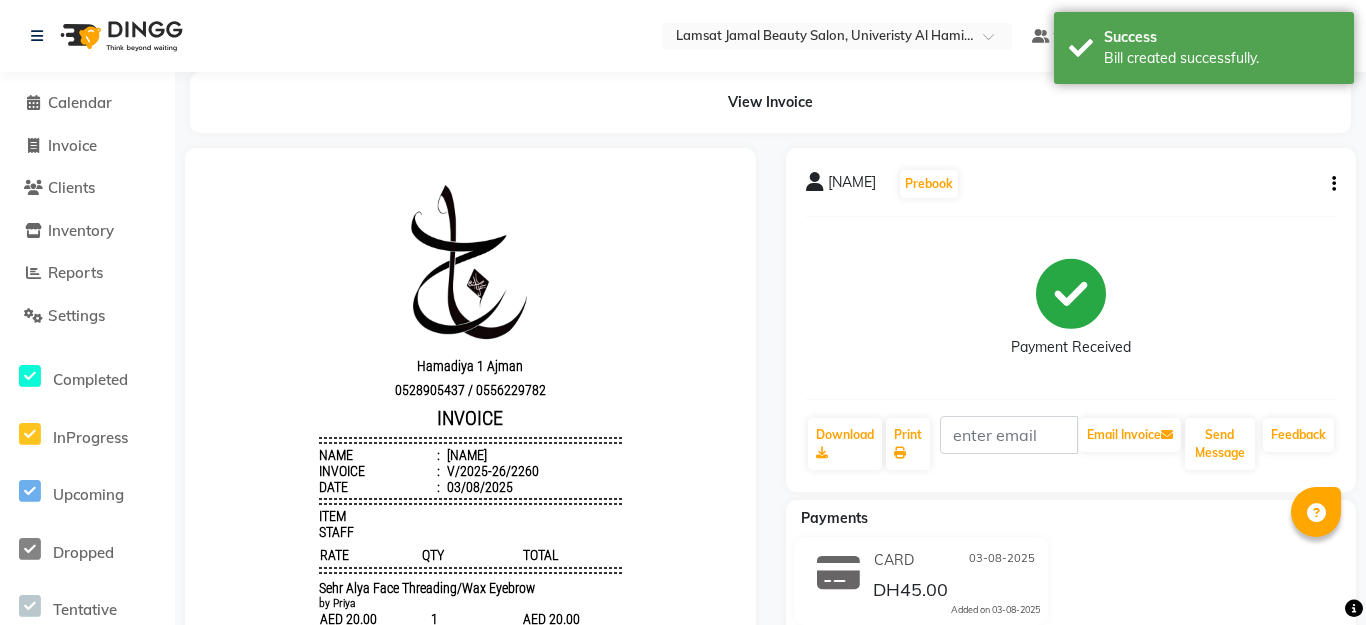 scroll, scrollTop: 0, scrollLeft: 0, axis: both 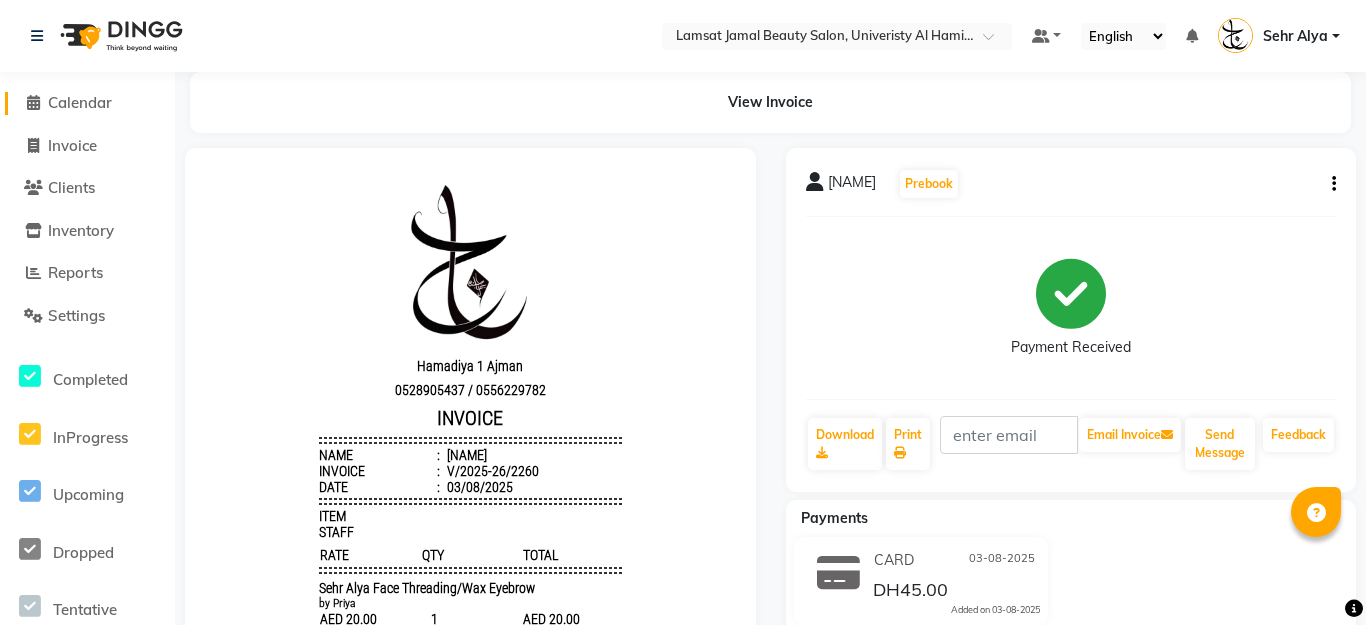 click 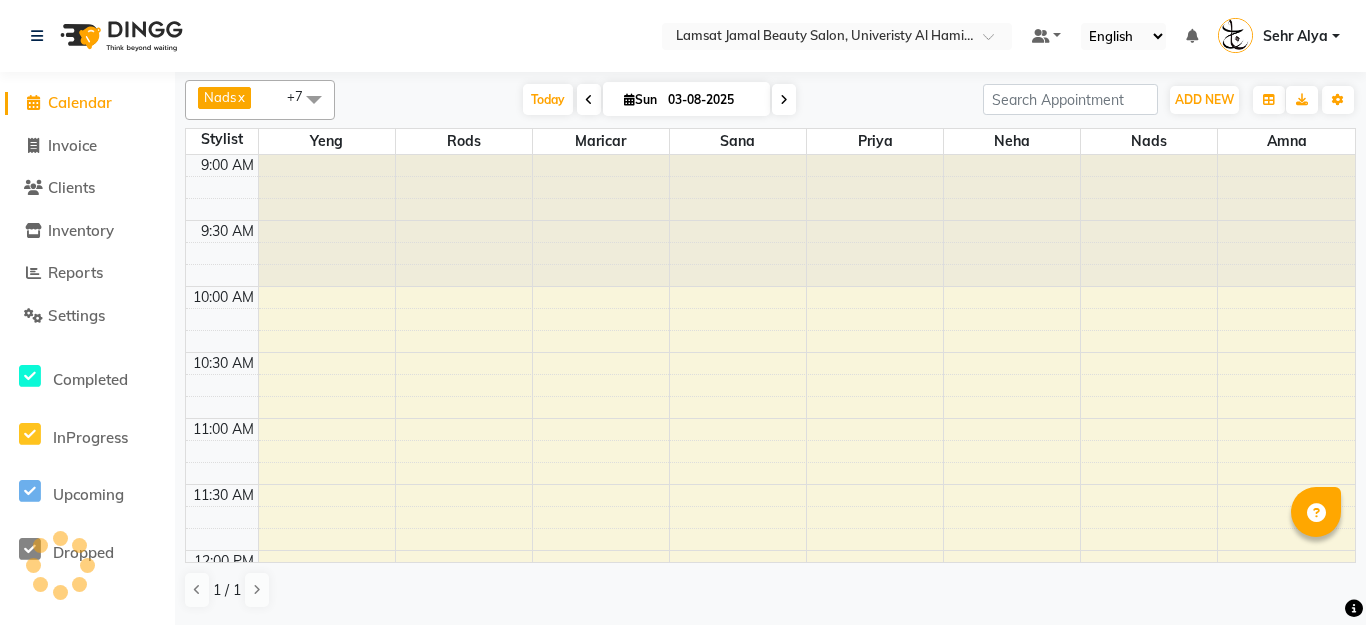 scroll, scrollTop: 0, scrollLeft: 0, axis: both 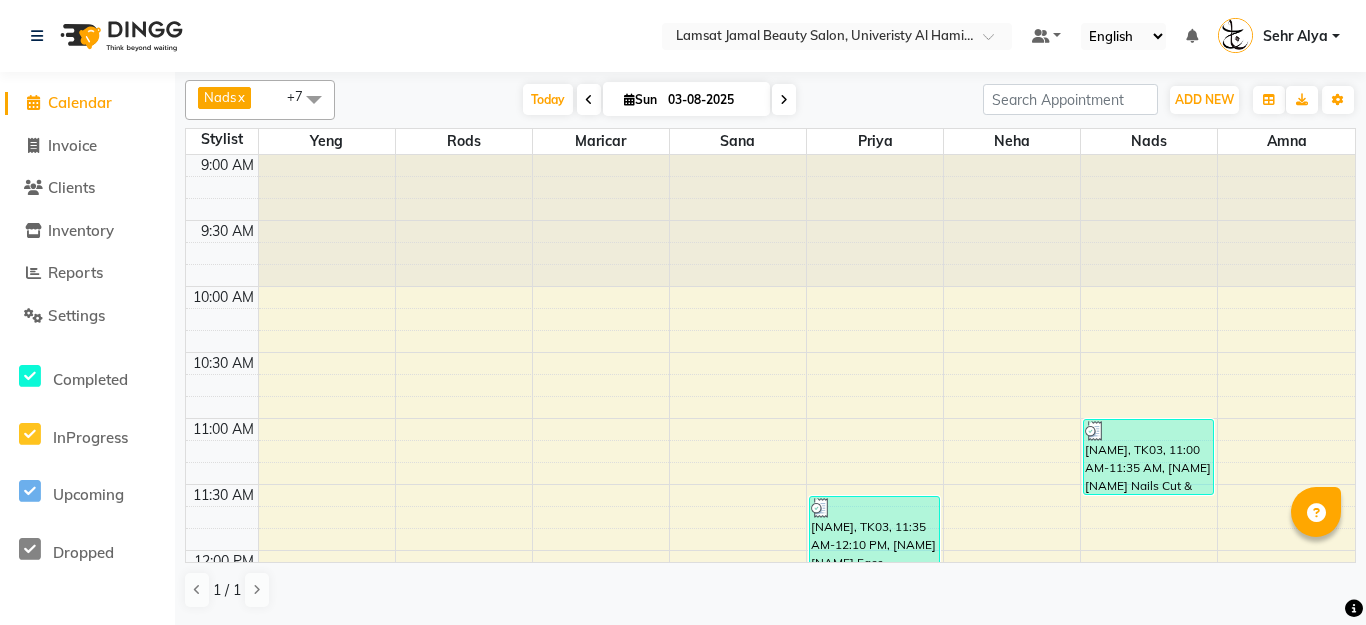 click on "9:00 AM 9:30 AM 10:00 AM 10:30 AM 11:00 AM 11:30 AM 12:00 PM 12:30 PM 1:00 PM 1:30 PM 2:00 PM 2:30 PM 3:00 PM 3:30 PM 4:00 PM 4:30 PM 5:00 PM 5:30 PM 6:00 PM 6:30 PM 7:00 PM 7:30 PM 8:00 PM 8:30 PM 9:00 PM 9:30 PM 10:00 PM 10:30 PM 11:00 PM 11:30 PM     [NAME], TK03, 11:35 AM-12:10 PM, [NAME] [NAME] Face Threading/Wax Eyebrow     [NAME], TK03, 11:00 AM-11:35 AM, [NAME] [NAME] Nails Cut & Shape" at bounding box center (770, 1144) 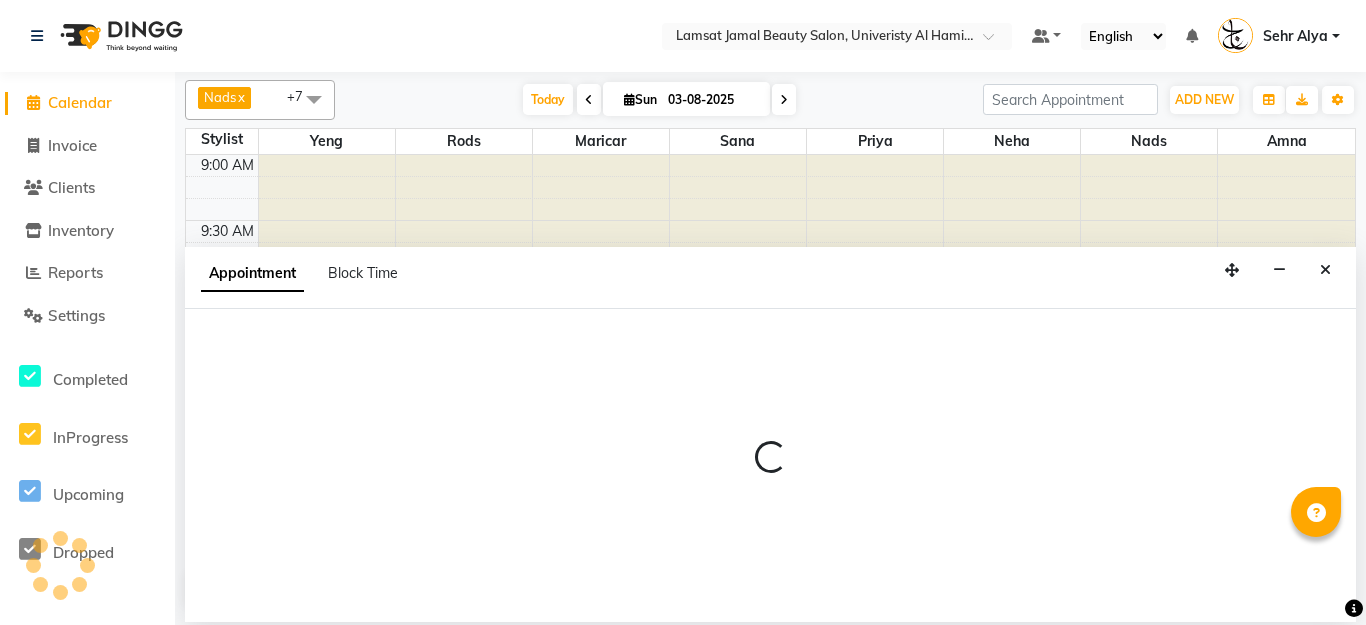 select on "[PHONE]" 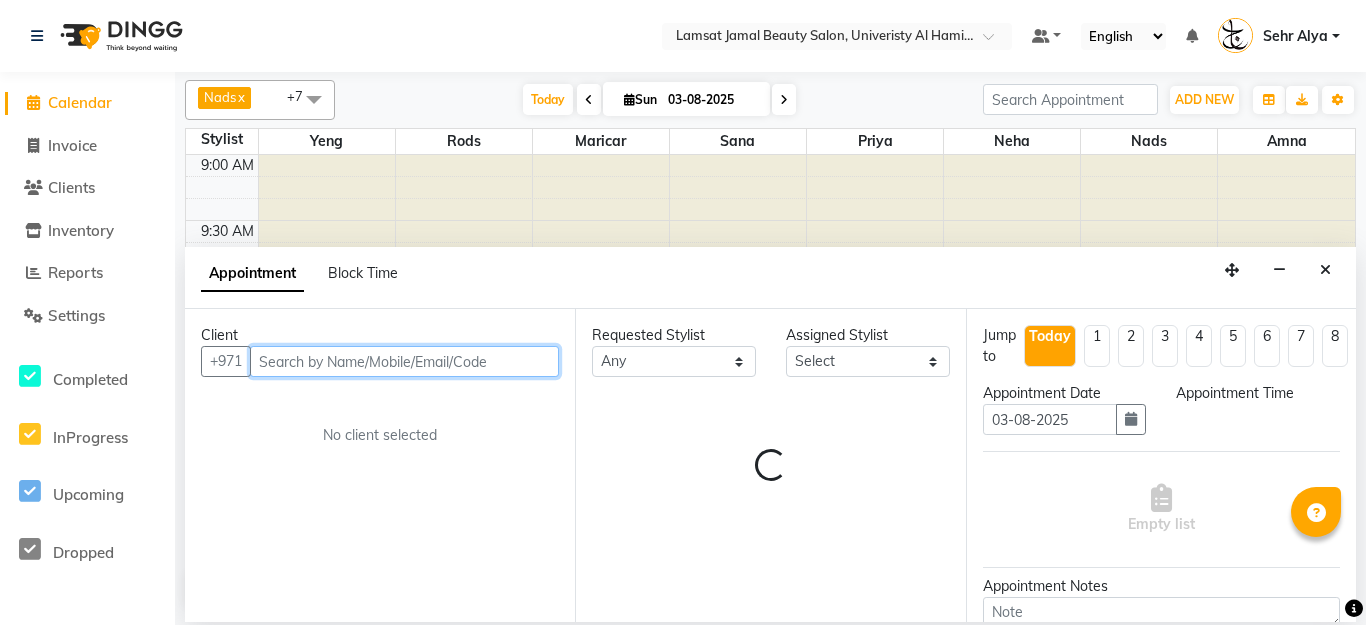 select on "660" 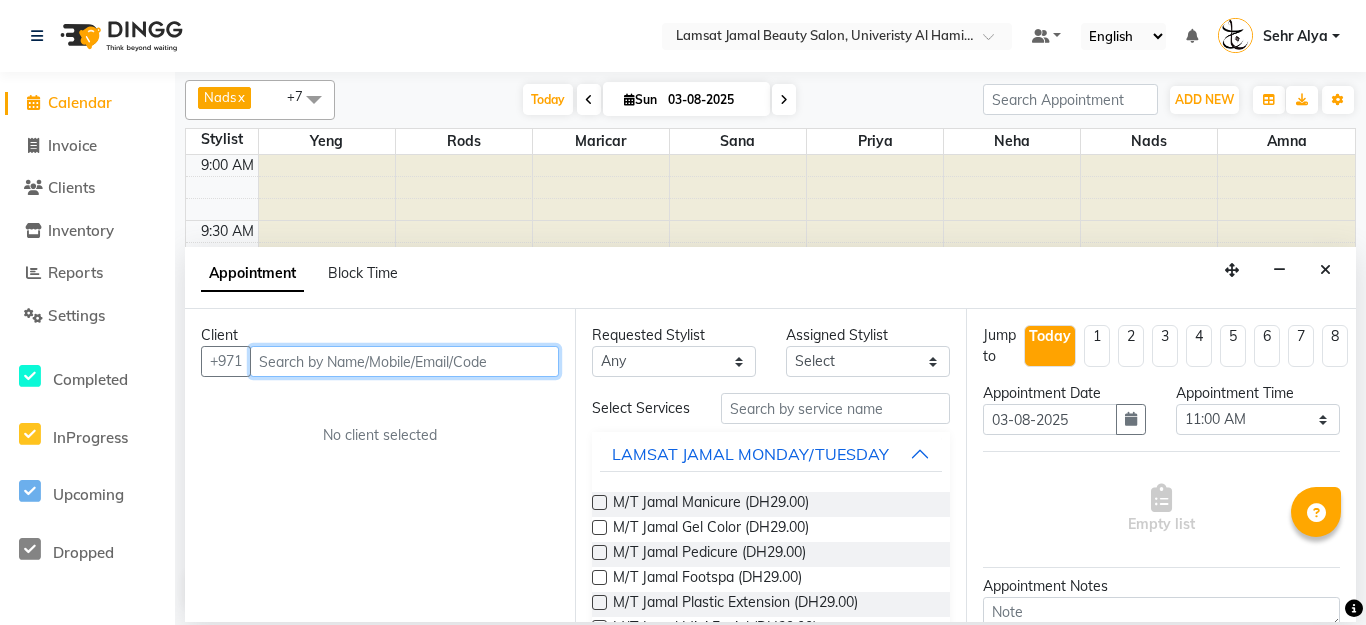 click at bounding box center (404, 361) 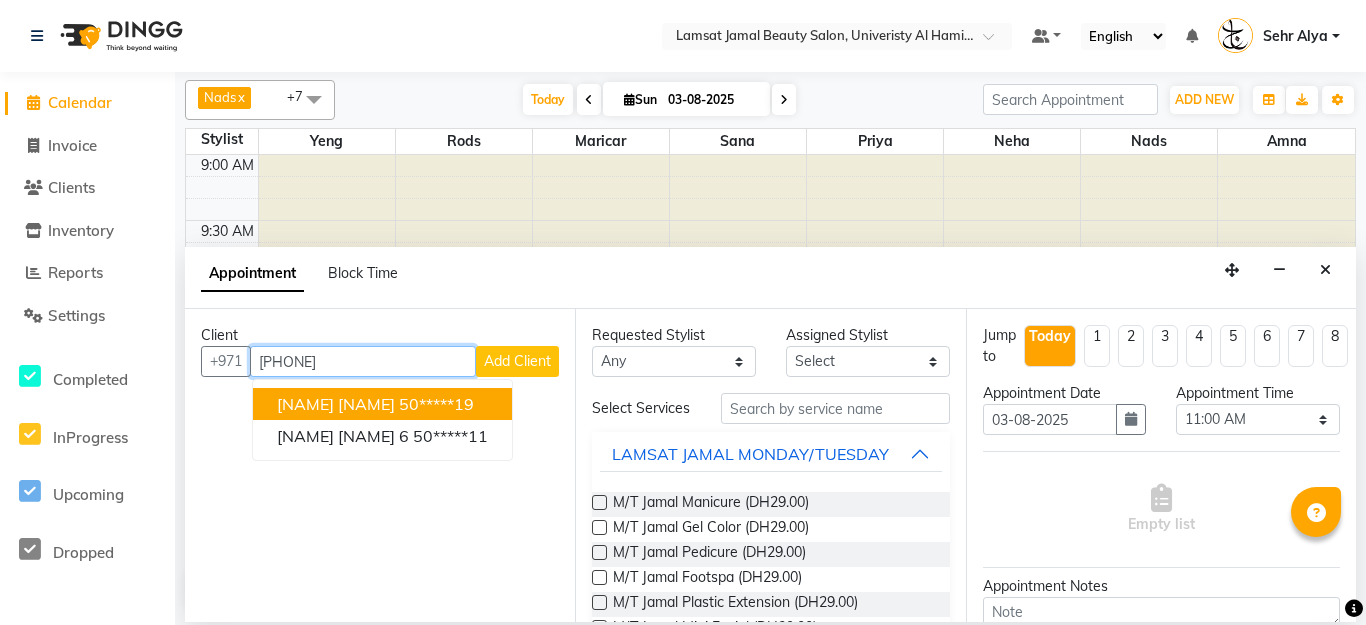 click on "50*****19" at bounding box center (436, 404) 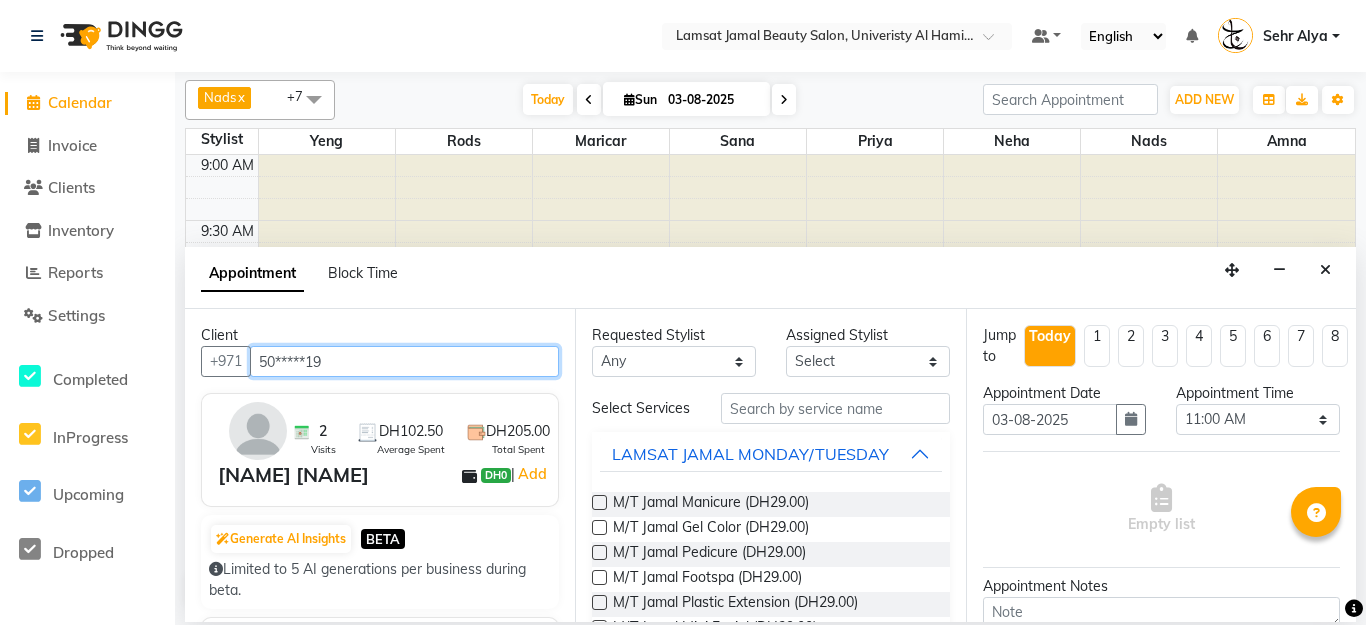 type on "50*****19" 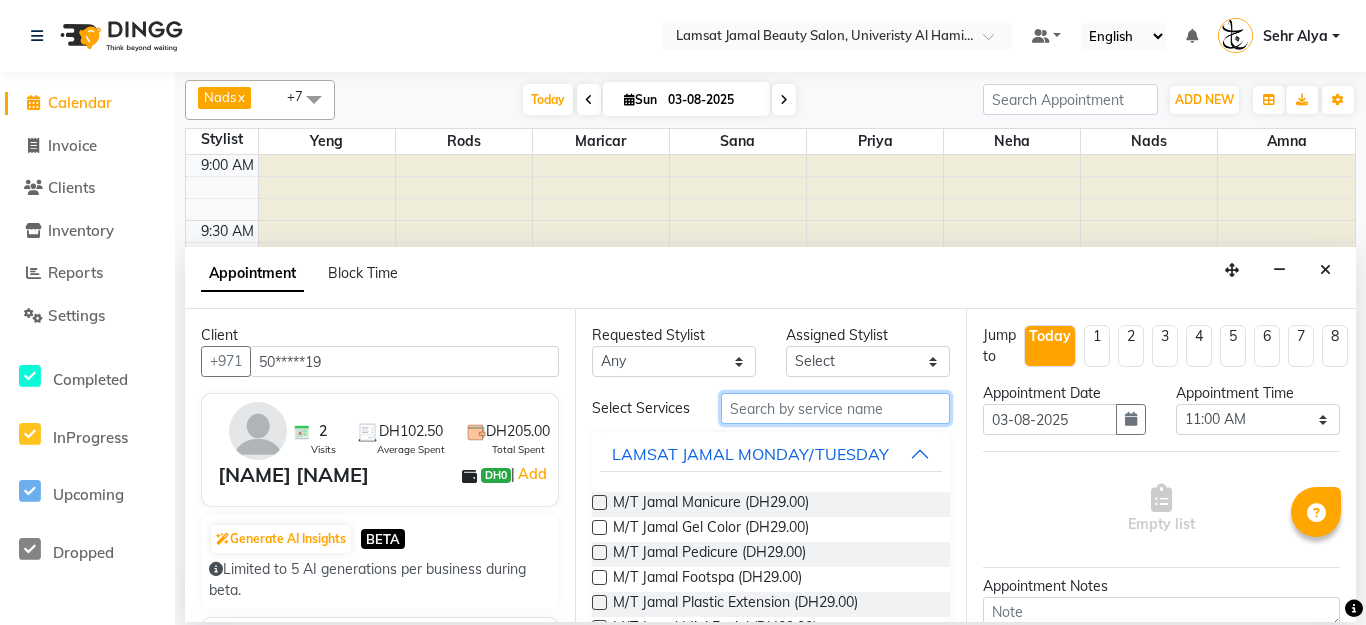 click at bounding box center (835, 408) 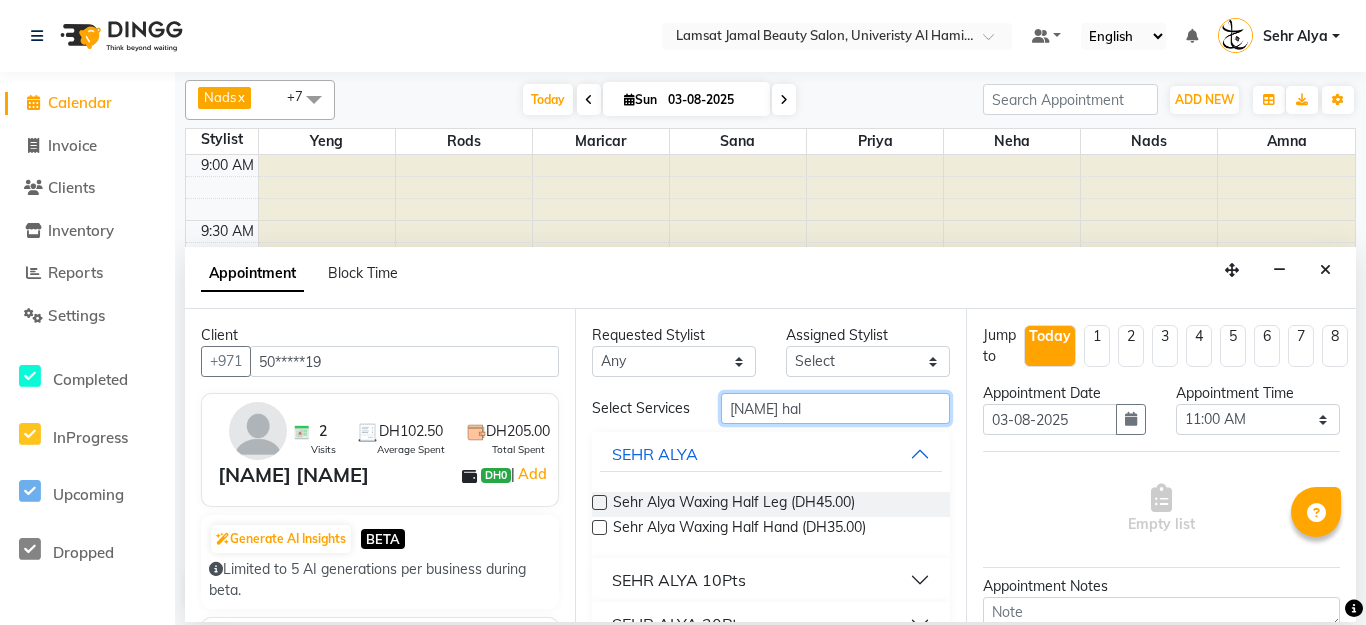 type on "[NAME] hal" 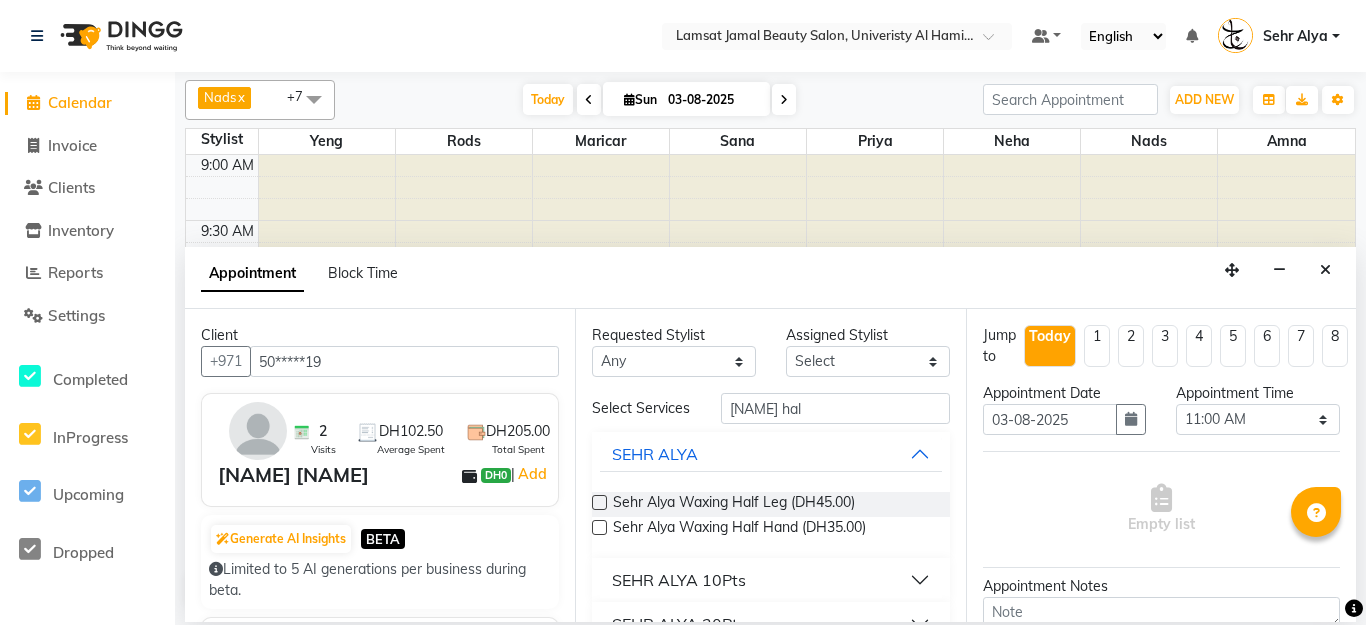 click at bounding box center (599, 502) 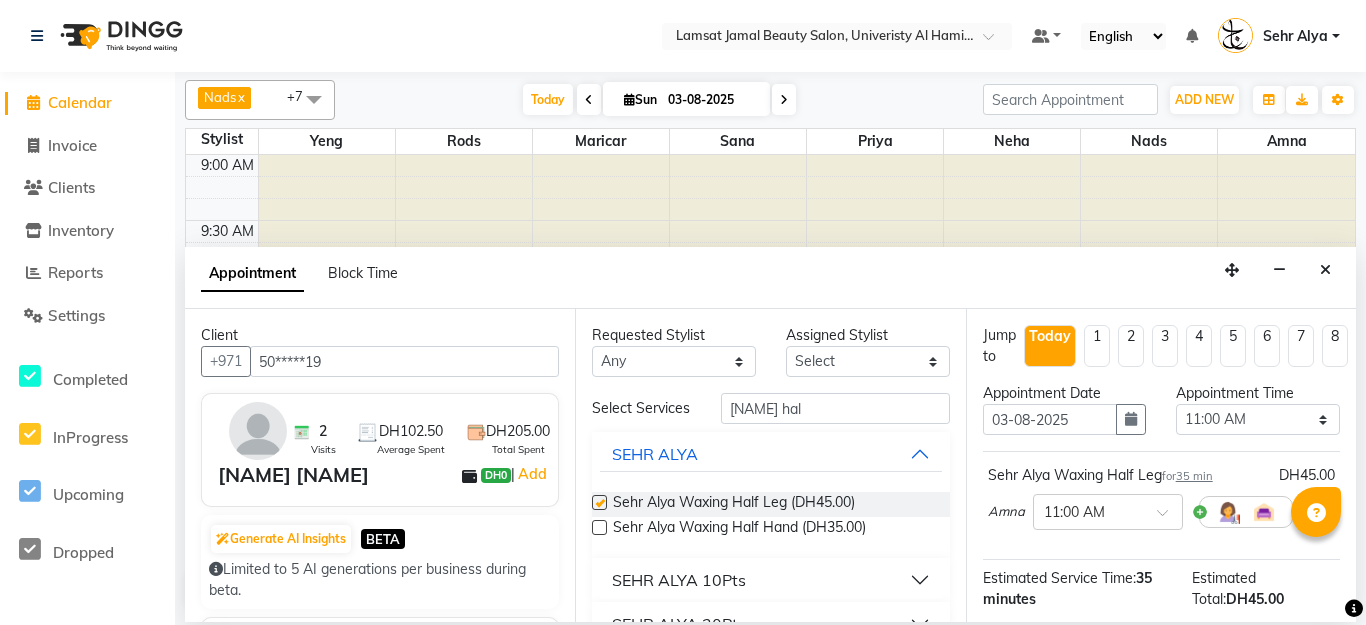 checkbox on "false" 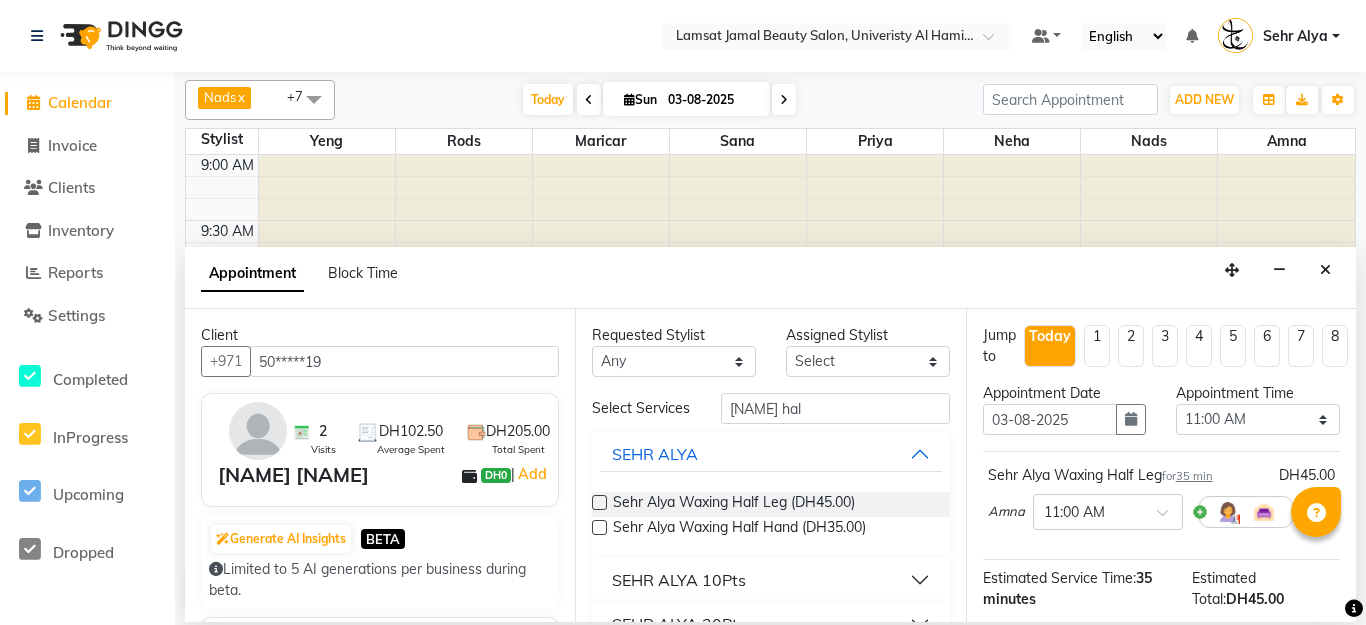 click at bounding box center [599, 527] 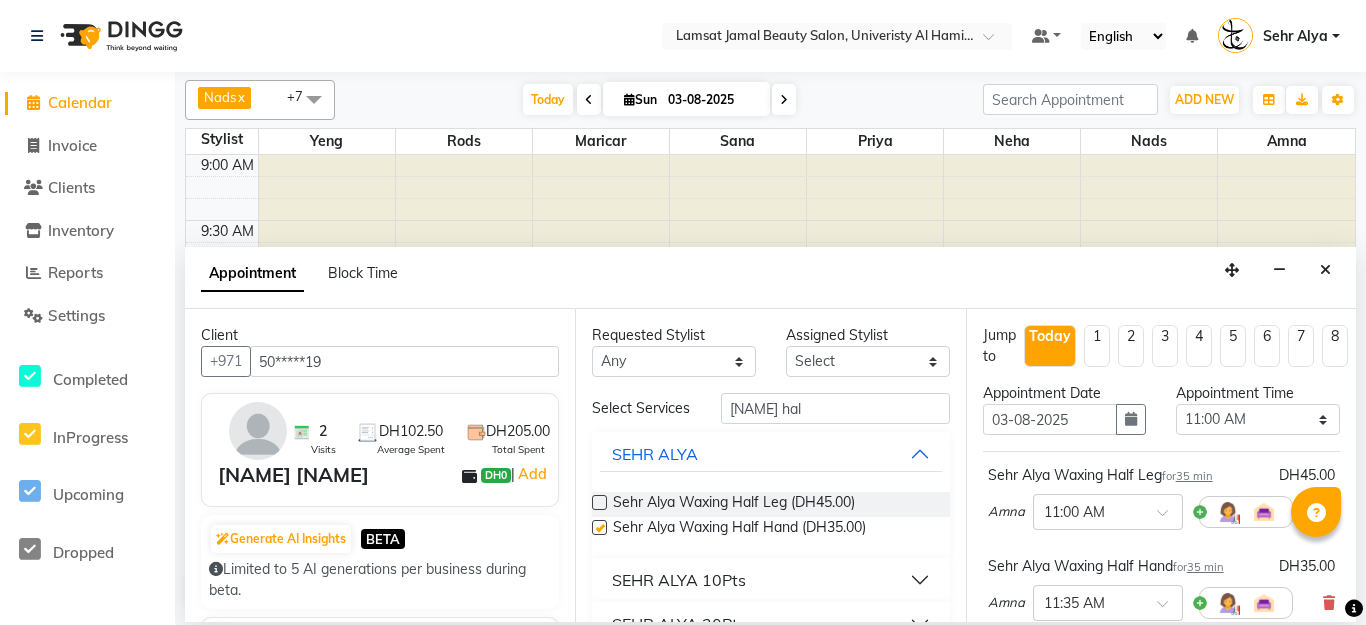checkbox on "false" 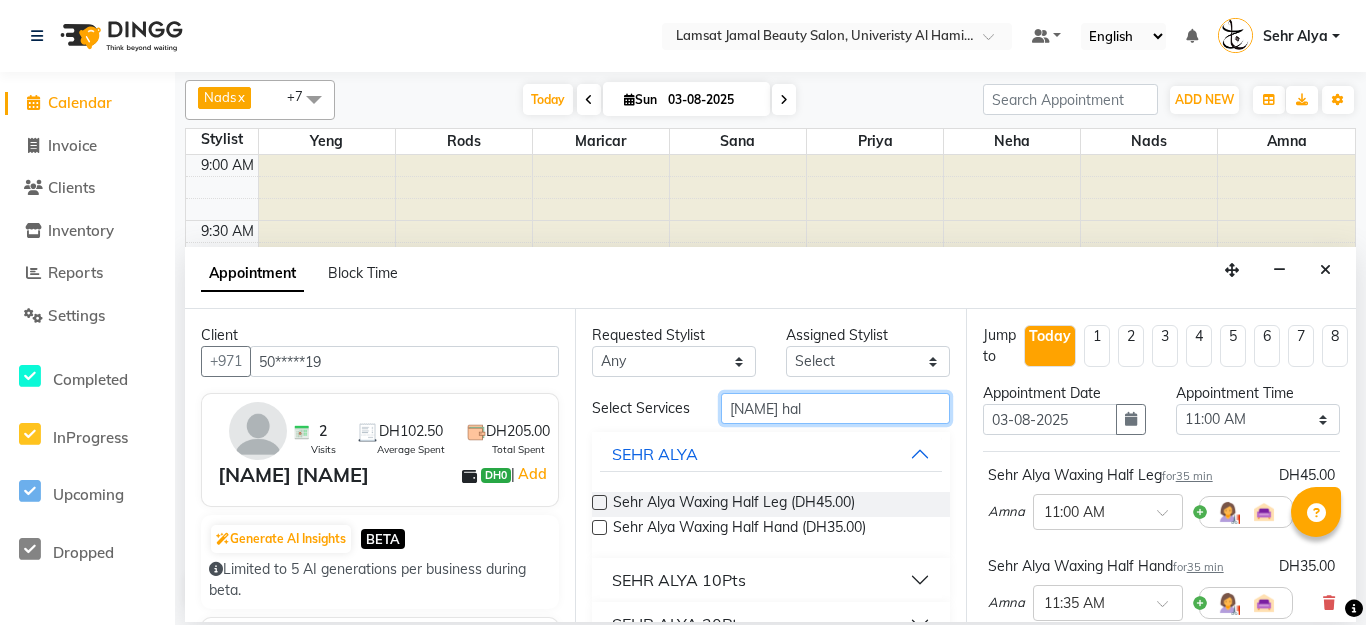 click on "[NAME] hal" at bounding box center [835, 408] 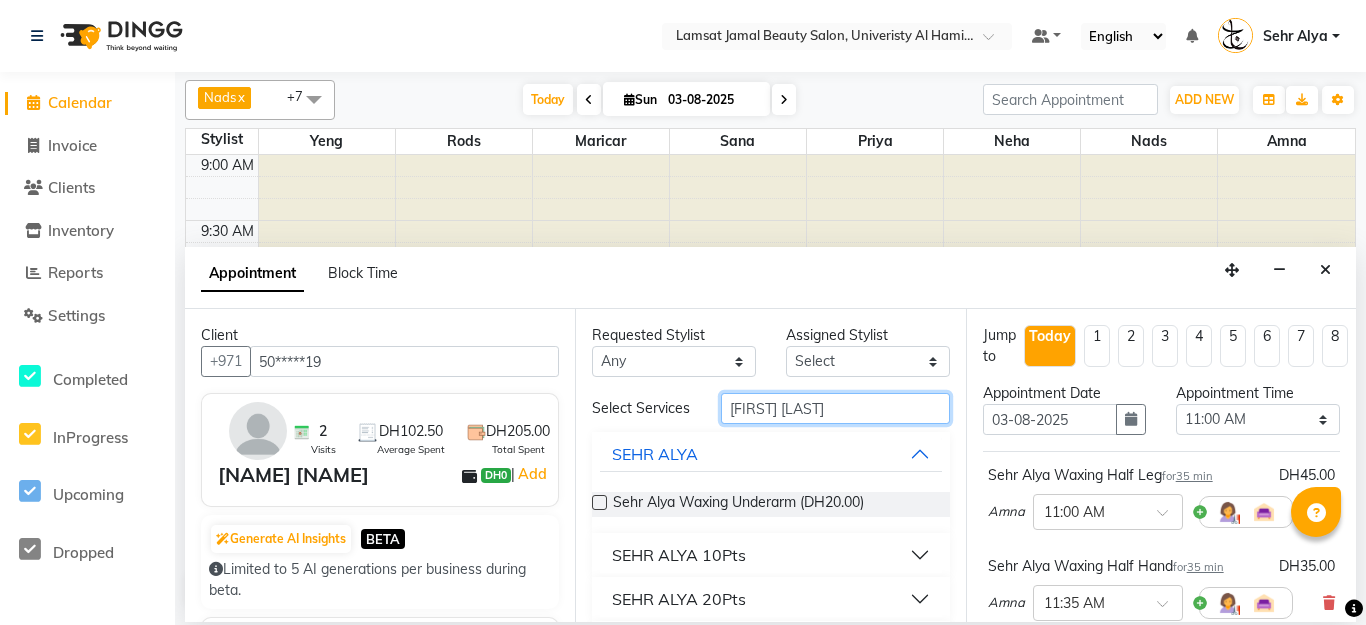 type on "[FIRST] [LAST]" 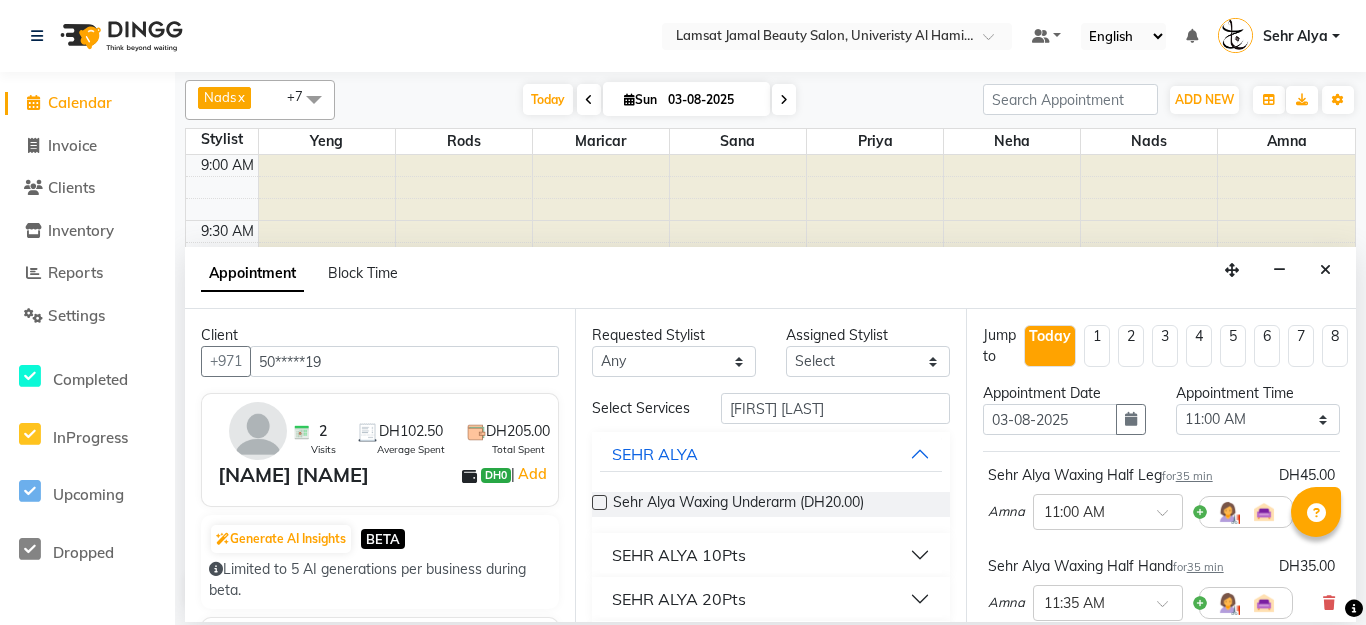click at bounding box center (599, 502) 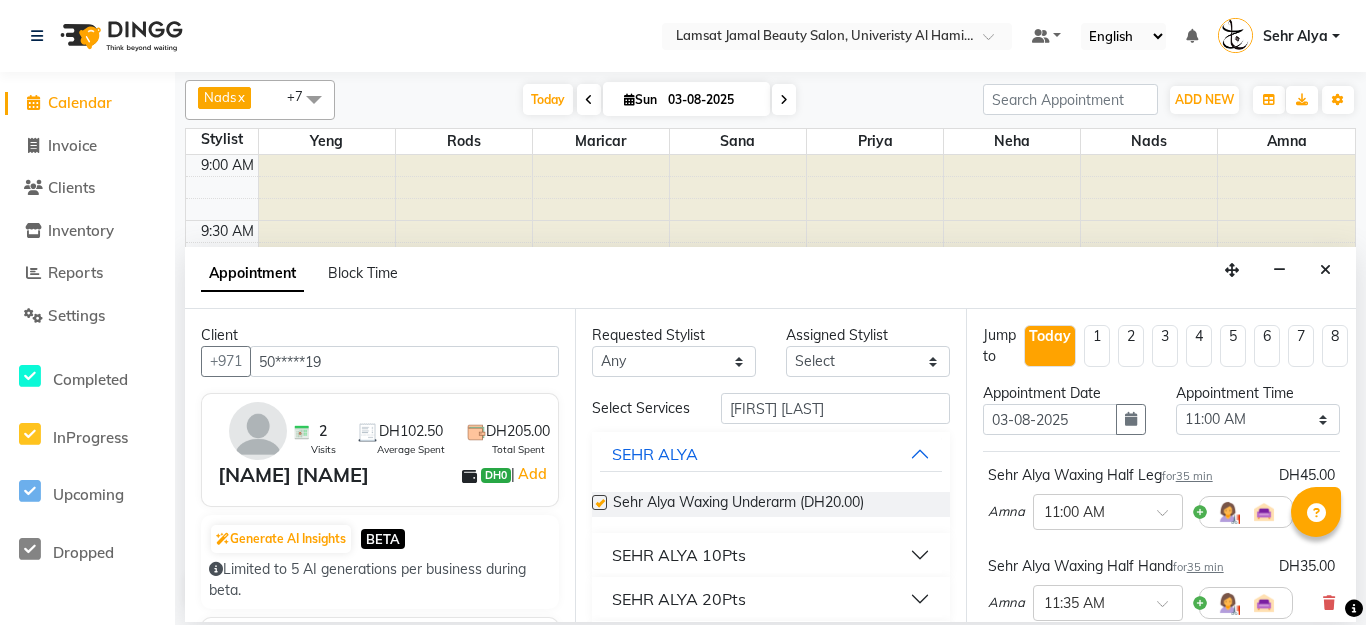 checkbox on "false" 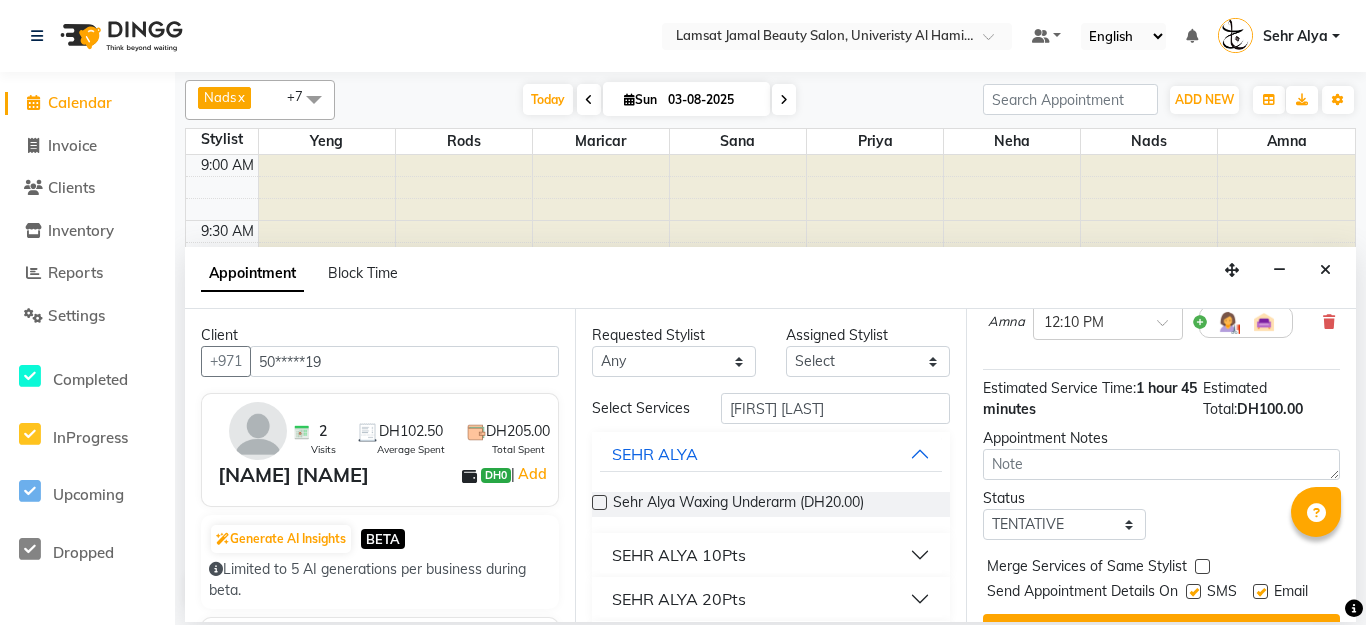 scroll, scrollTop: 416, scrollLeft: 0, axis: vertical 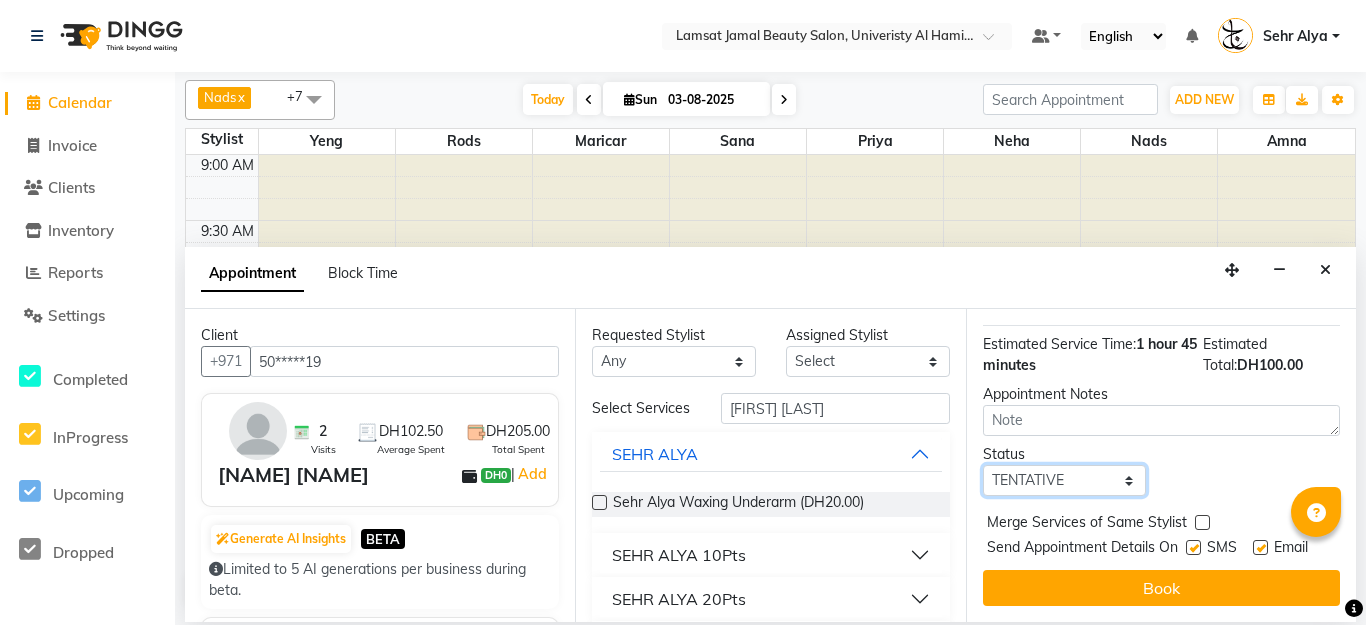 click on "Select TENTATIVE CONFIRM CHECK-IN UPCOMING" at bounding box center (1065, 480) 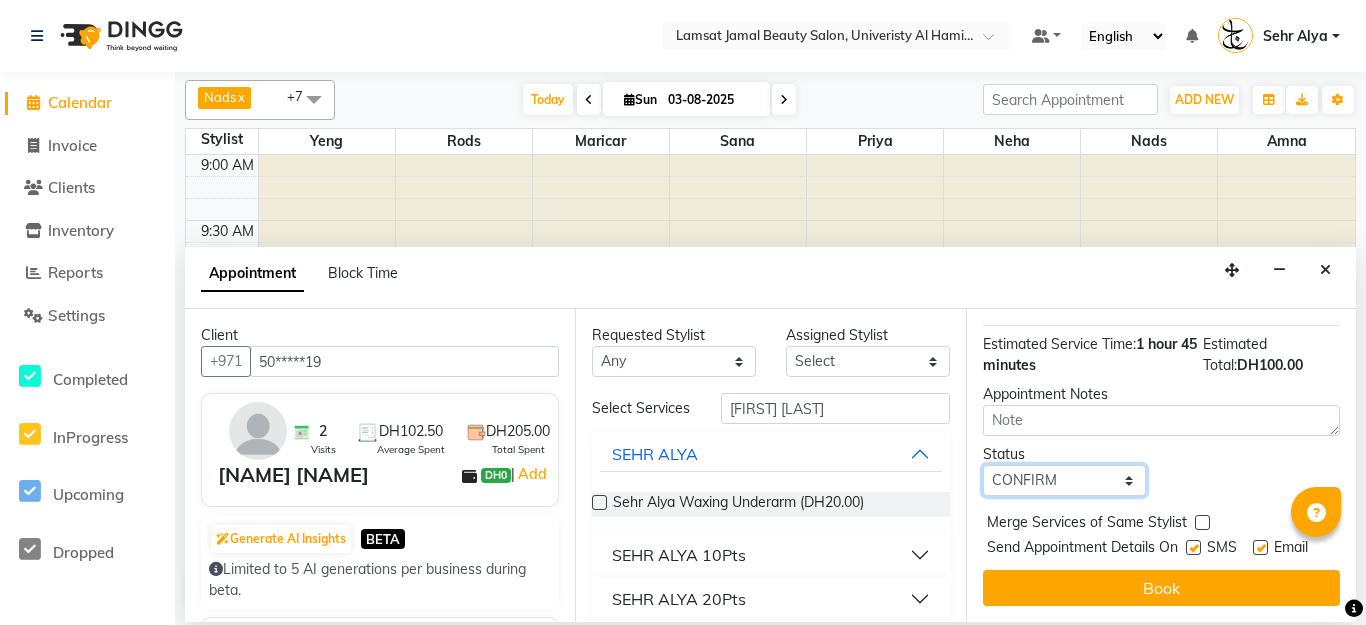 click on "Select TENTATIVE CONFIRM CHECK-IN UPCOMING" at bounding box center [1065, 480] 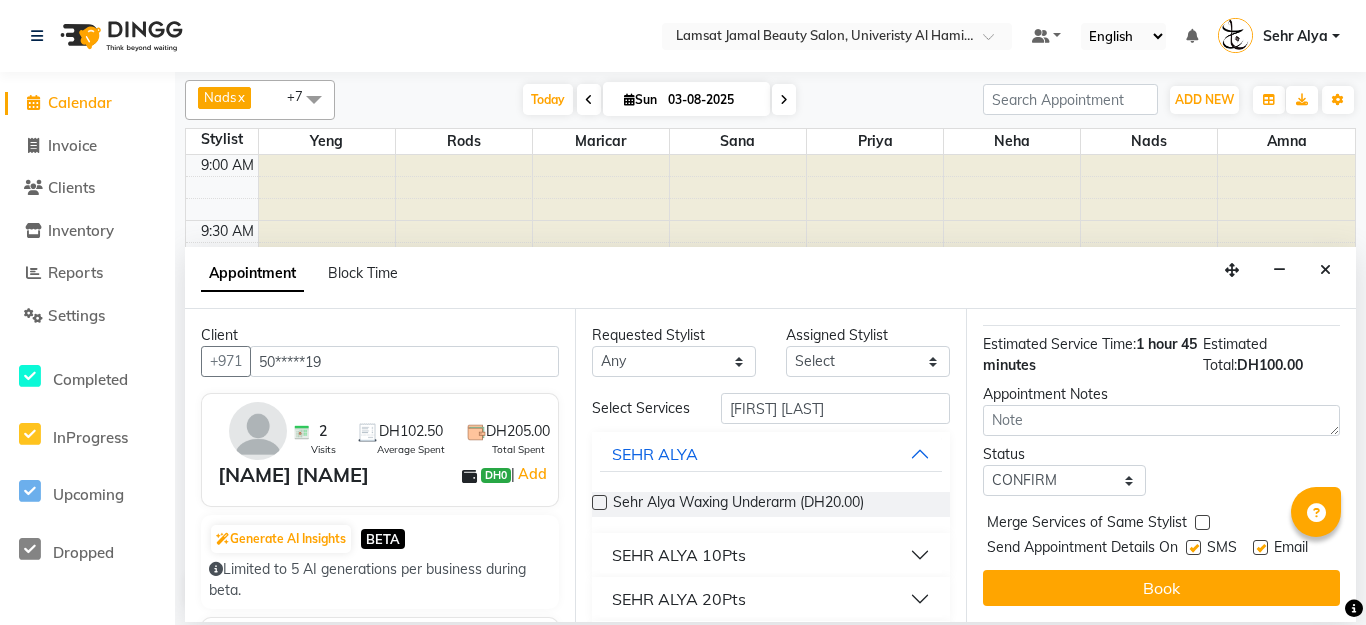 click at bounding box center [1202, 522] 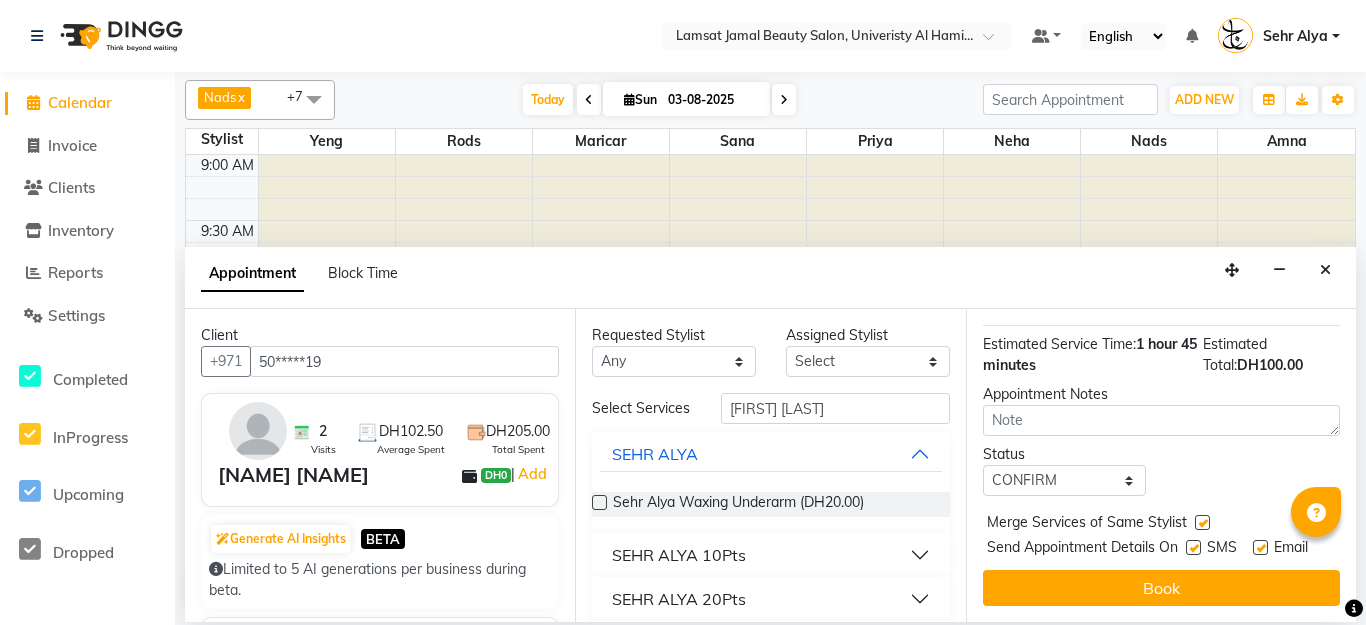 drag, startPoint x: 1171, startPoint y: 589, endPoint x: 1176, endPoint y: 598, distance: 10.29563 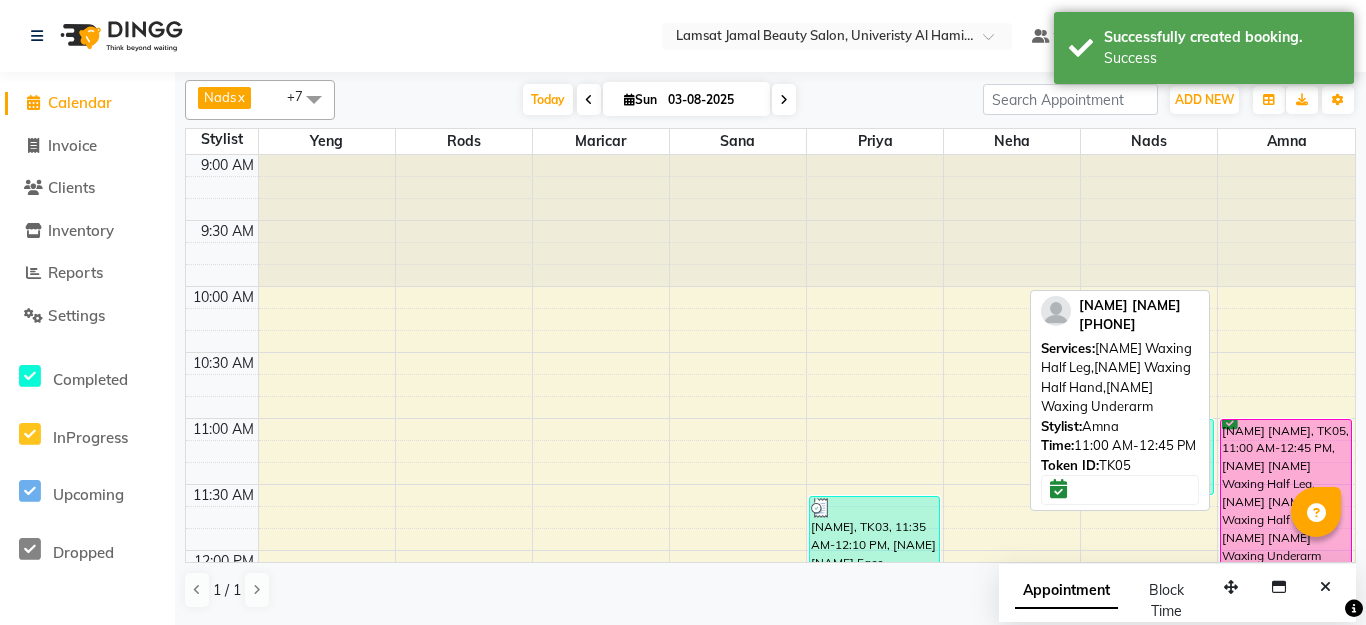 click on "[NAME] [NAME], TK05, 11:00 AM-12:45 PM, [NAME] [NAME] Waxing Half Leg,[NAME] [NAME] Waxing Half Hand,[NAME] [NAME] Waxing Underarm" at bounding box center [1285, 534] 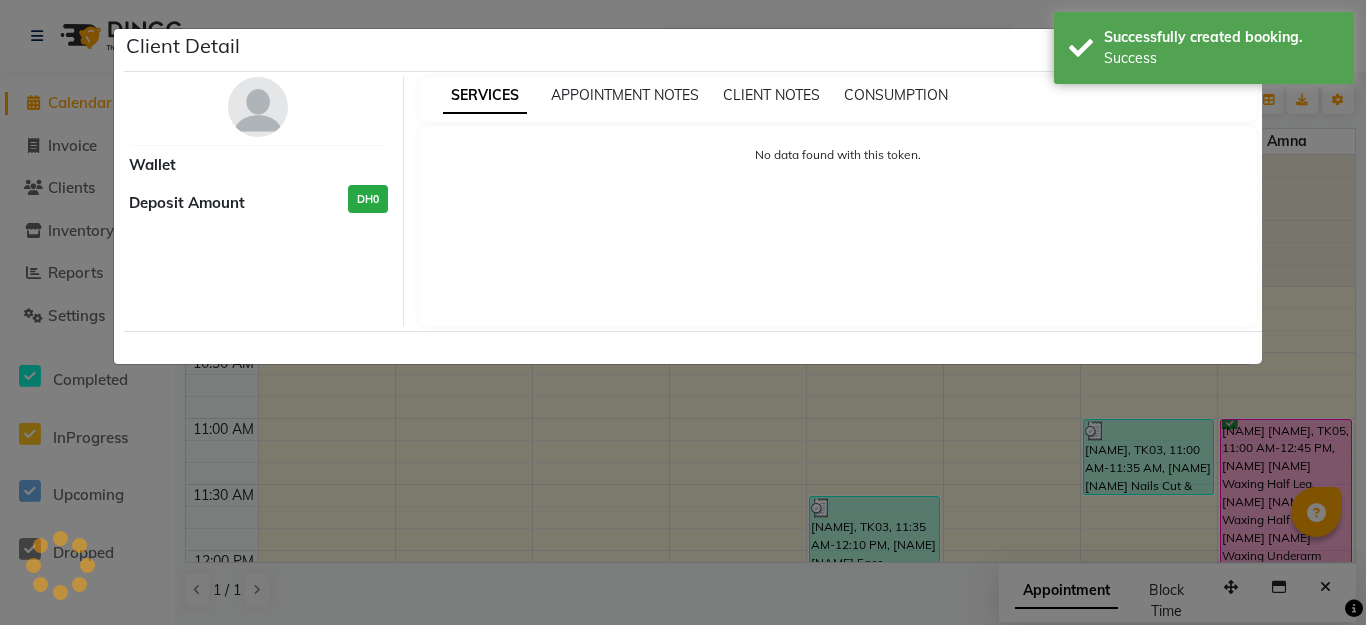 select on "6" 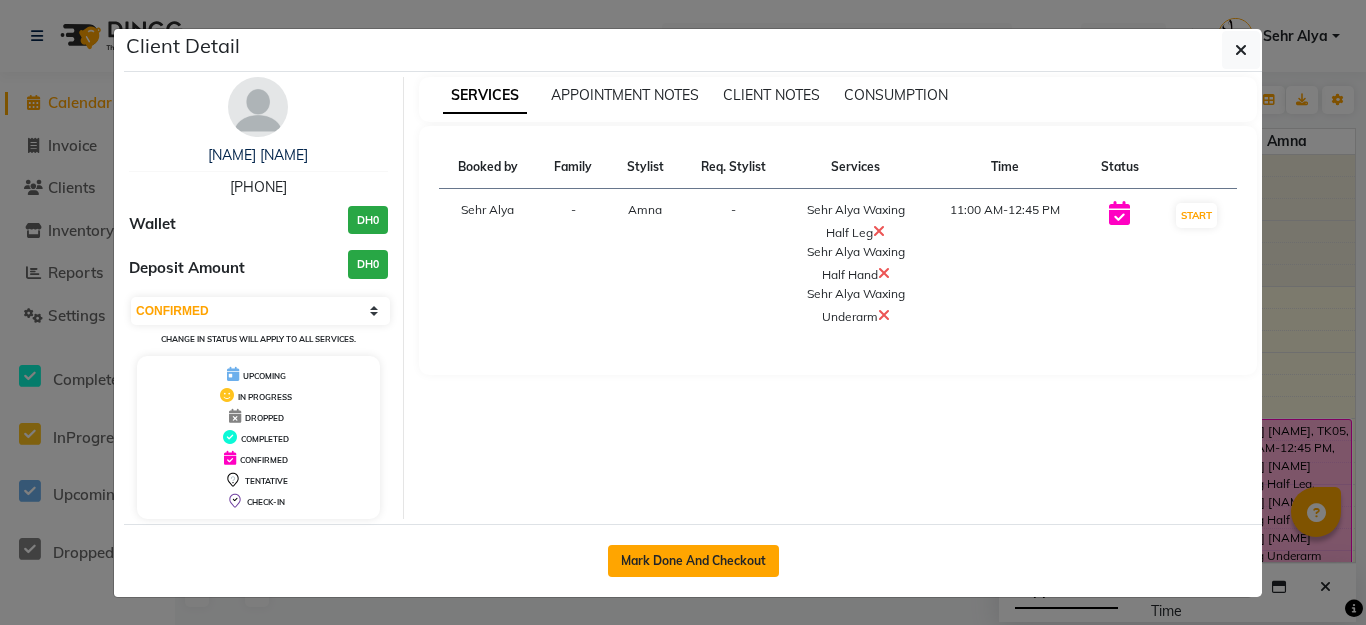 click on "Mark Done And Checkout" 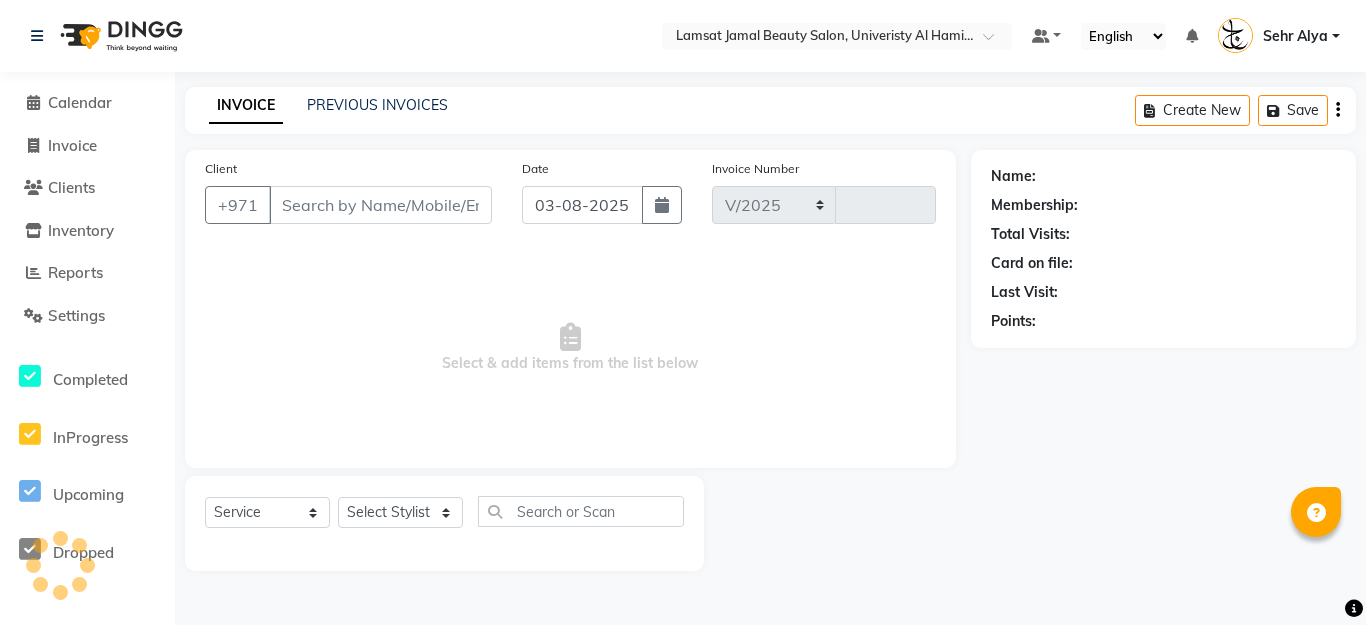 select on "8294" 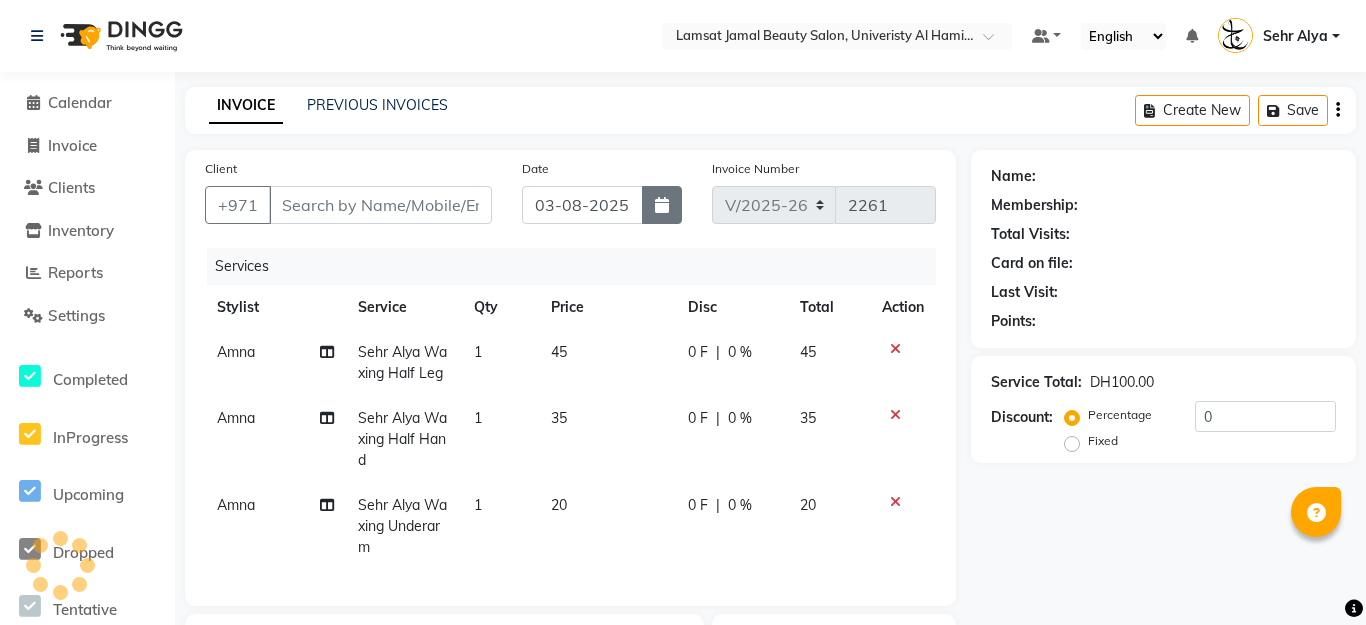 type on "50*****19" 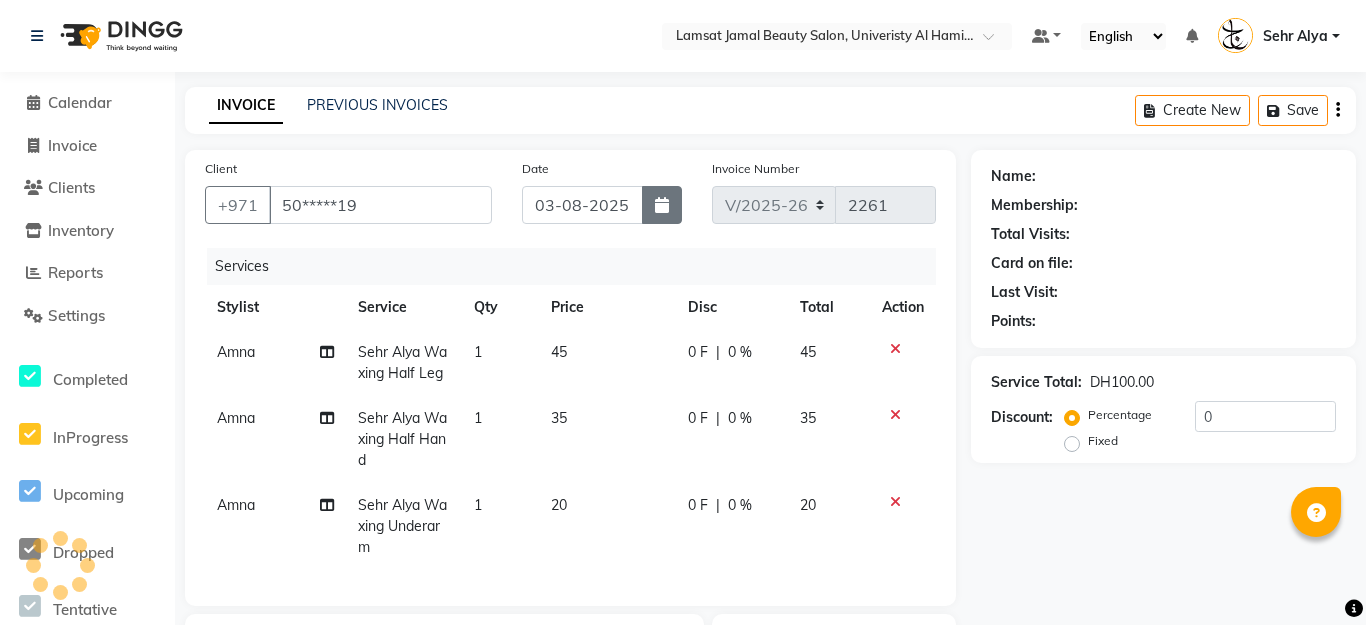 select on "[PHONE]" 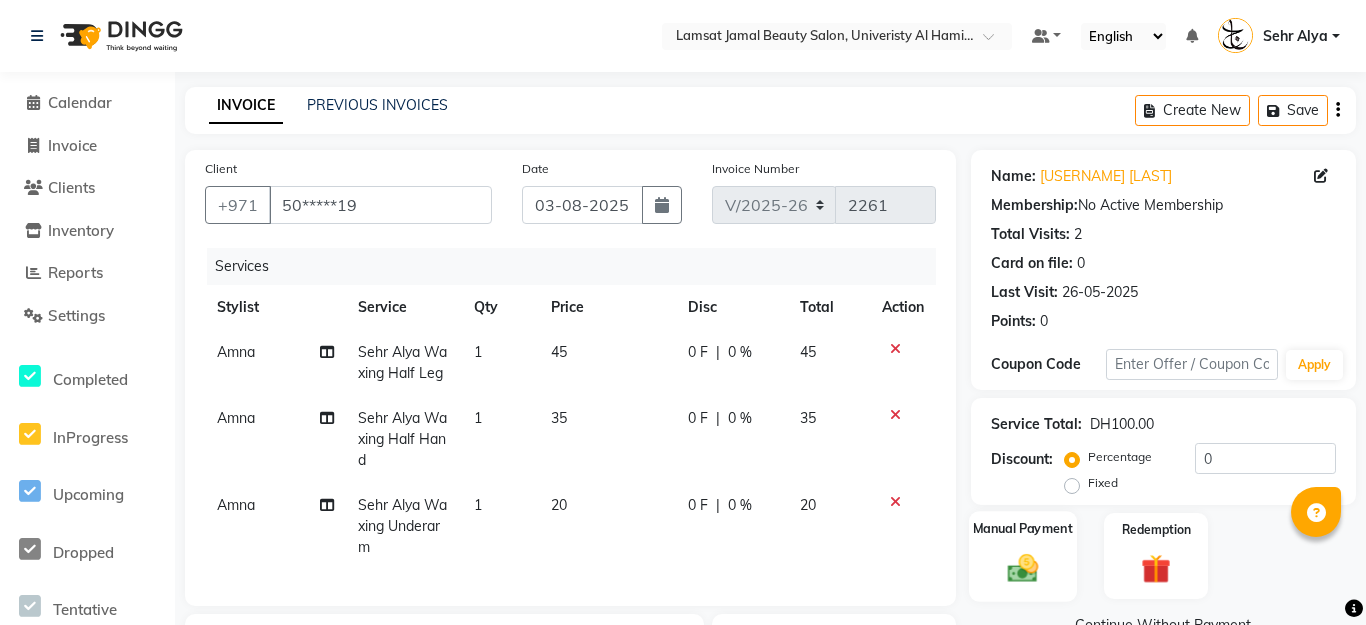 scroll, scrollTop: 160, scrollLeft: 0, axis: vertical 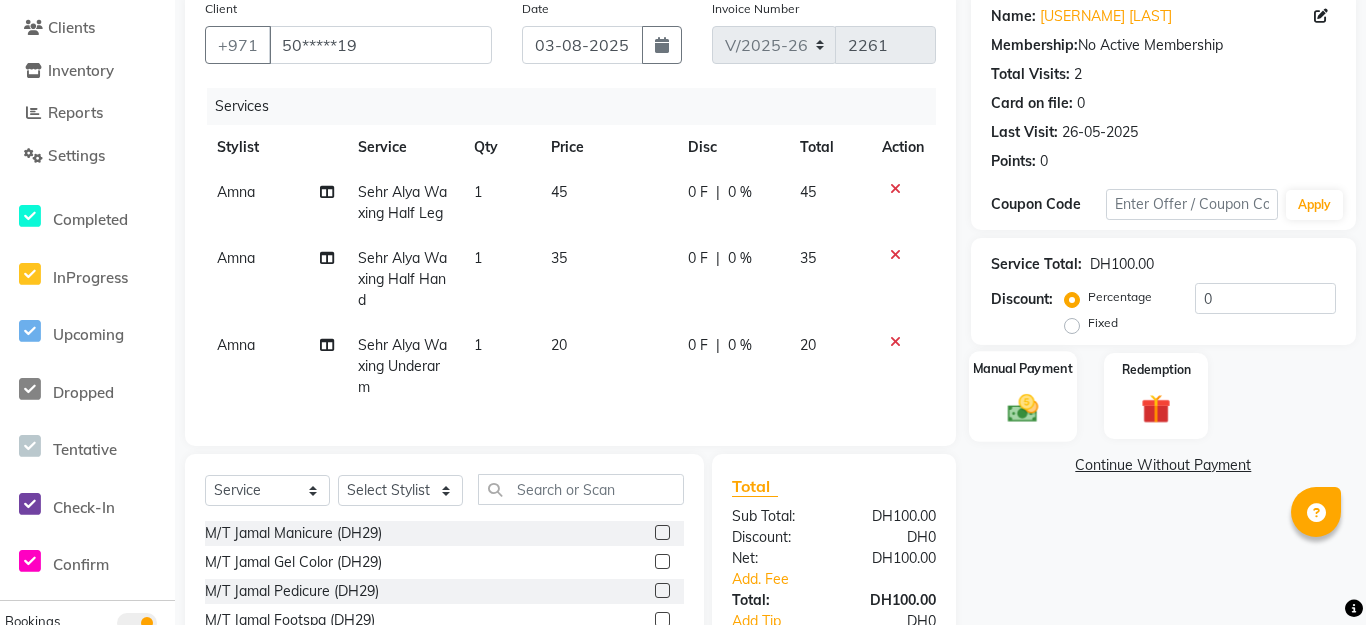 click 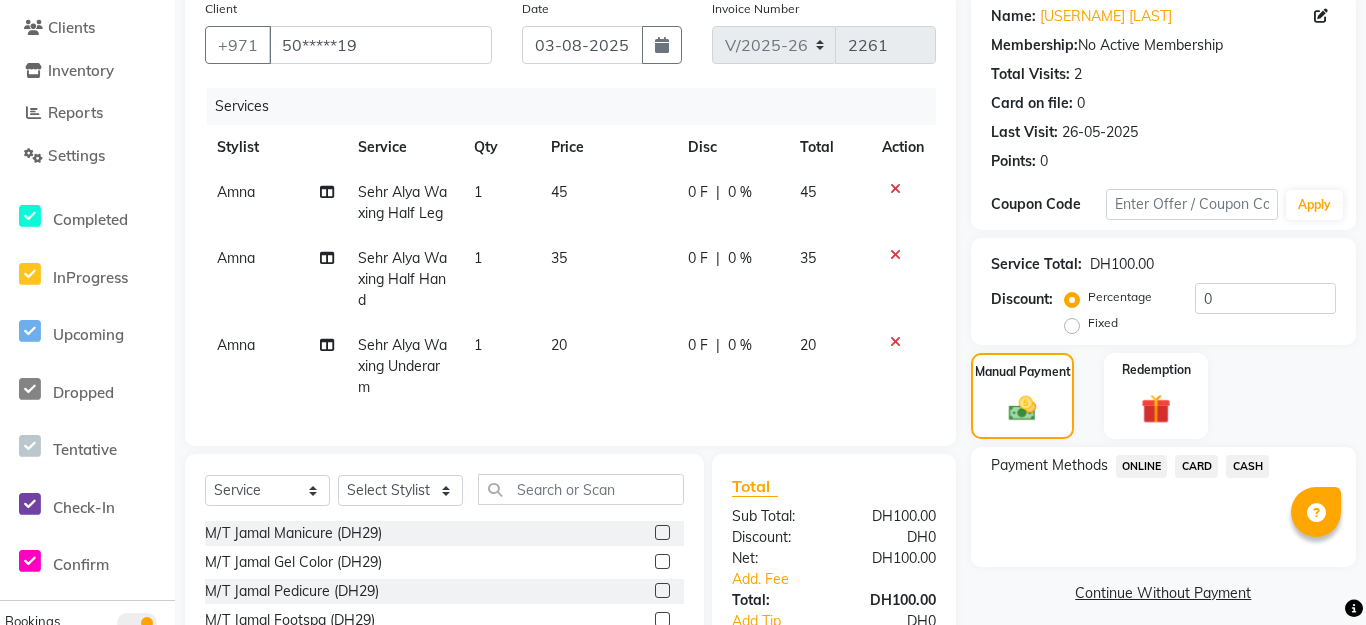 click on "CASH" 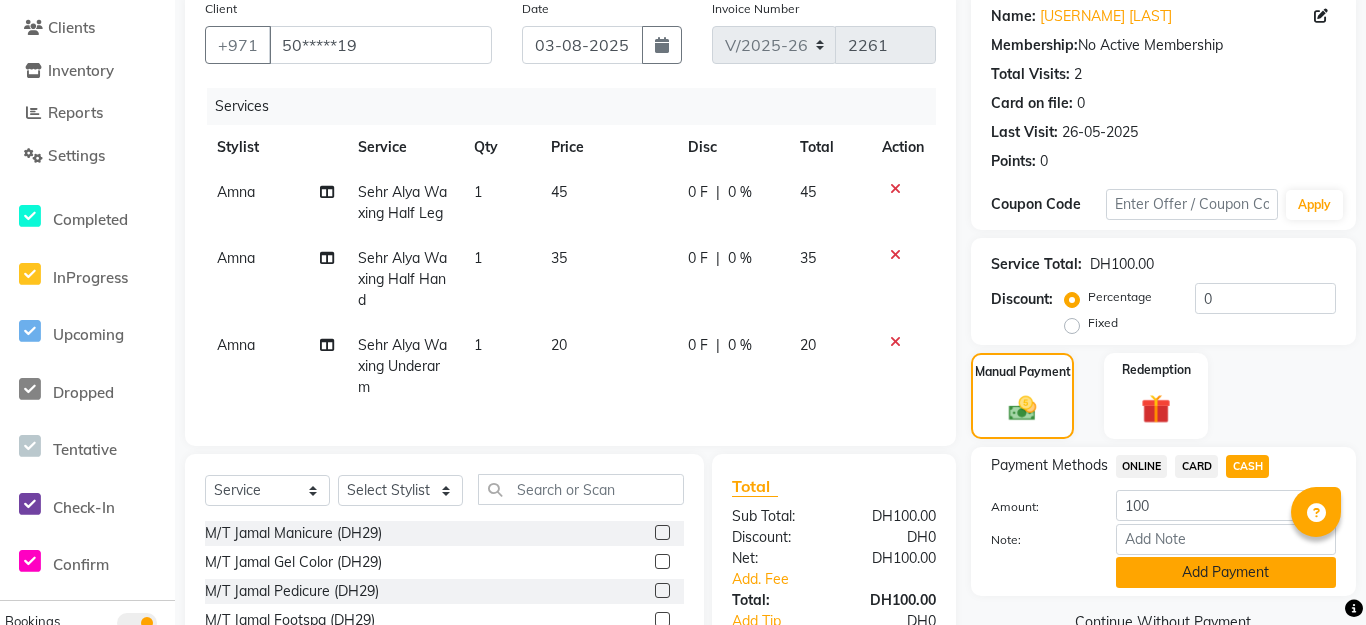 scroll, scrollTop: 314, scrollLeft: 0, axis: vertical 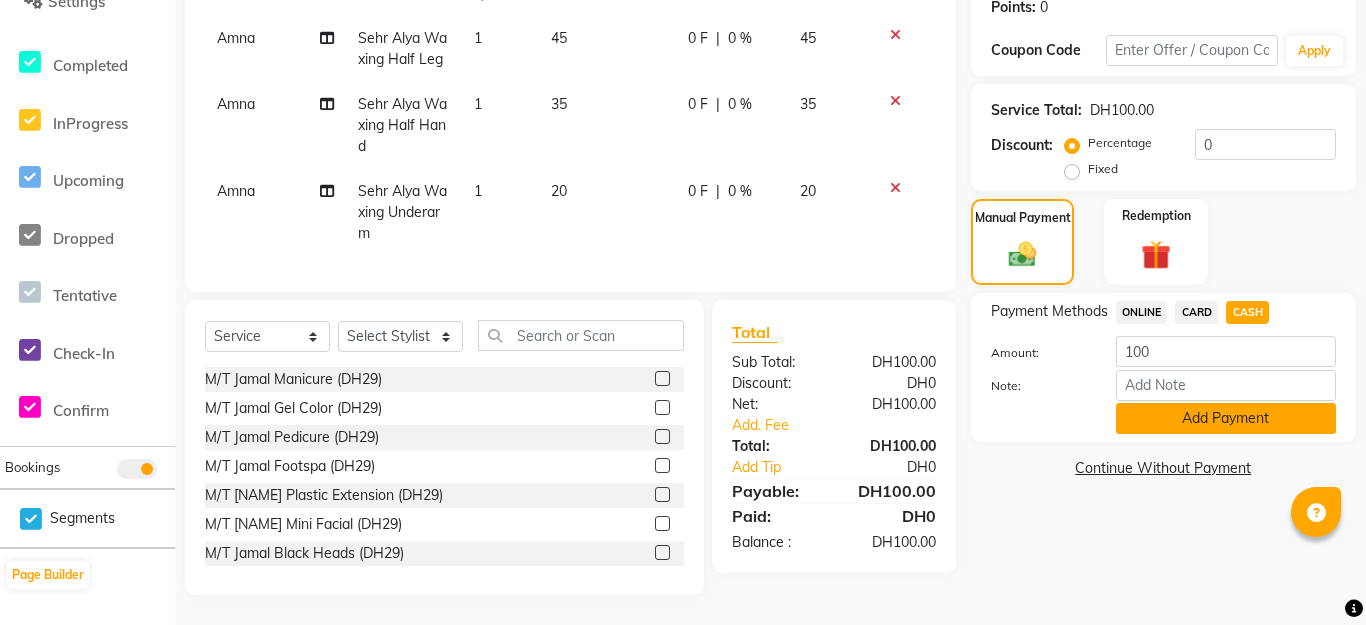 click on "Add Payment" 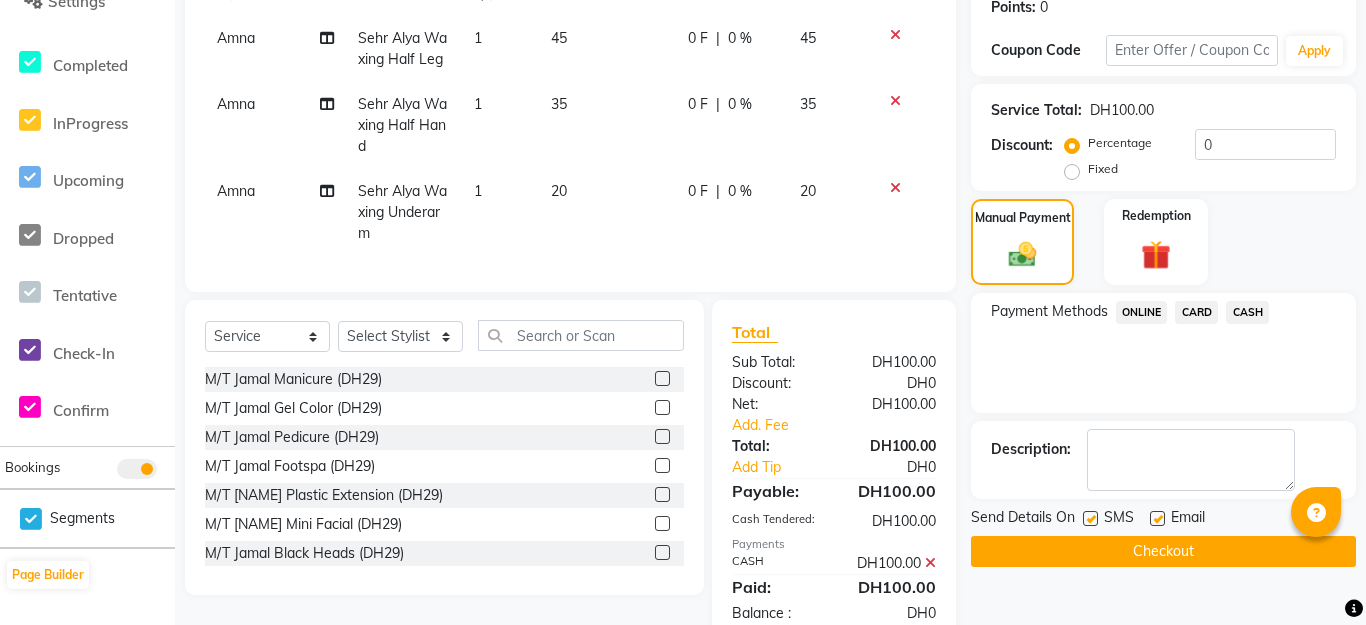 scroll, scrollTop: 324, scrollLeft: 0, axis: vertical 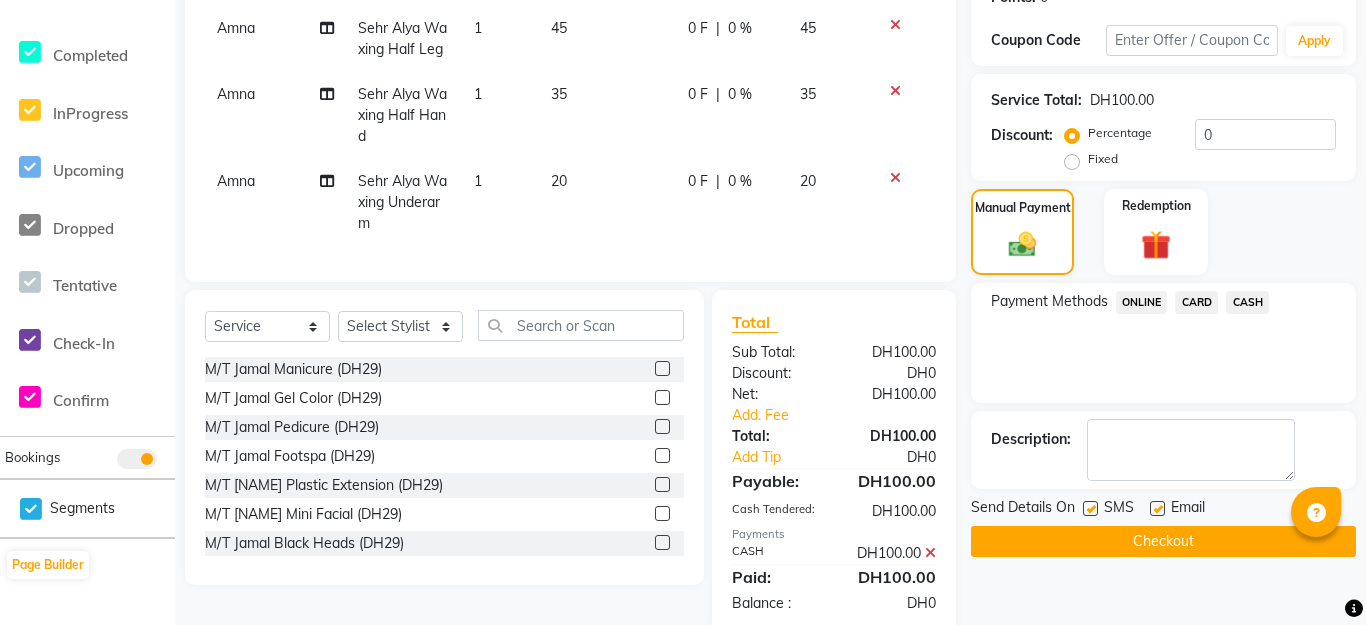 click on "Checkout" 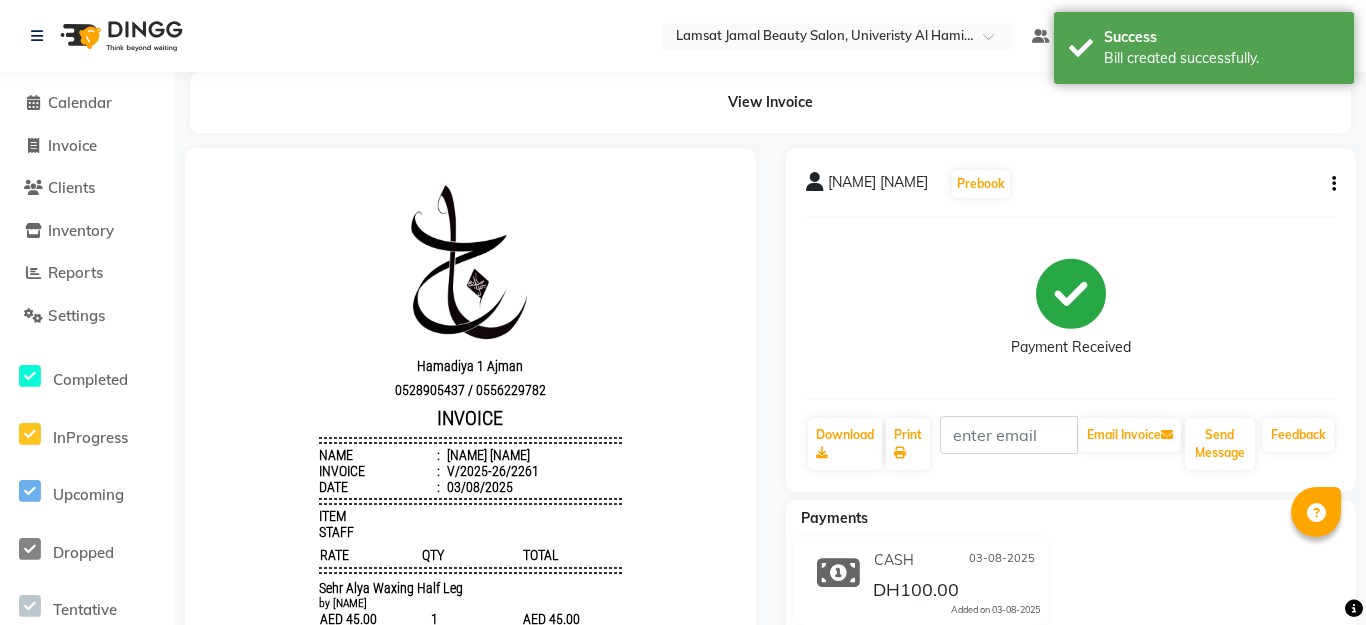 scroll, scrollTop: 0, scrollLeft: 0, axis: both 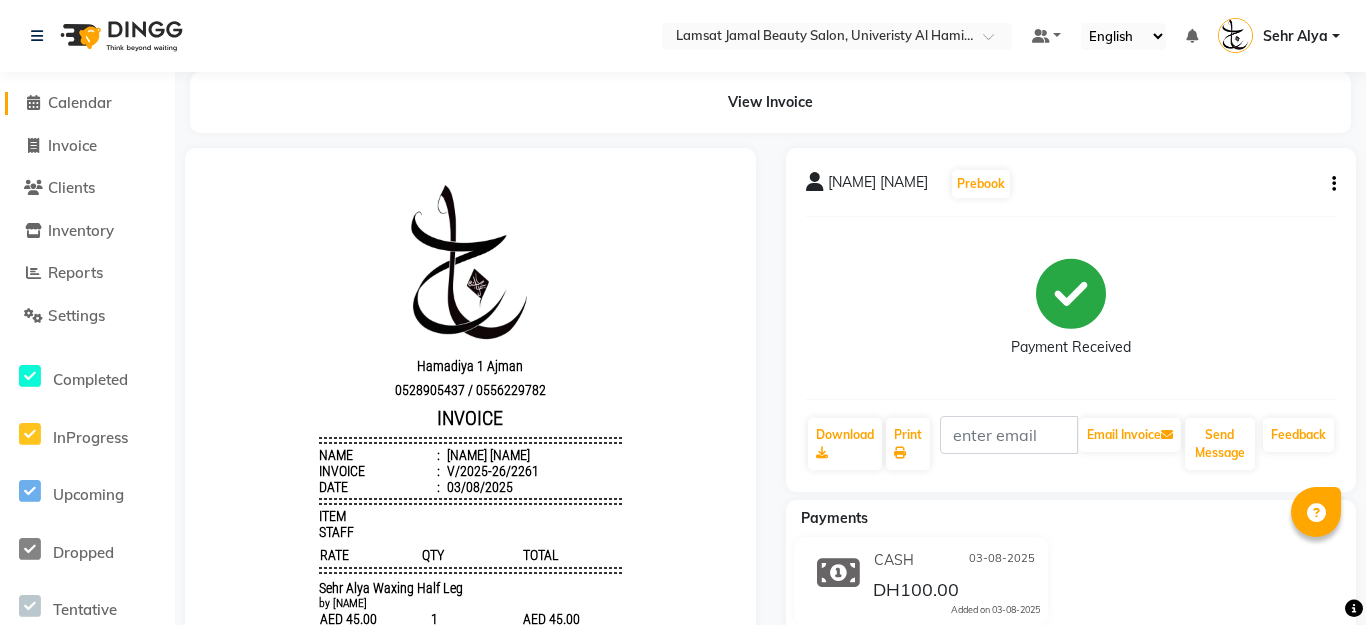 click on "Calendar" 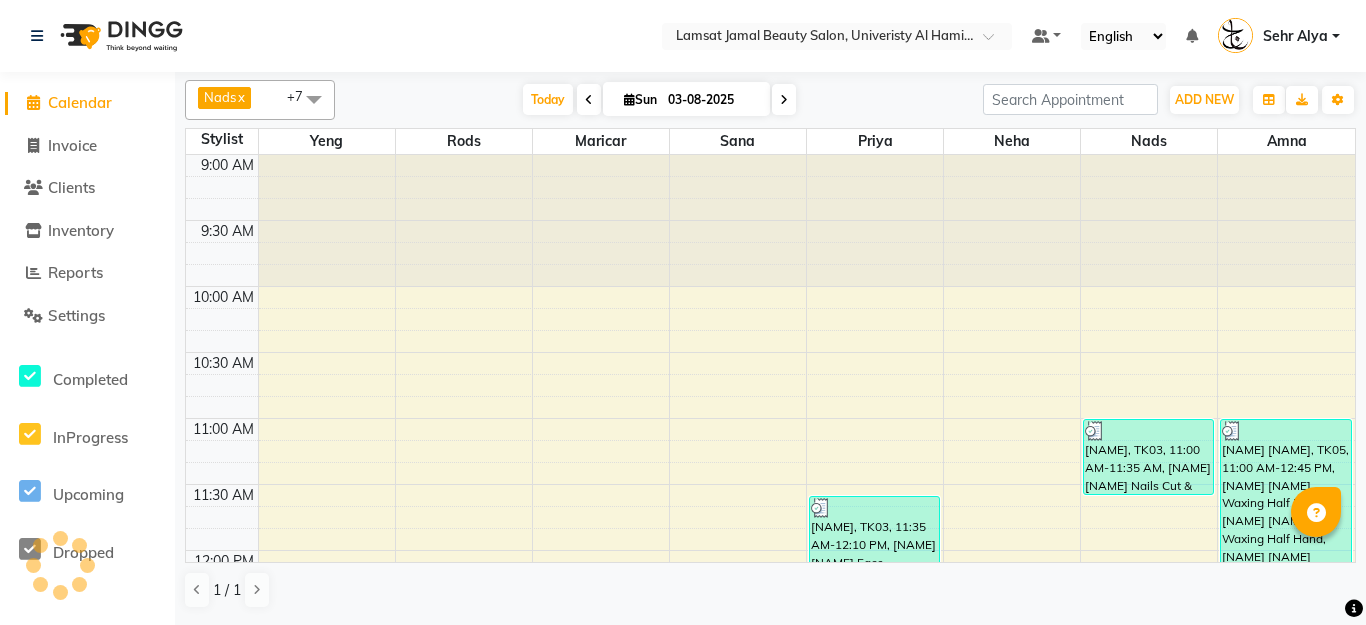 scroll, scrollTop: 0, scrollLeft: 0, axis: both 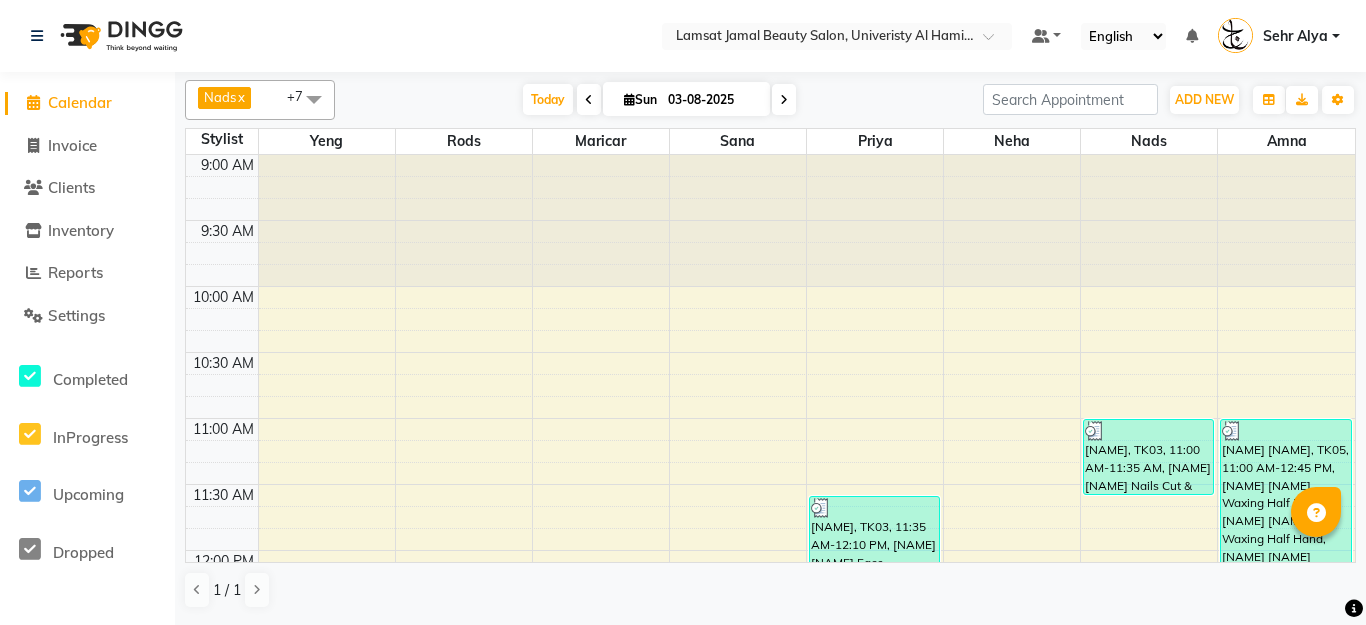 click on "9:00 AM 9:30 AM 10:00 AM 10:30 AM 11:00 AM 11:30 AM 12:00 PM 12:30 PM 1:00 PM 1:30 PM 2:00 PM 2:30 PM 3:00 PM 3:30 PM 4:00 PM 4:30 PM 5:00 PM 5:30 PM 6:00 PM 6:30 PM 7:00 PM 7:30 PM 8:00 PM 8:30 PM 9:00 PM 9:30 PM 10:00 PM 10:30 PM 11:00 PM 11:30 PM     [NAME], TK03, 11:35 AM-12:10 PM, [NAME] [NAME] Face Threading/Wax Eyebrow     [NAME], TK03, 11:00 AM-11:35 AM, [NAME] [NAME] Nails Cut & Shape     [NAME] [NAME], TK05, 11:00 AM-12:45 PM, [NAME] [NAME] Waxing Half Leg,[NAME] [NAME] Waxing Half Hand,[NAME] [NAME] Waxing Underarm" at bounding box center [770, 1144] 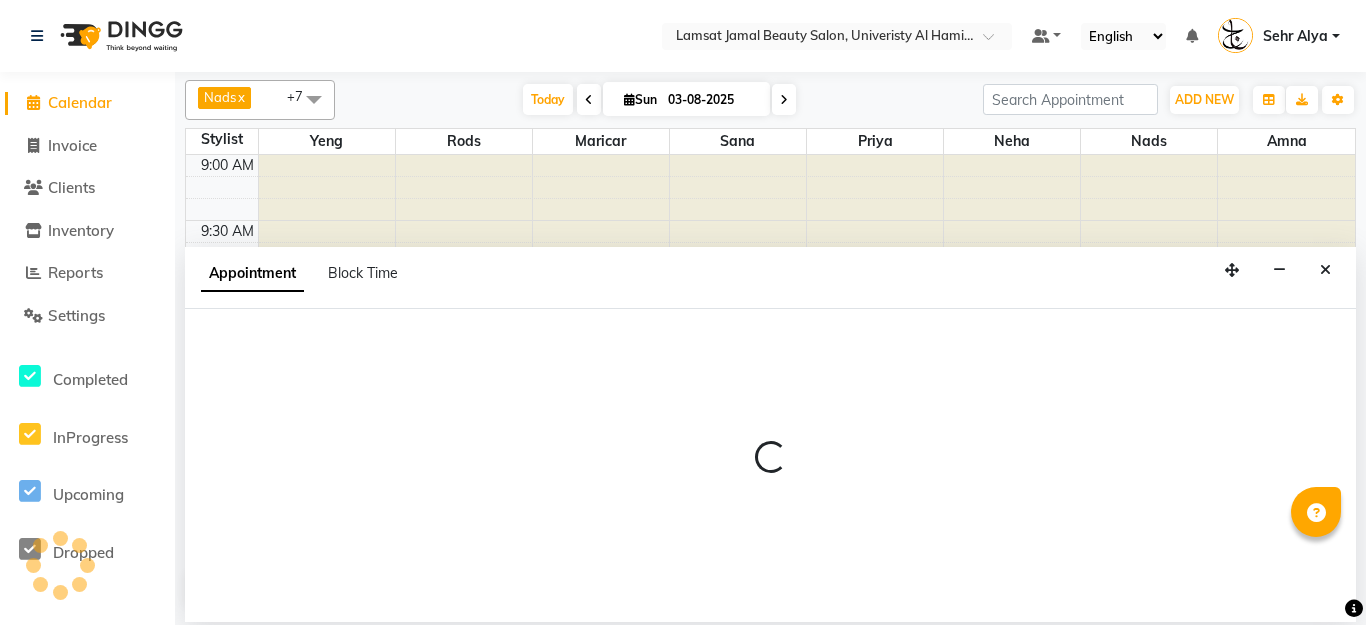 select on "79914" 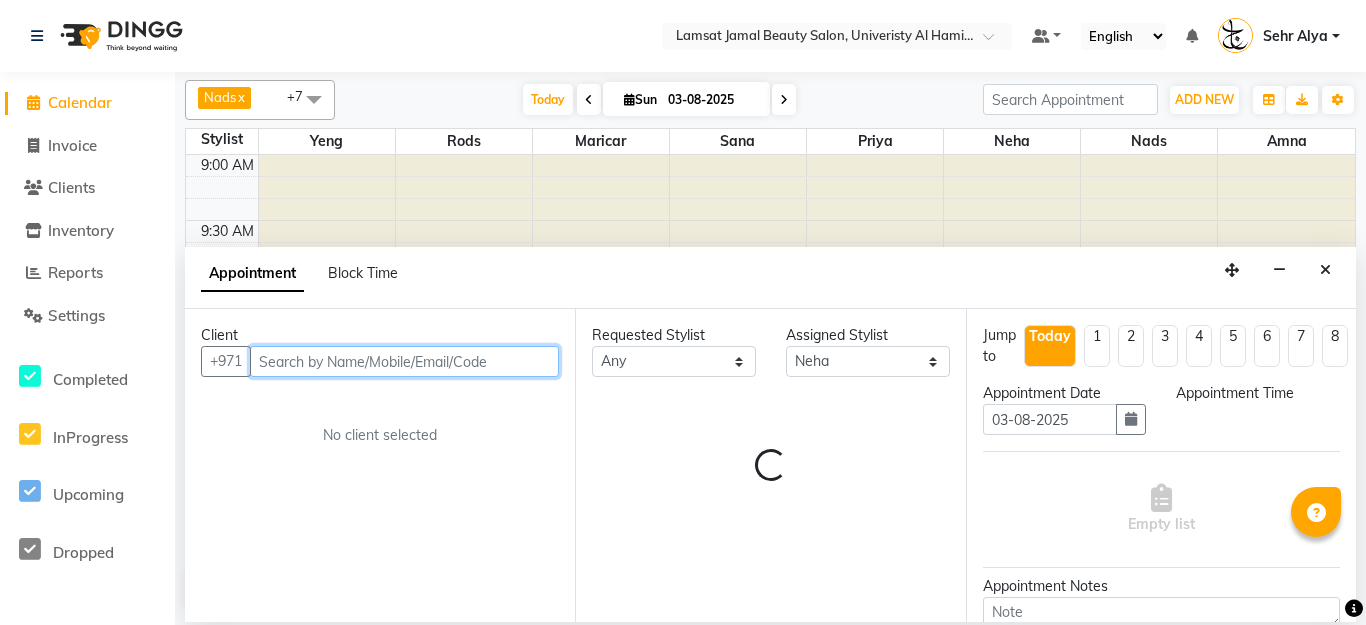 select on "675" 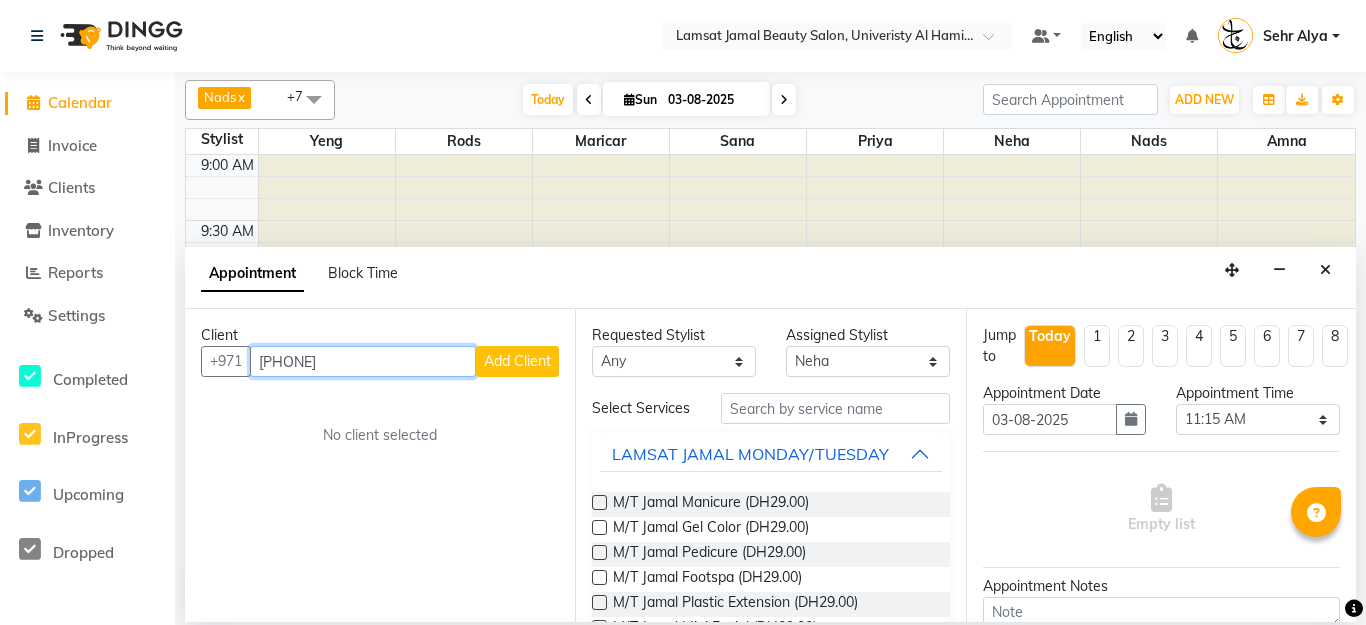 type on "[PHONE]" 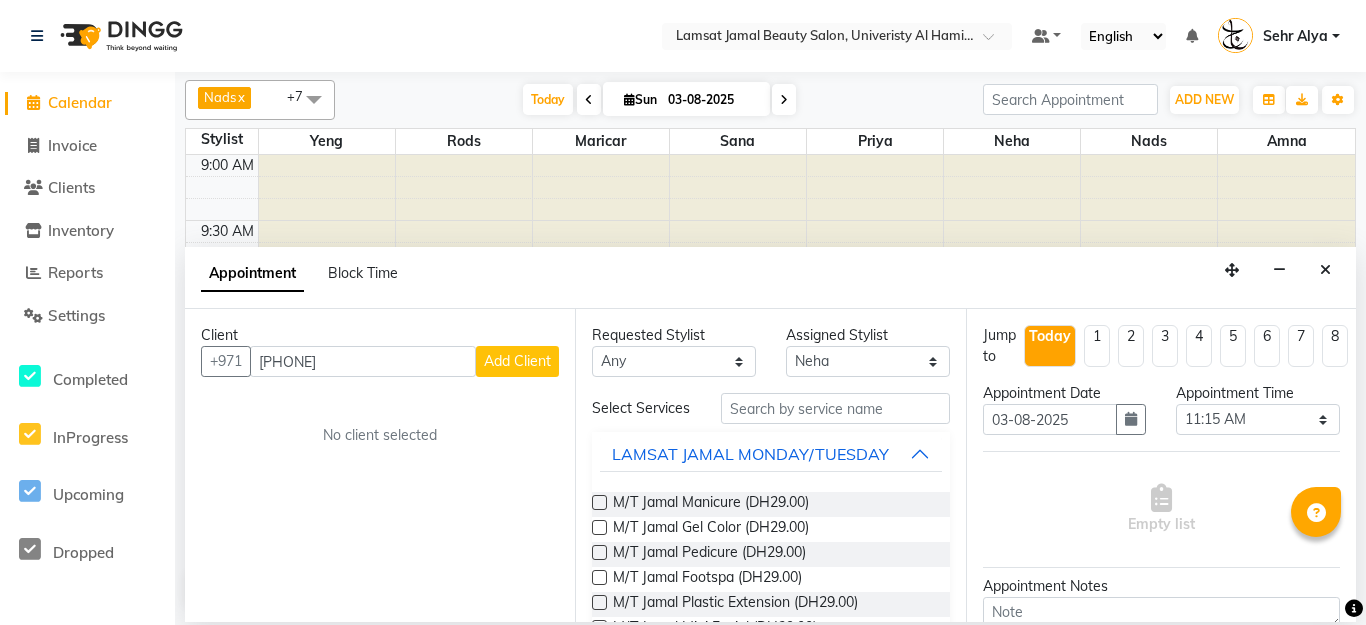click on "Add Client" at bounding box center (517, 361) 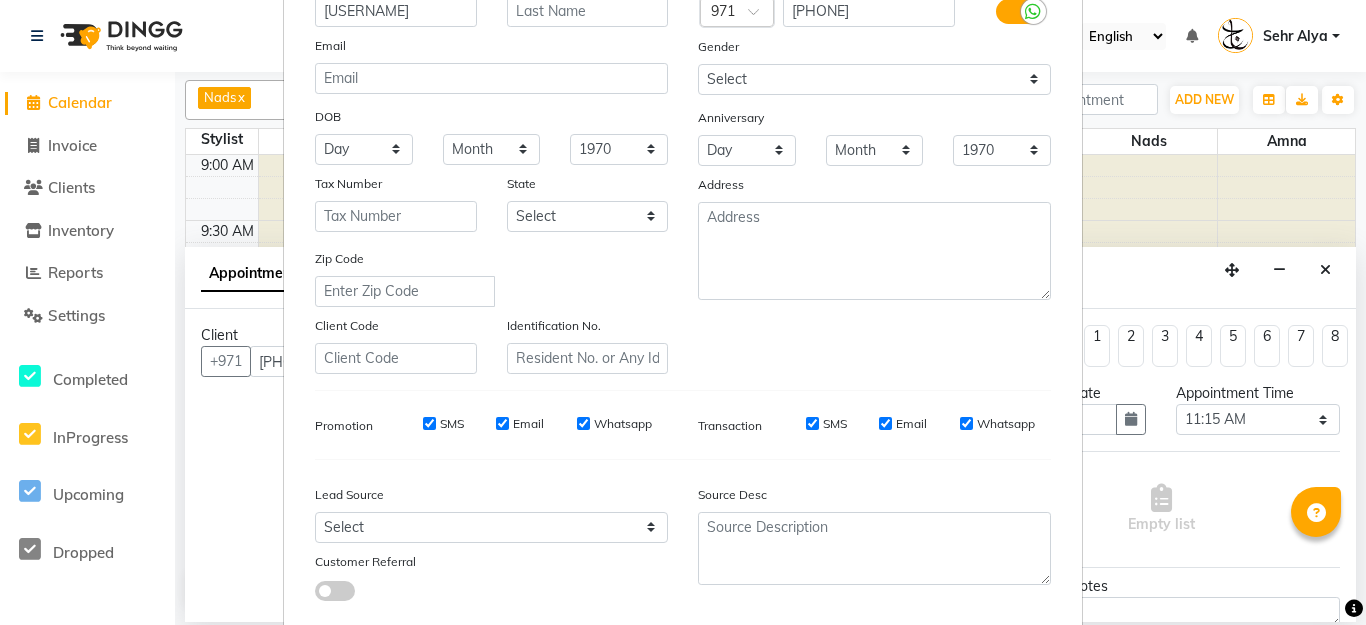 scroll, scrollTop: 298, scrollLeft: 0, axis: vertical 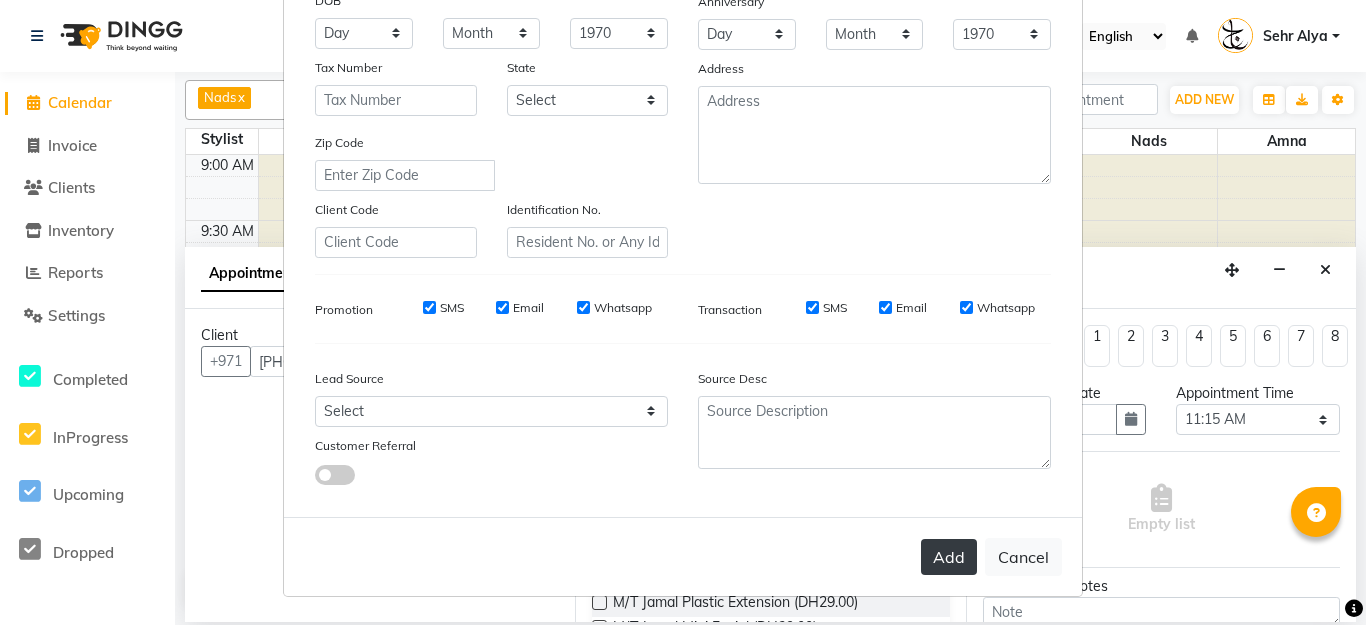 type on "[USERNAME]" 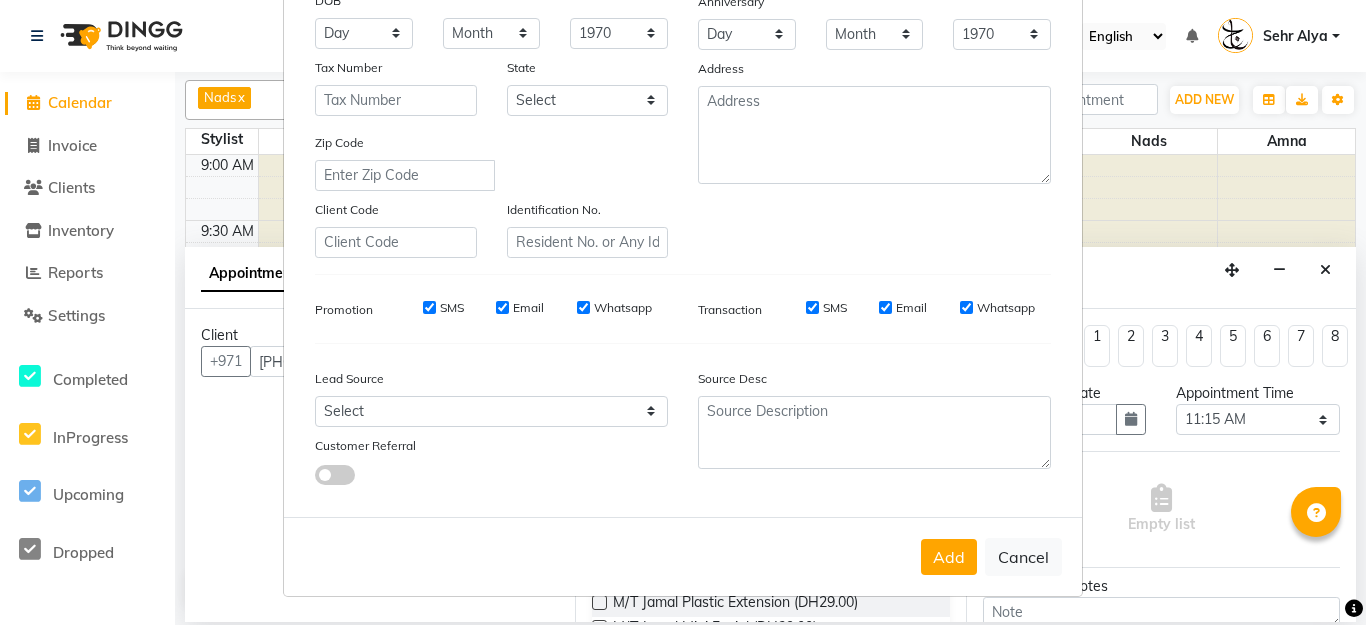 click on "Add" at bounding box center [949, 557] 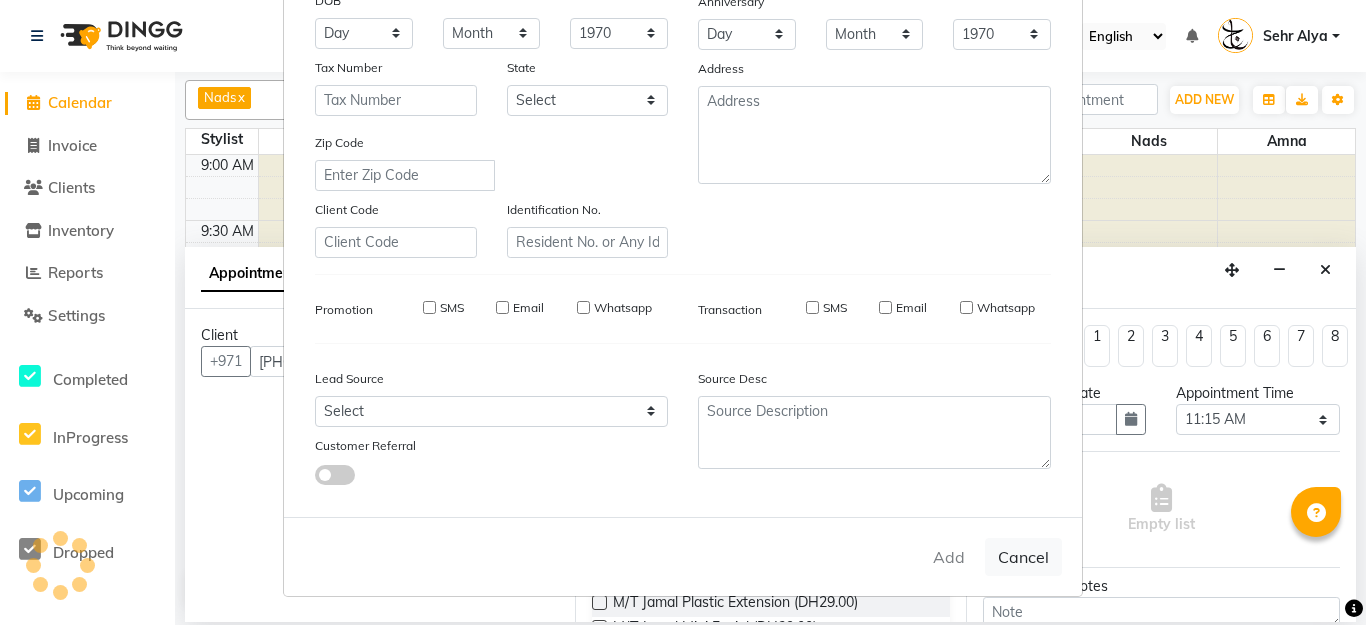 type on "52*****62" 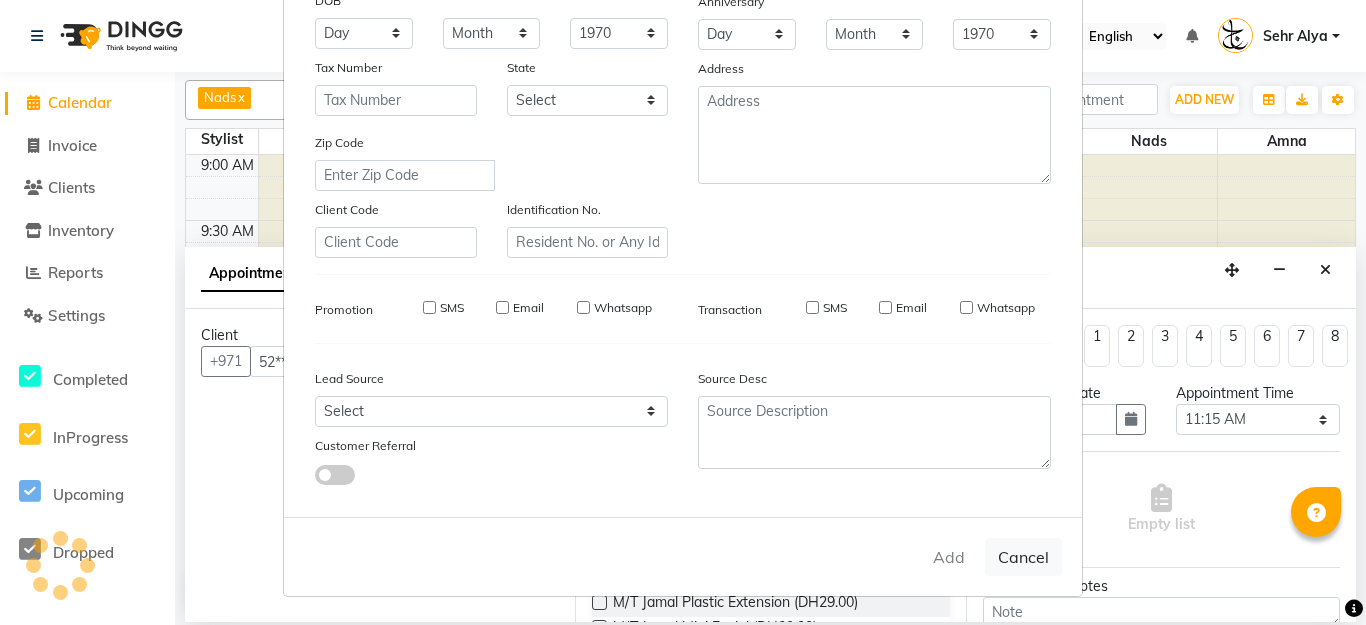 select 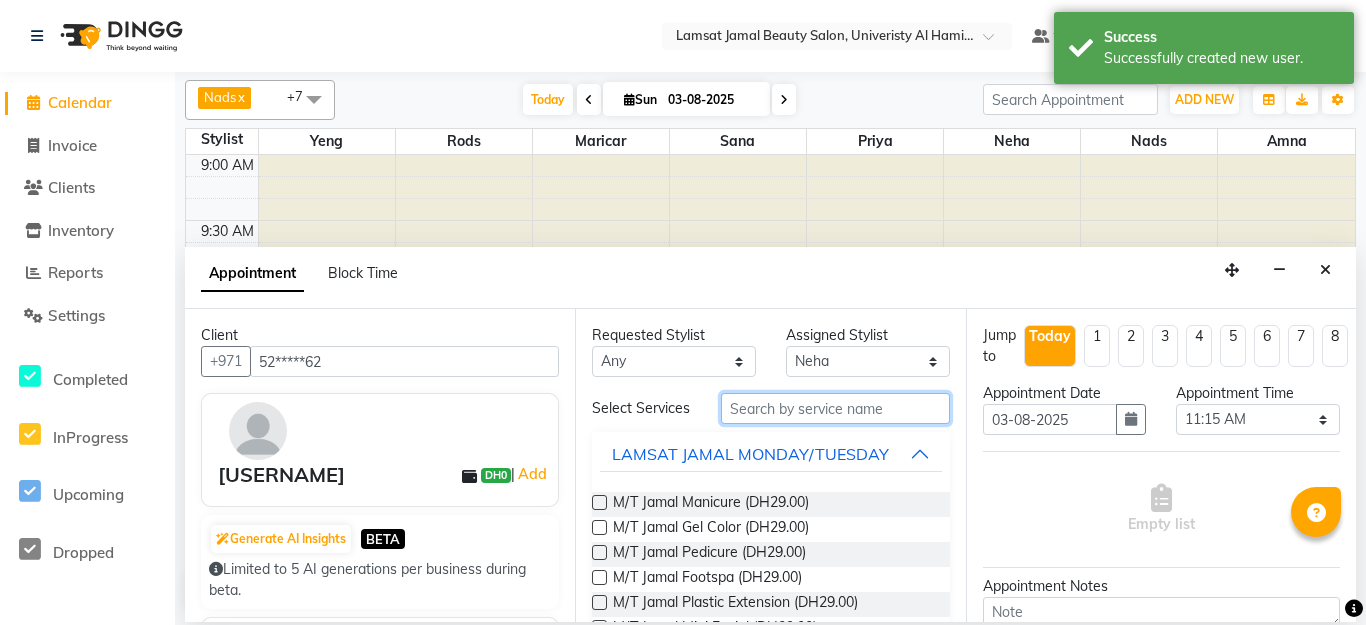 click at bounding box center (835, 408) 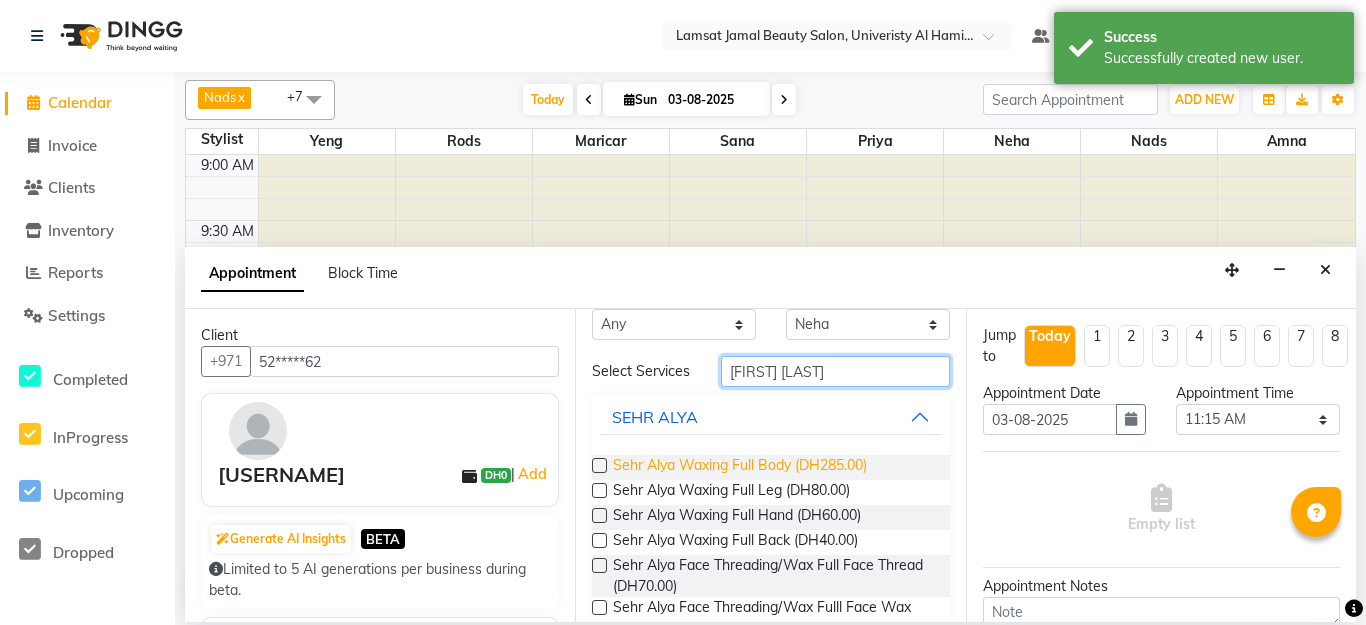 scroll, scrollTop: 39, scrollLeft: 0, axis: vertical 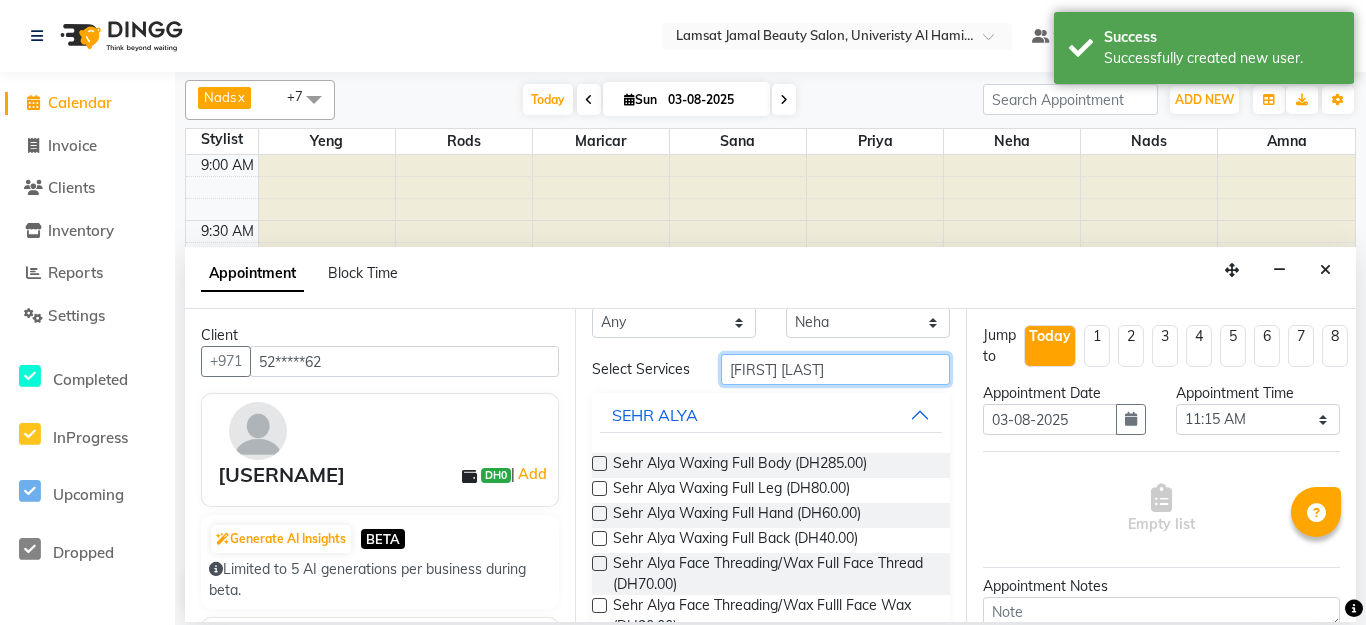 type on "[FIRST] [LAST]" 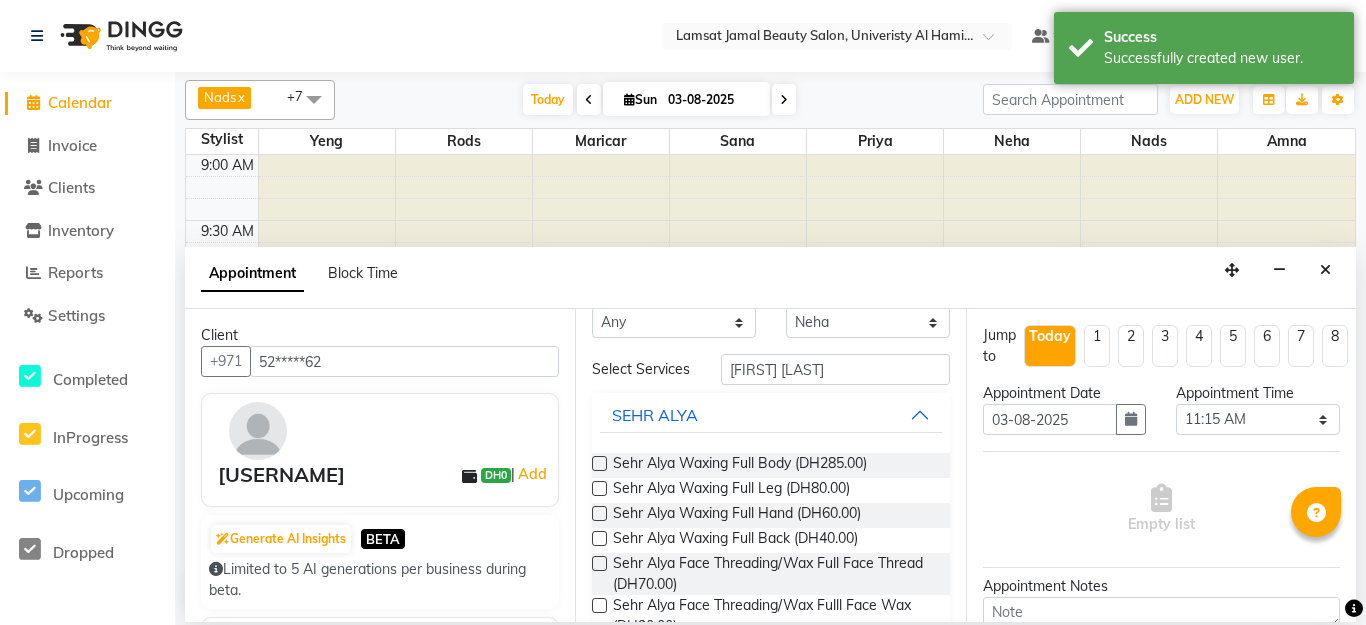 click at bounding box center (599, 563) 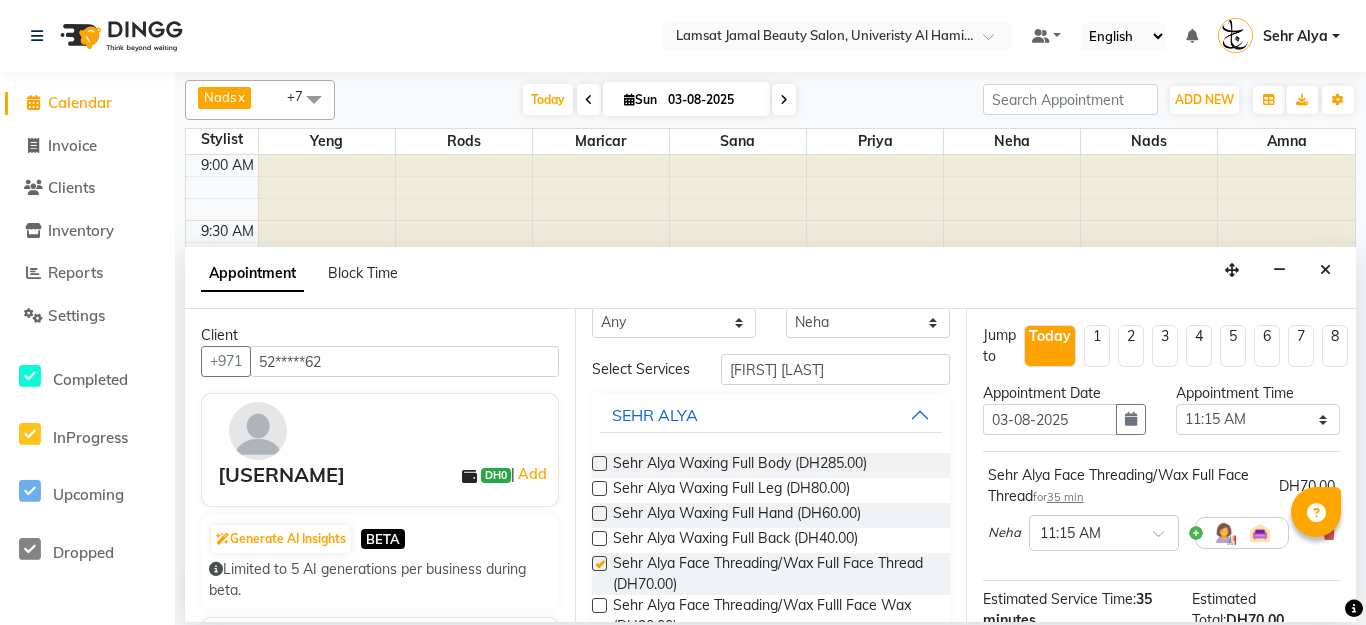 checkbox on "false" 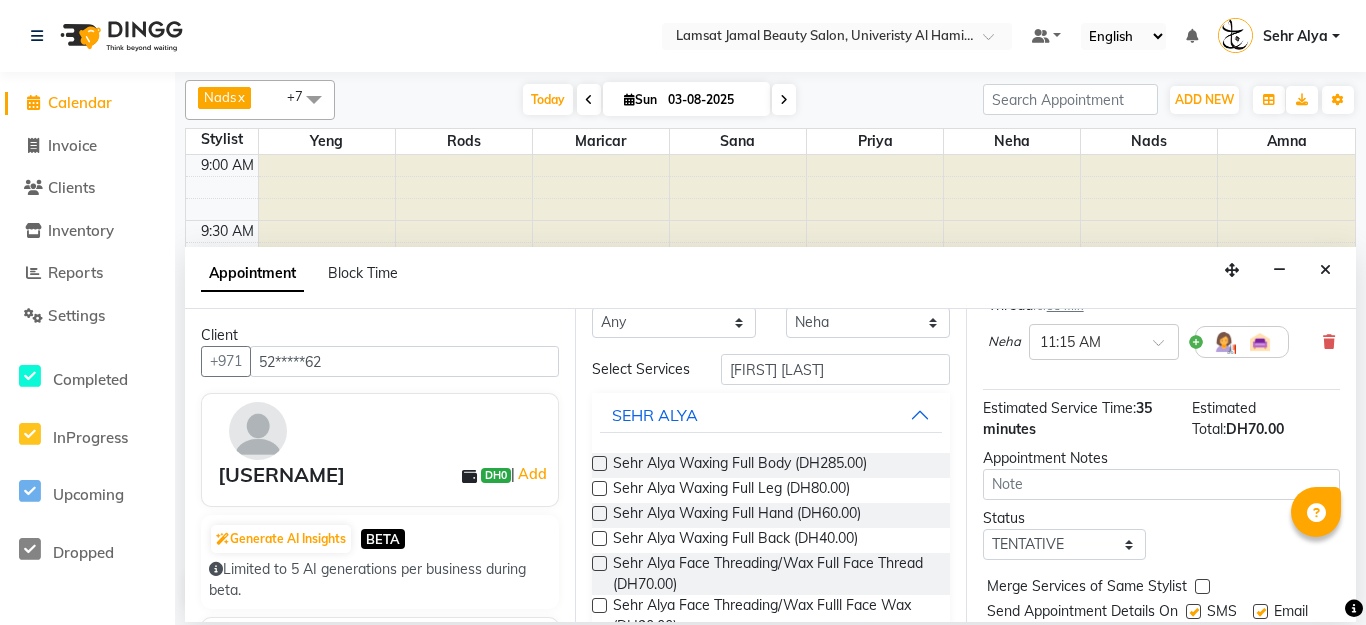 scroll, scrollTop: 255, scrollLeft: 0, axis: vertical 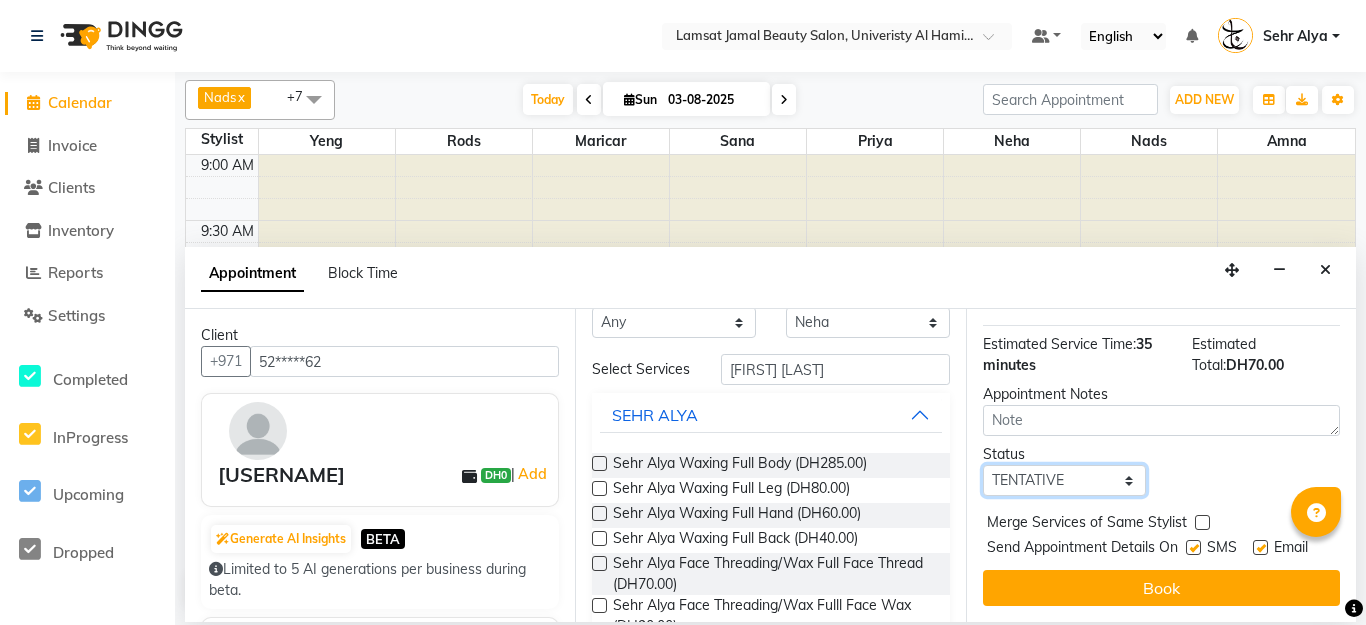 drag, startPoint x: 1134, startPoint y: 485, endPoint x: 1125, endPoint y: 477, distance: 12.0415945 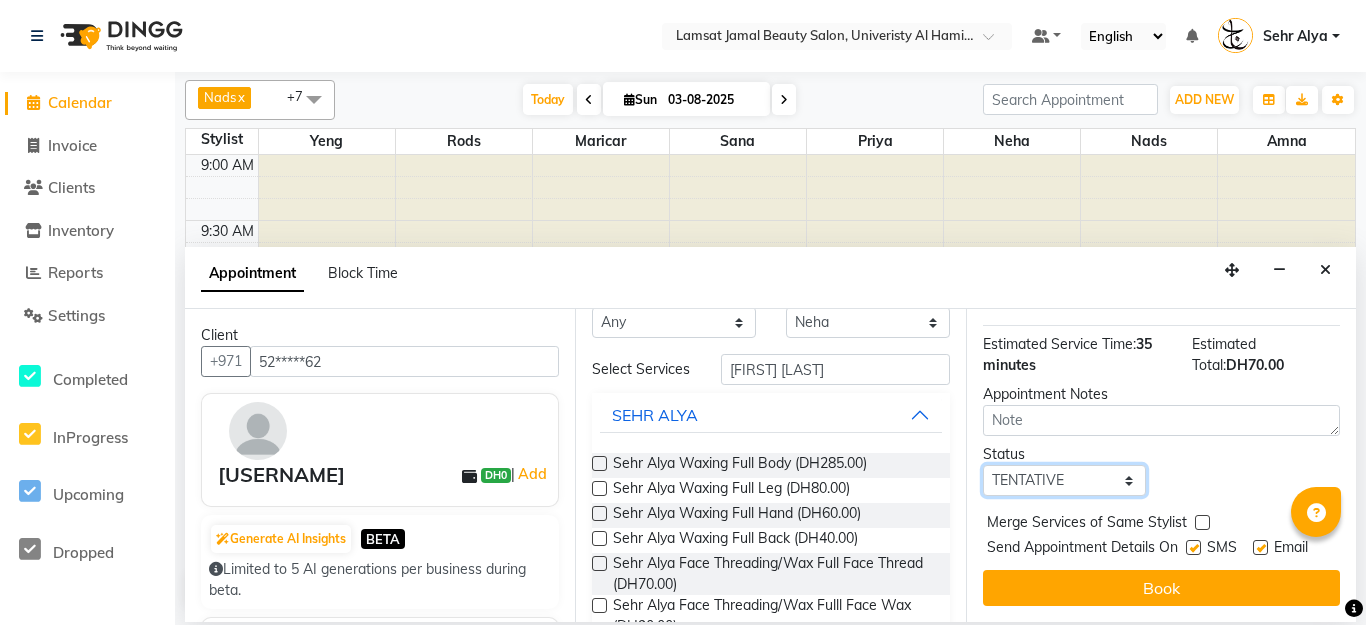 select on "confirm booking" 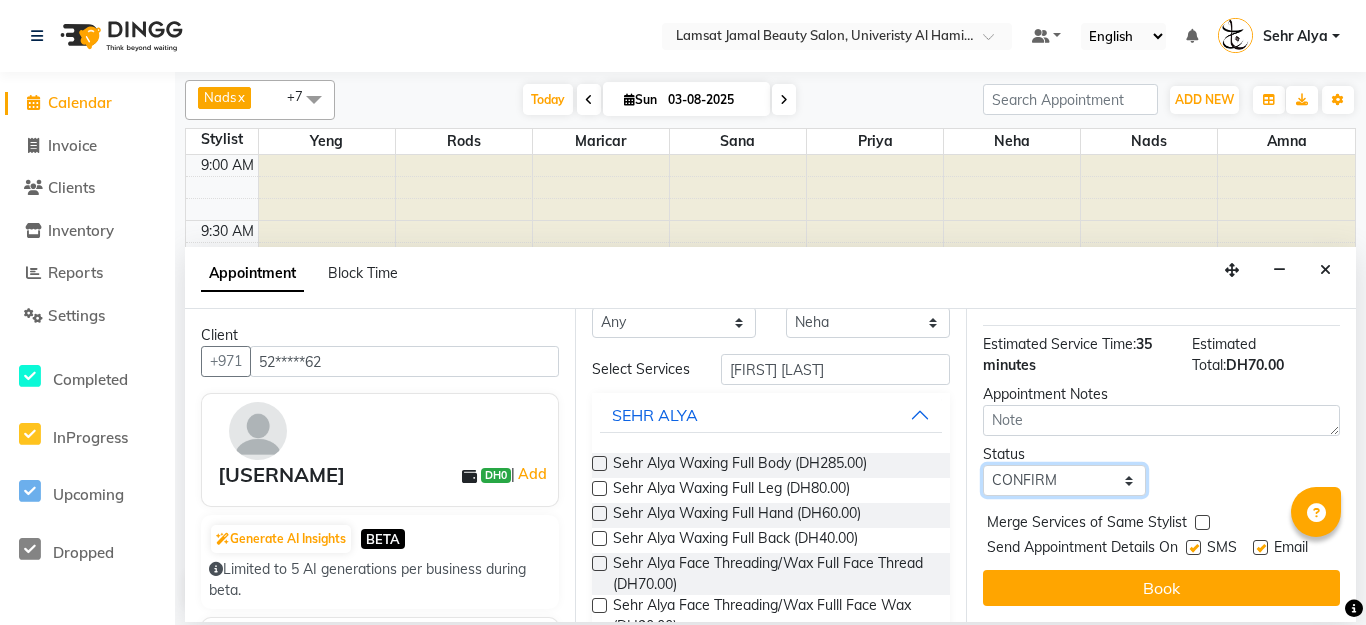 click on "Select TENTATIVE CONFIRM CHECK-IN UPCOMING" at bounding box center [1065, 480] 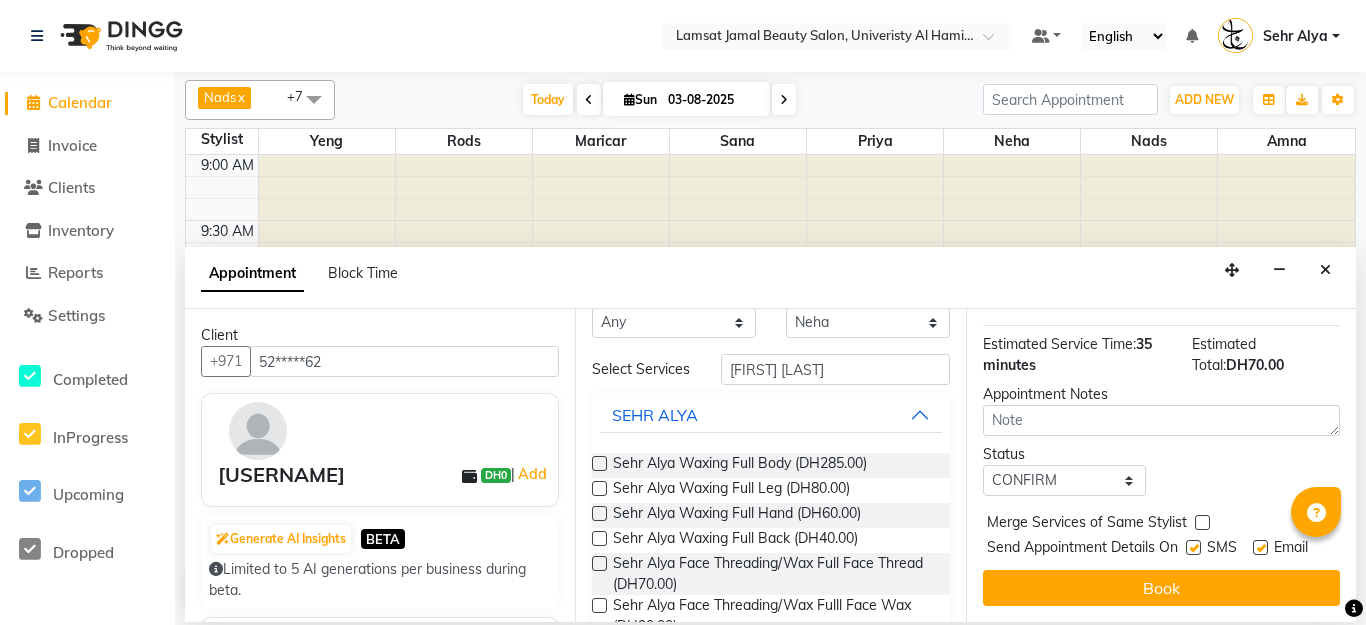 click at bounding box center [1201, 526] 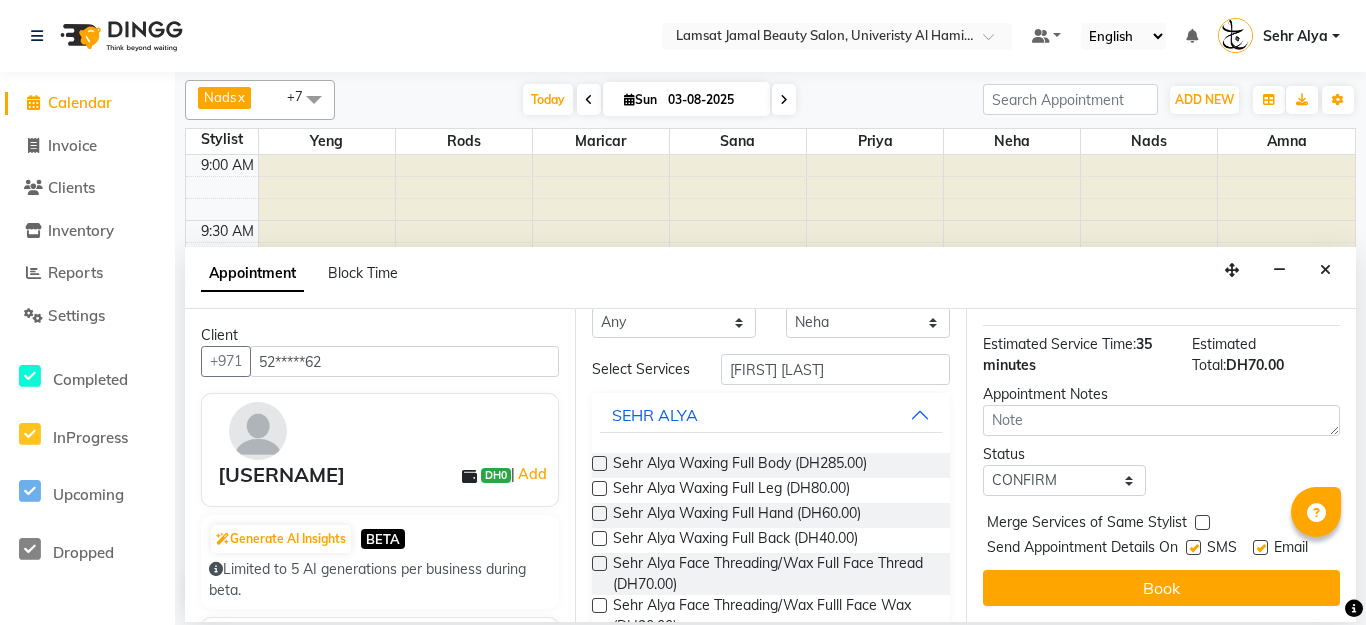 click at bounding box center (1202, 522) 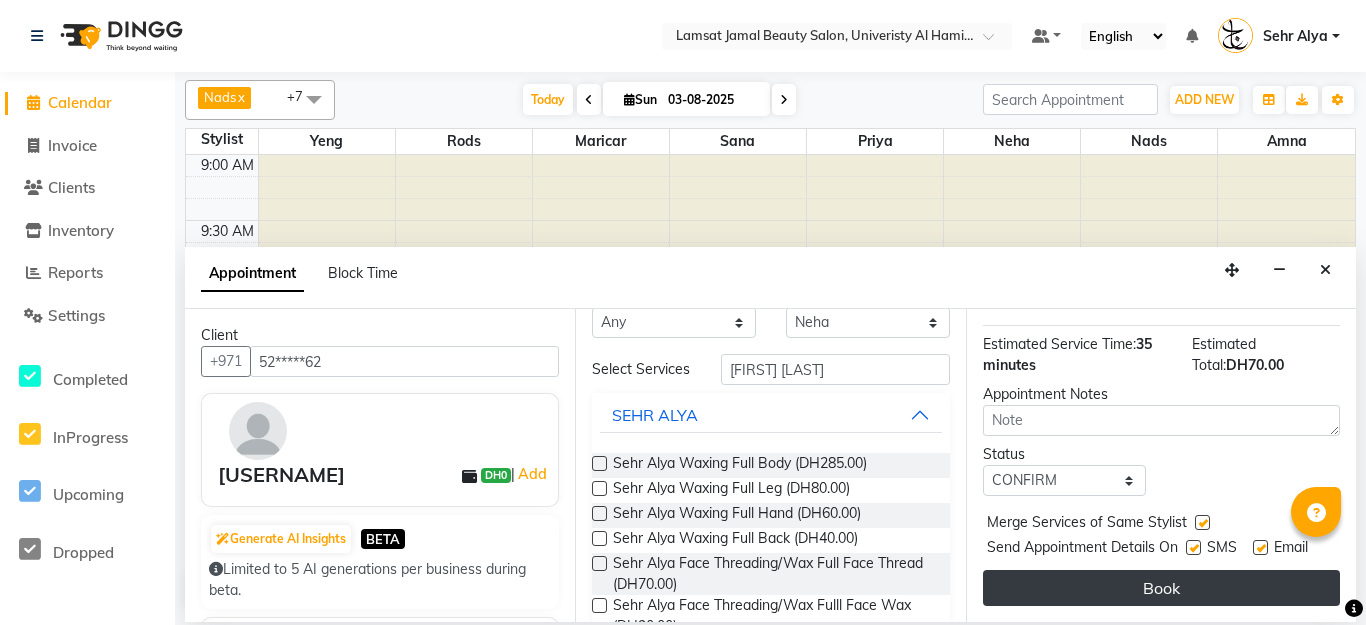 click on "Book" at bounding box center [1161, 588] 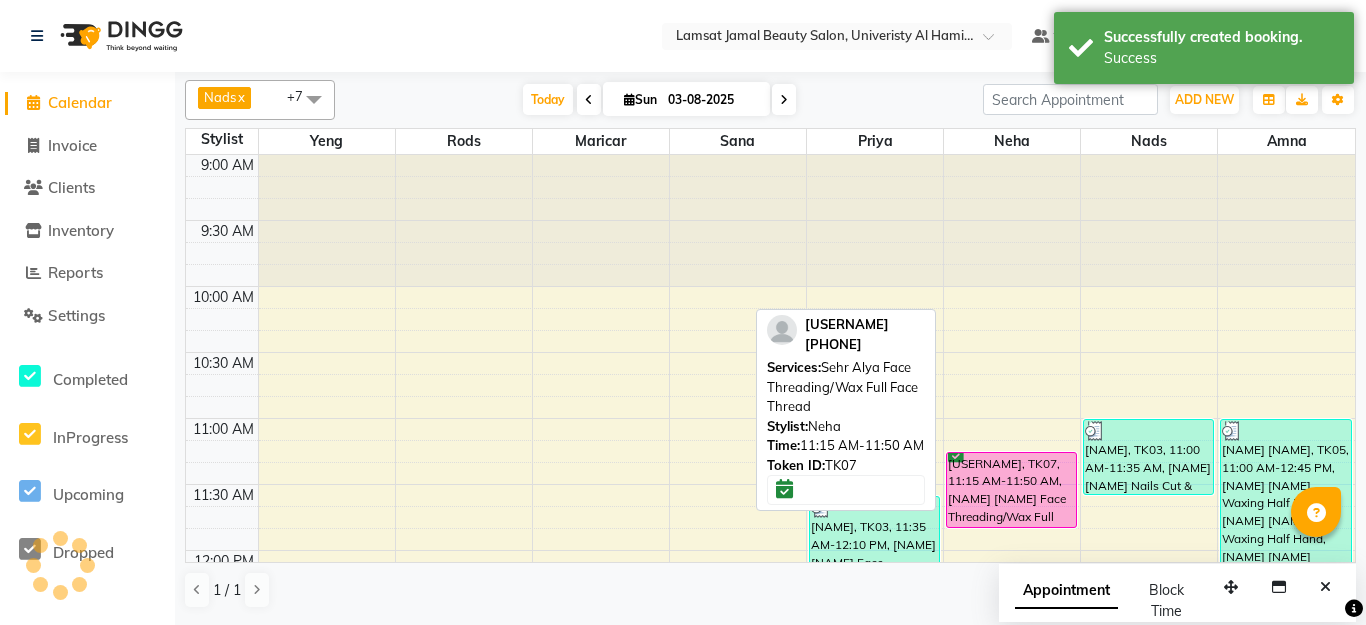 click on "[USERNAME], TK07, 11:15 AM-11:50 AM, [NAME] [NAME] Face Threading/Wax Full Face Thread" at bounding box center (1011, 490) 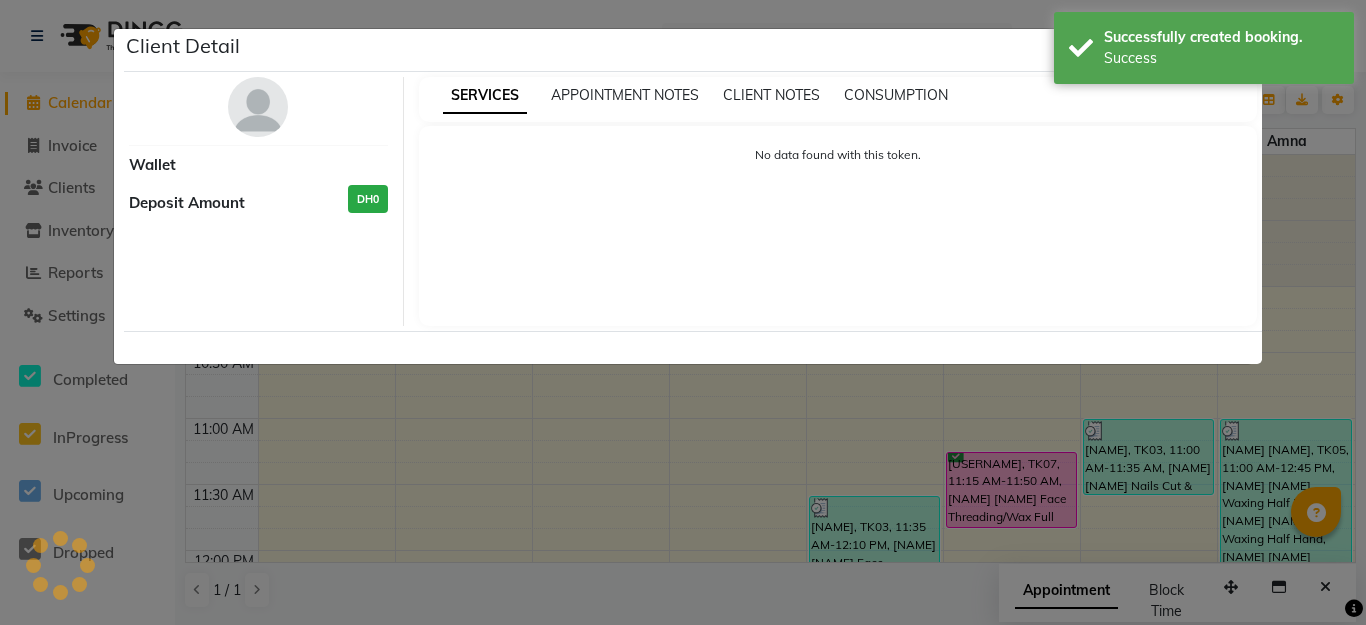 select on "6" 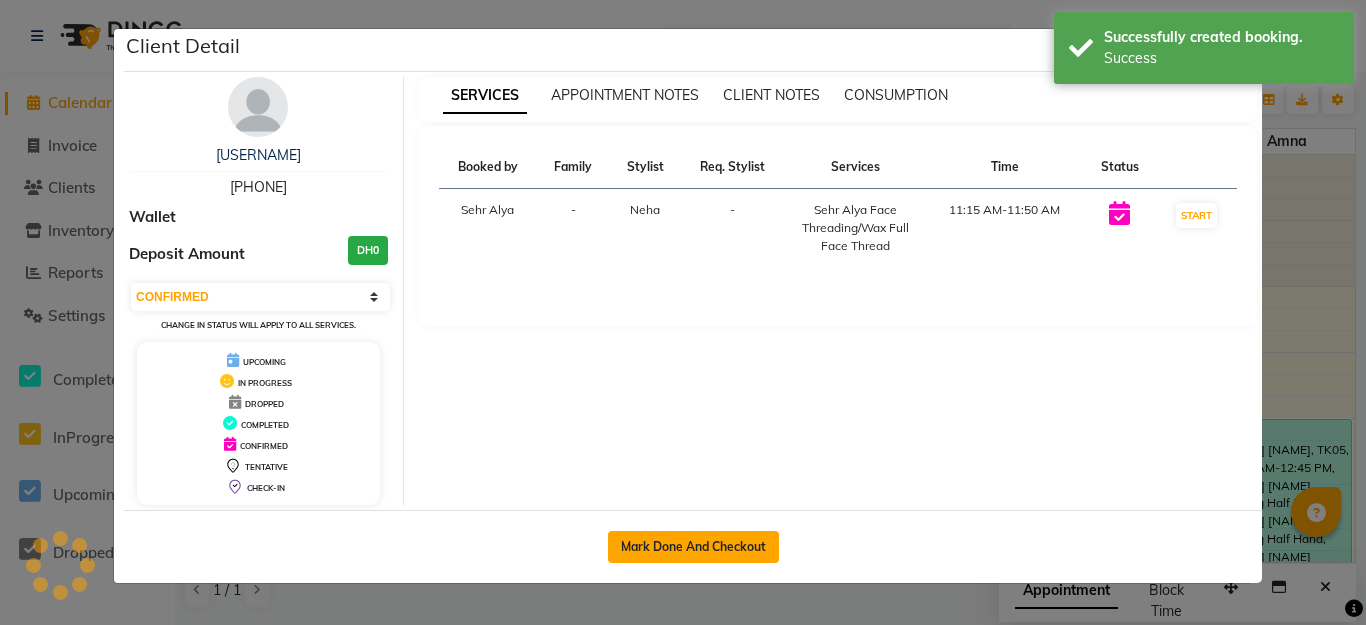 click on "Mark Done And Checkout" 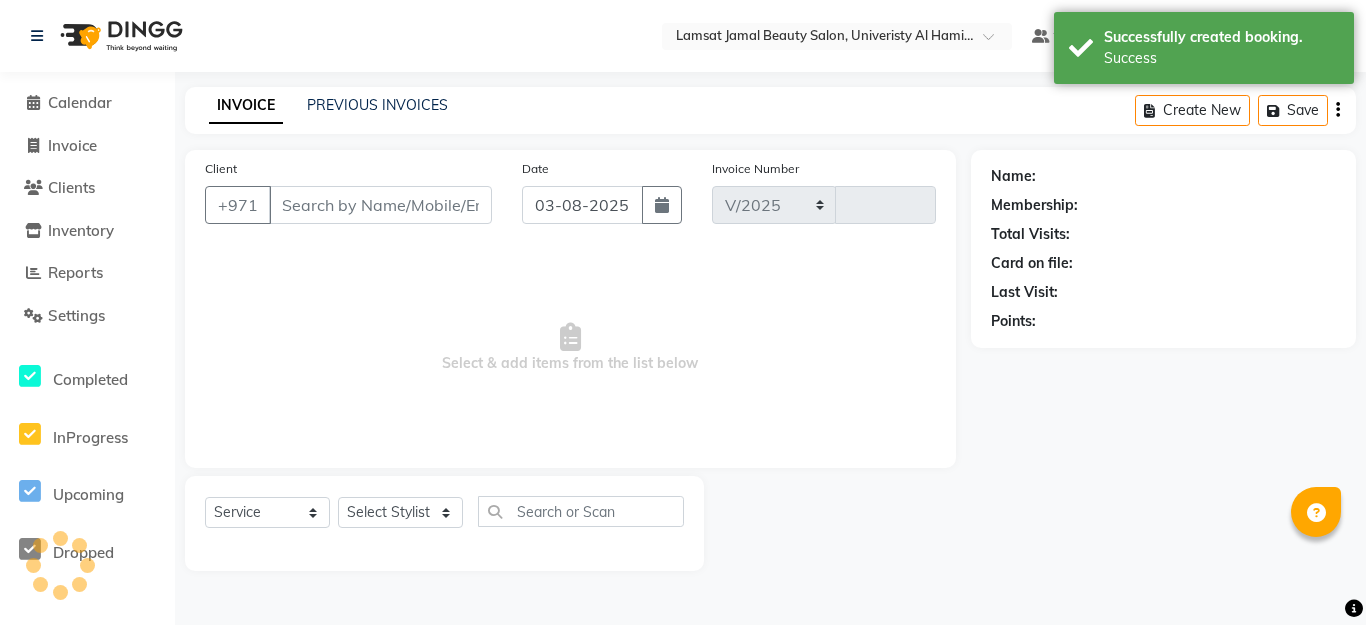 select on "8294" 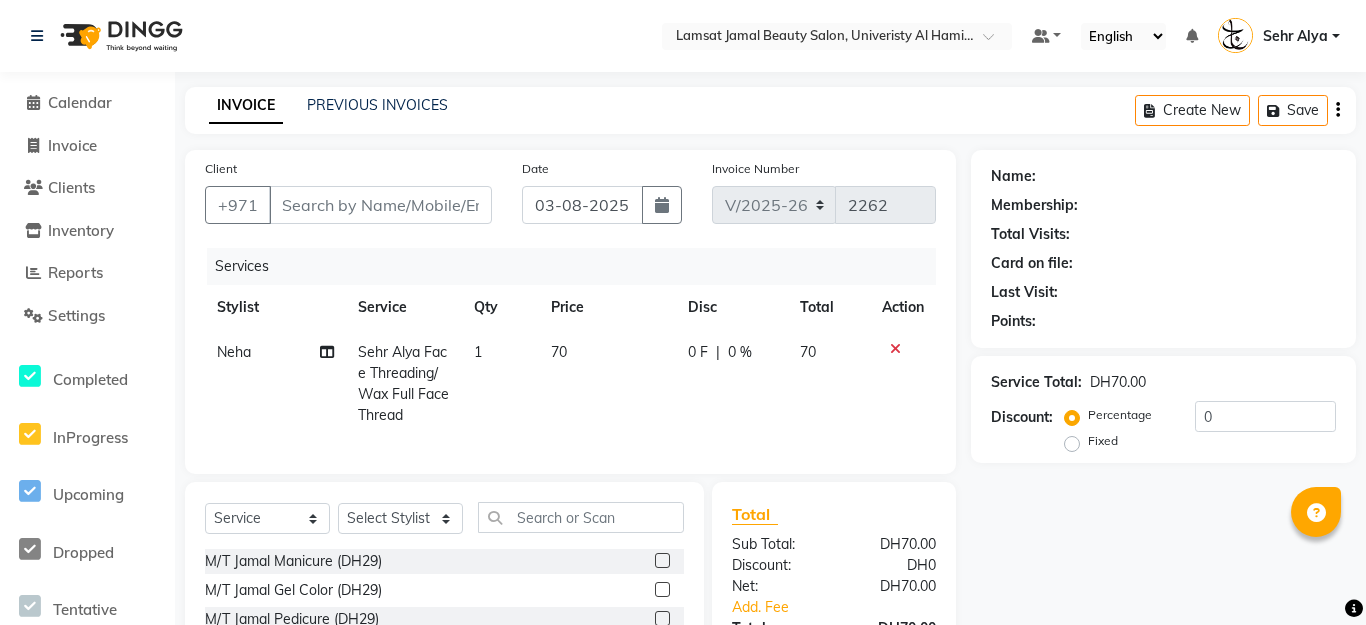 type on "52*****62" 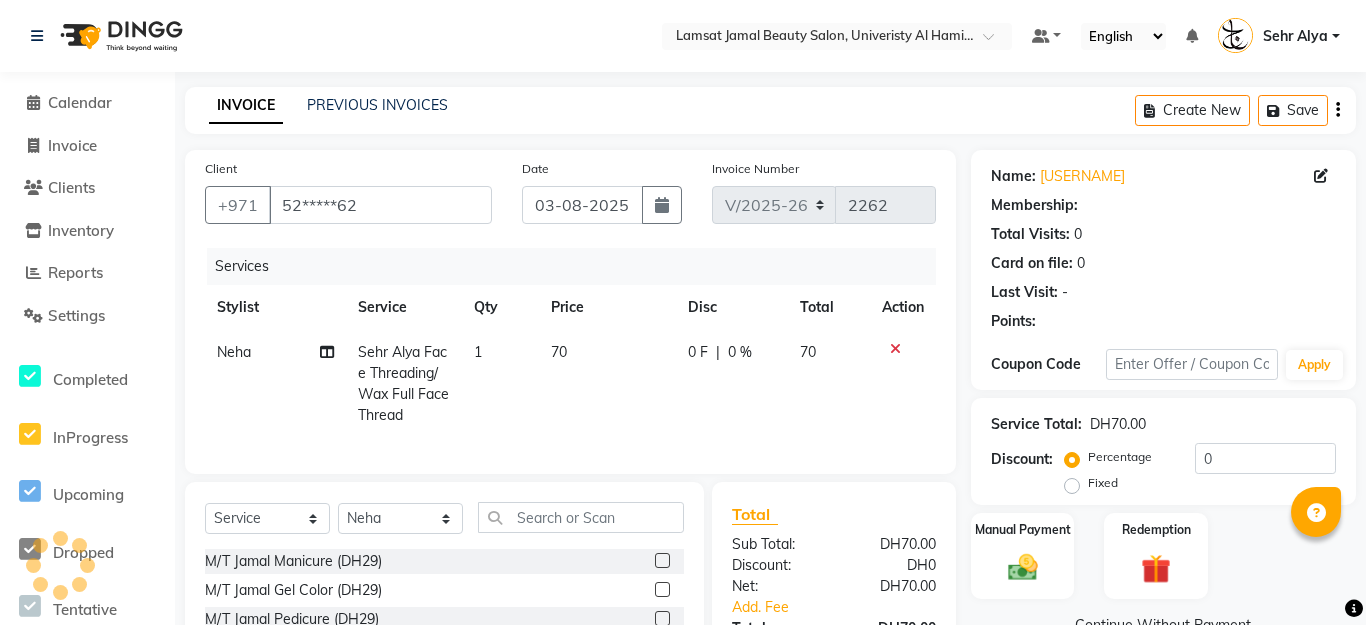 scroll, scrollTop: 60, scrollLeft: 0, axis: vertical 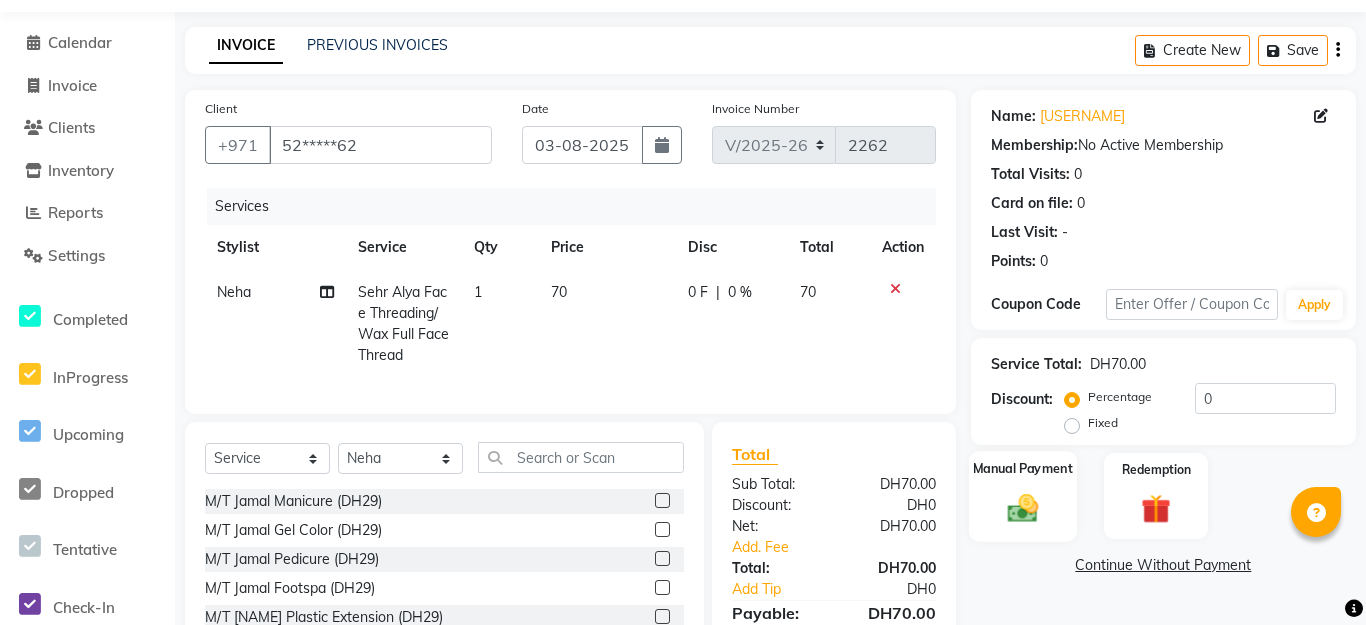 click 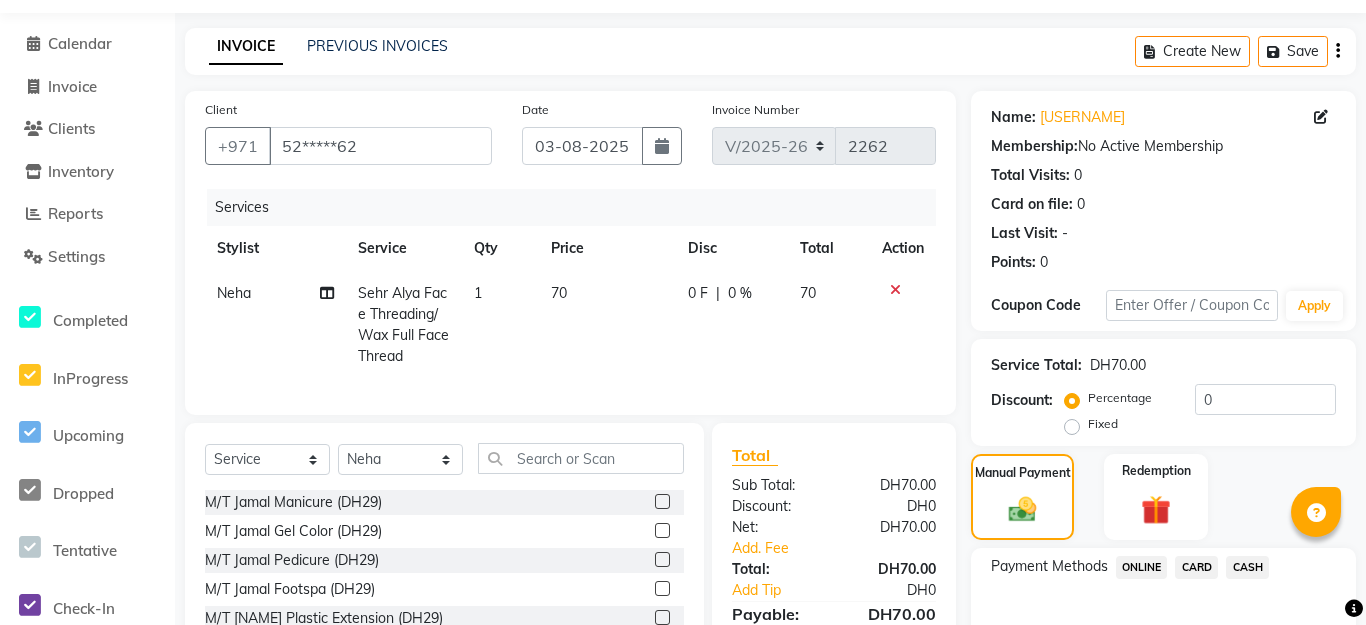 scroll, scrollTop: 182, scrollLeft: 0, axis: vertical 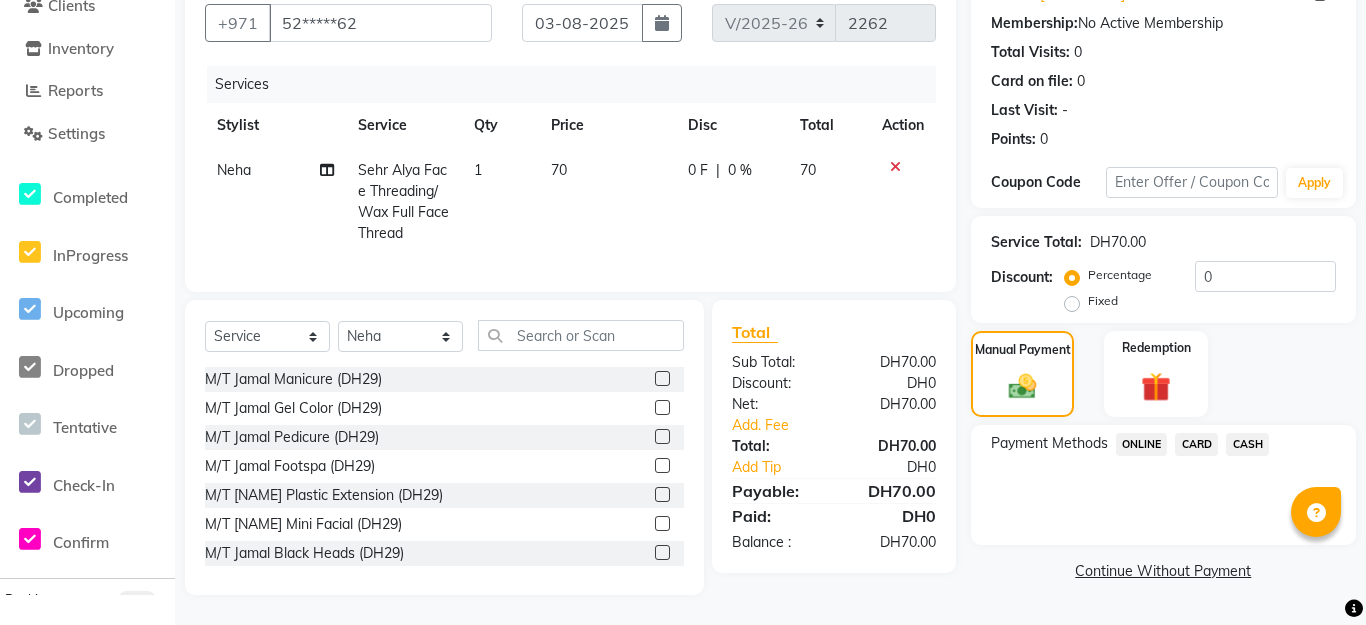 click on "CARD" 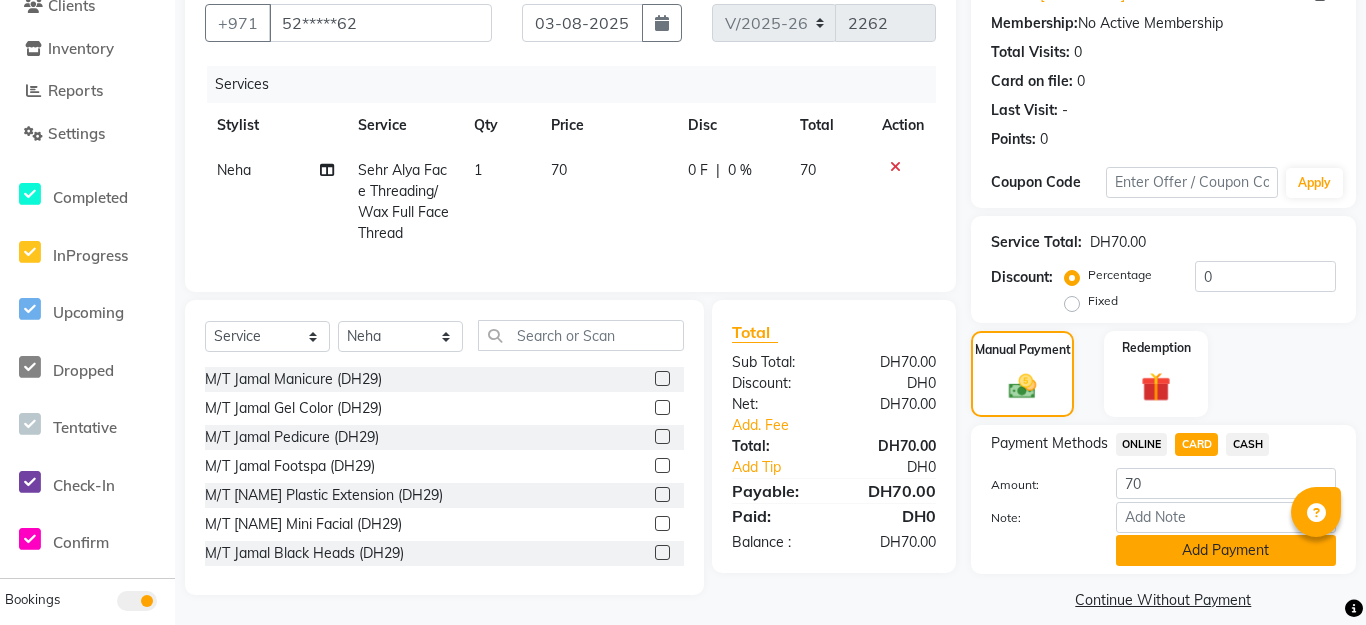 click on "Add Payment" 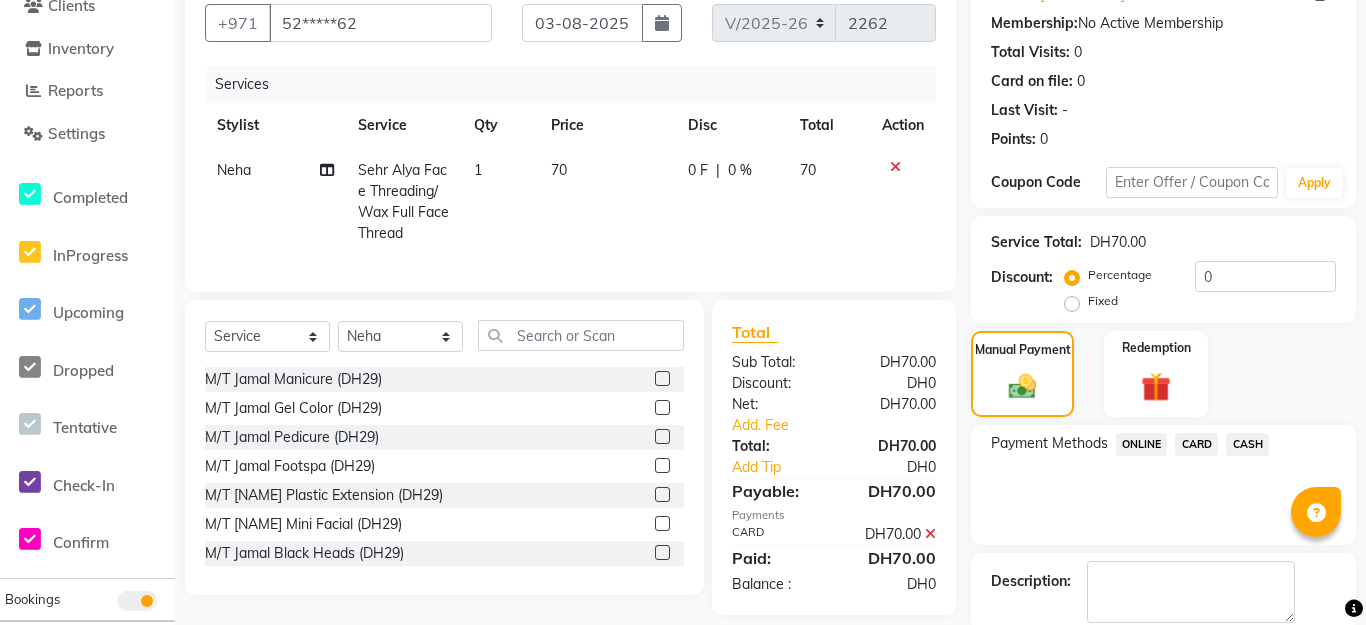 scroll, scrollTop: 286, scrollLeft: 0, axis: vertical 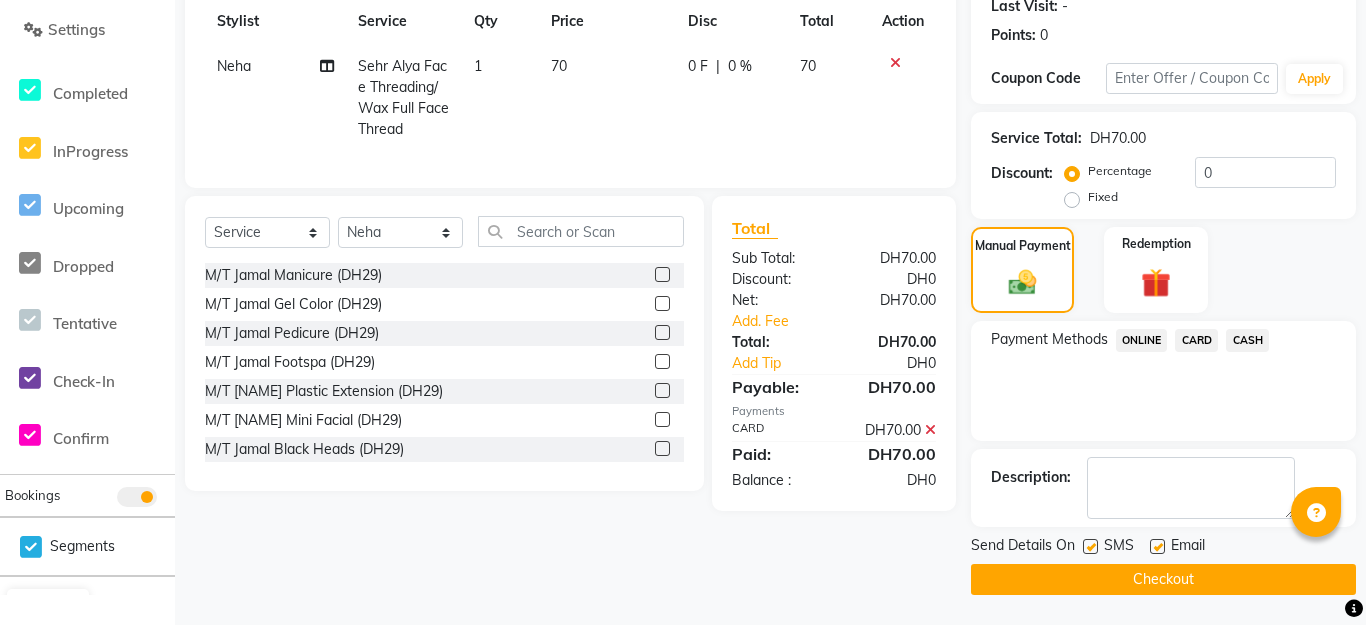 click on "Checkout" 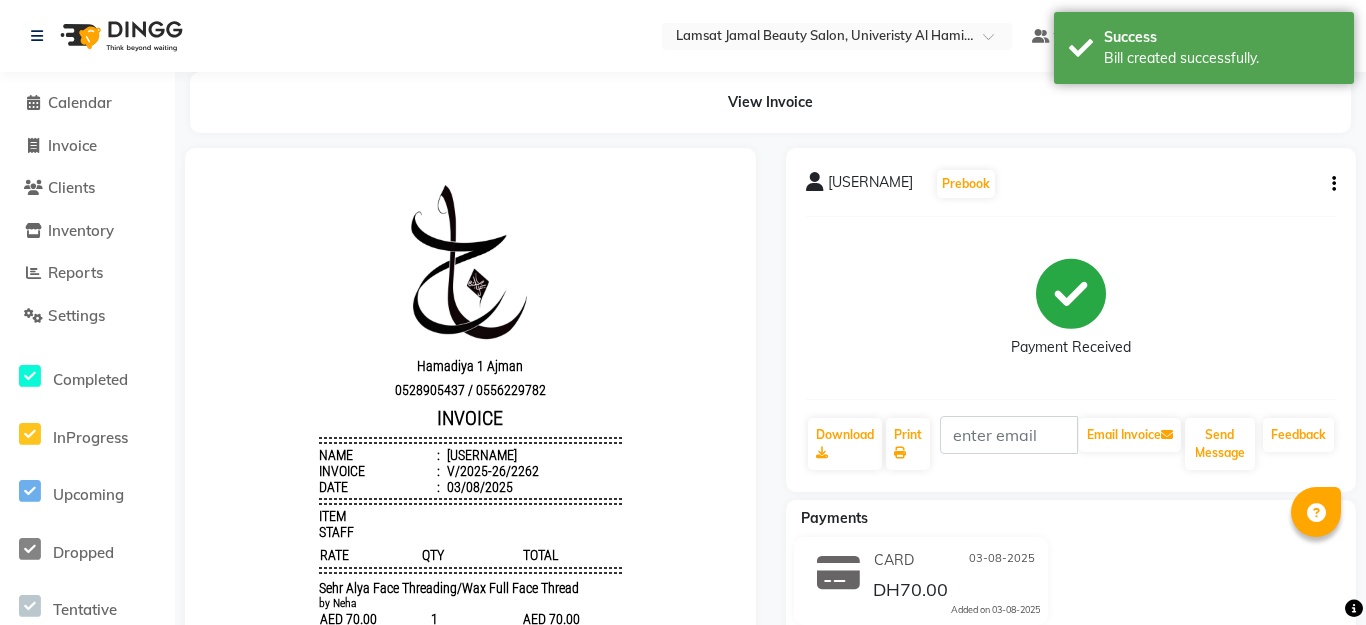 scroll, scrollTop: 0, scrollLeft: 0, axis: both 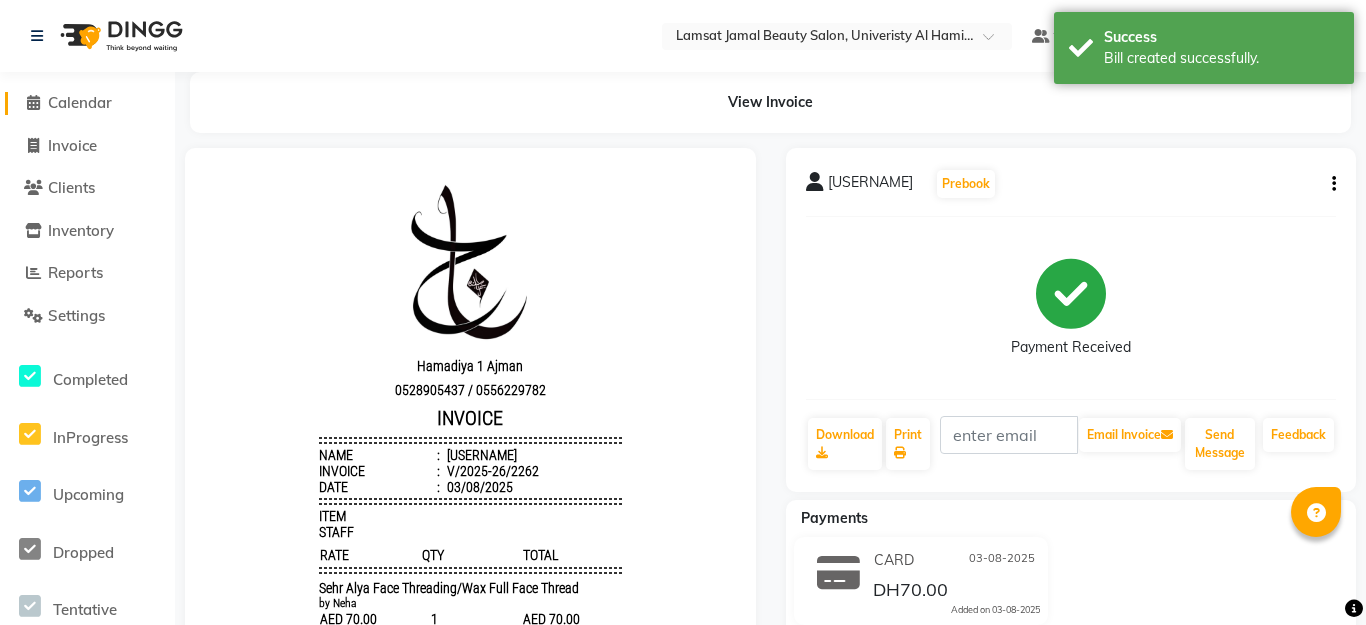 click on "Calendar" 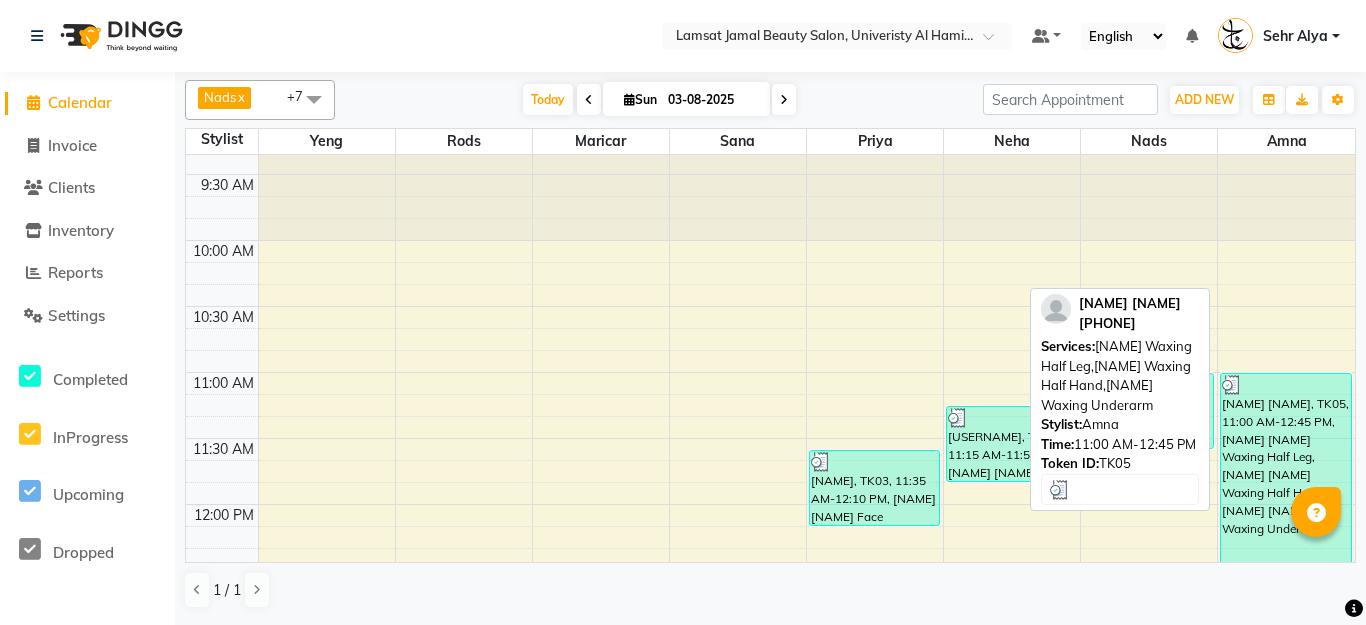 scroll, scrollTop: 183, scrollLeft: 0, axis: vertical 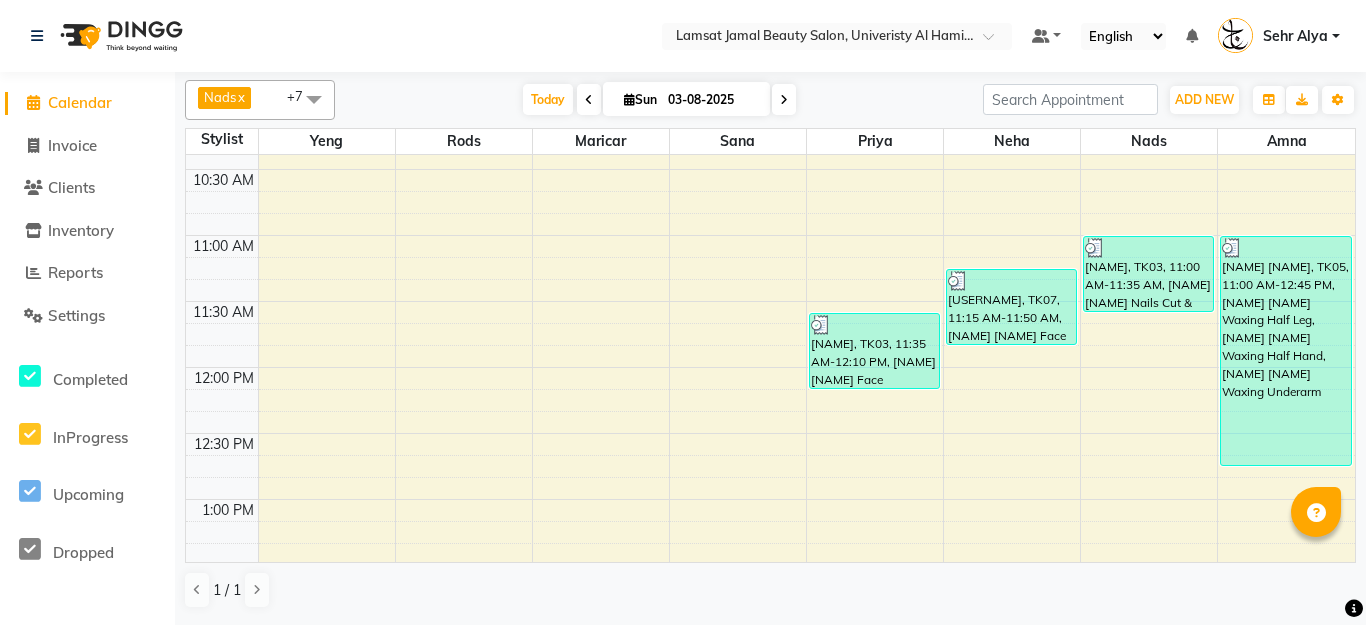 click on "9:00 AM 9:30 AM 10:00 AM 10:30 AM 11:00 AM 11:30 AM 12:00 PM 12:30 PM 1:00 PM 1:30 PM 2:00 PM 2:30 PM 3:00 PM 3:30 PM 4:00 PM 4:30 PM 5:00 PM 5:30 PM 6:00 PM 6:30 PM 7:00 PM 7:30 PM 8:00 PM 8:30 PM 9:00 PM 9:30 PM 10:00 PM 10:30 PM 11:00 PM 11:30 PM     [NAME], TK03, 11:35 AM-12:10 PM, [NAME] [NAME] Face Threading/Wax Eyebrow     [USERNAME], TK07, 11:15 AM-11:50 AM, [NAME] [NAME] Face Threading/Wax Full Face Thread     [NAME], TK03, 11:00 AM-11:35 AM, [NAME] [NAME] Nails Cut & Shape     [NAME] [NAME], TK05, 11:00 AM-12:45 PM, [NAME] [NAME] Waxing Half Leg,[NAME] [NAME] Waxing Half Hand,[NAME] [NAME] Waxing Underarm" at bounding box center (770, 961) 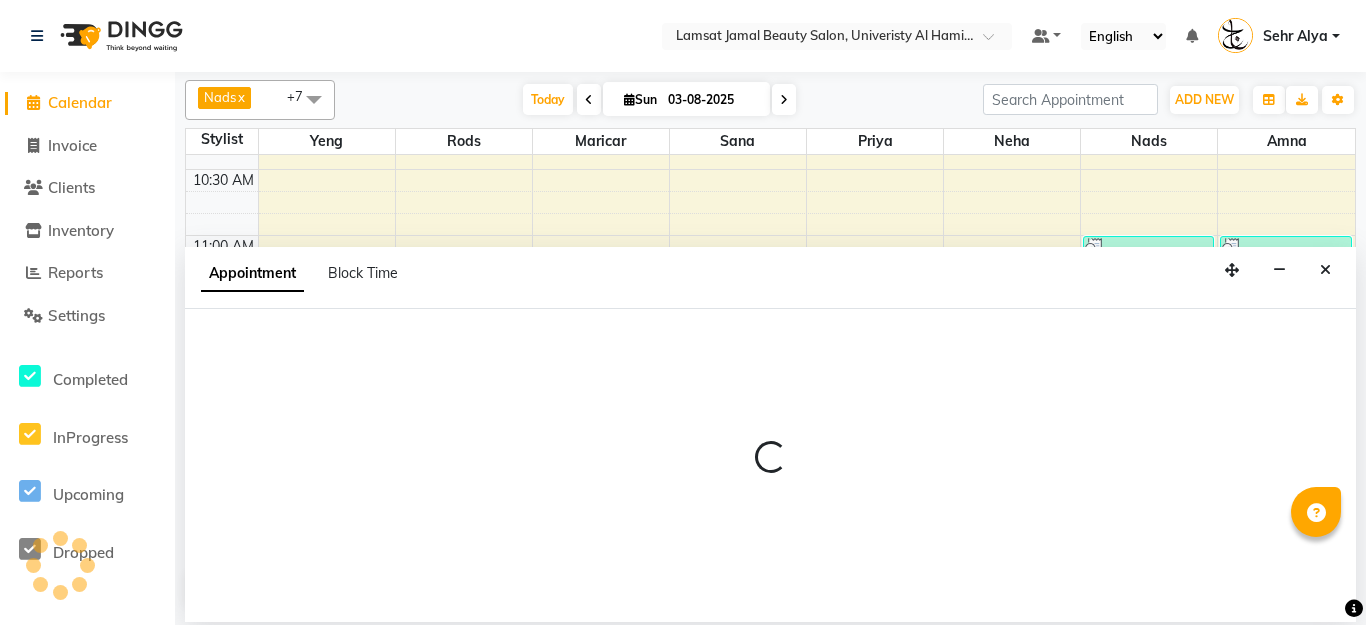 select on "[PHONE]" 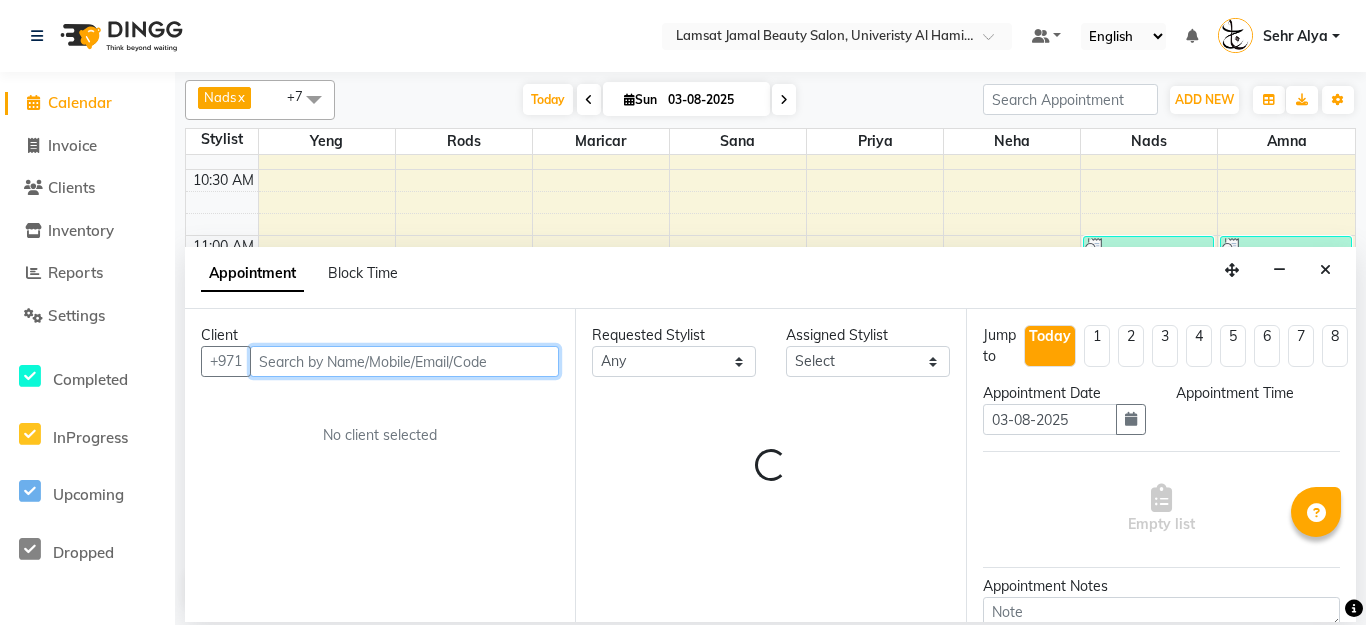 select on "765" 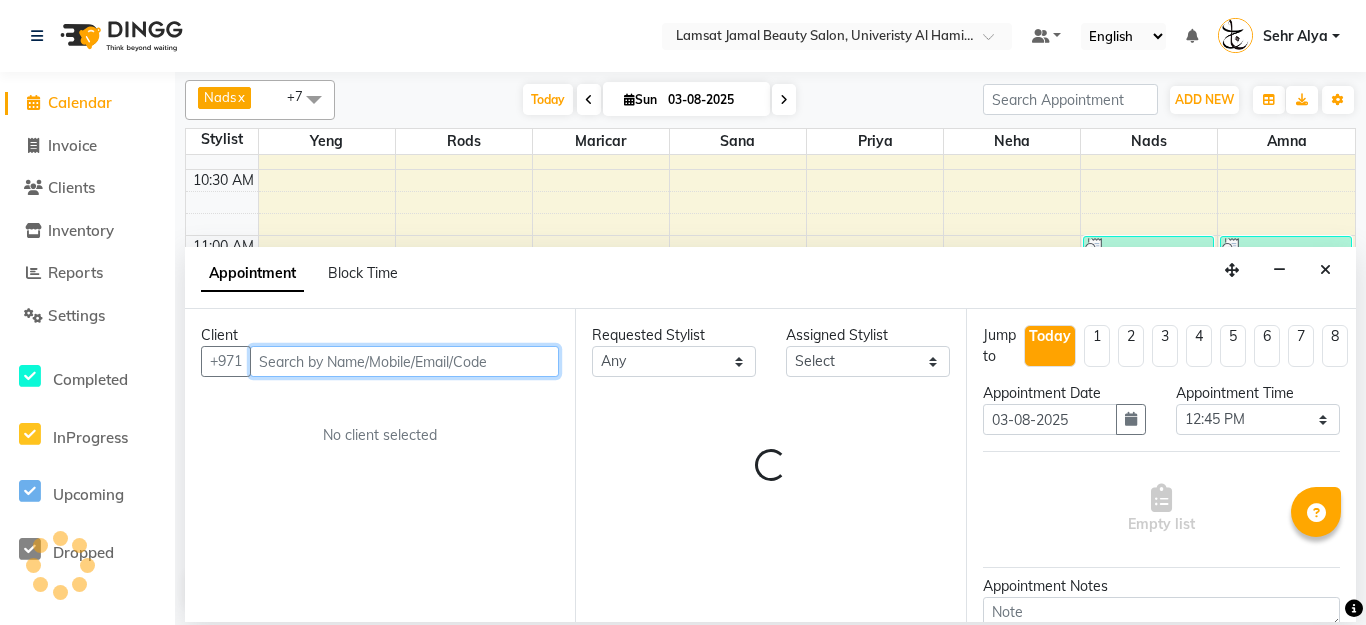 click at bounding box center (404, 361) 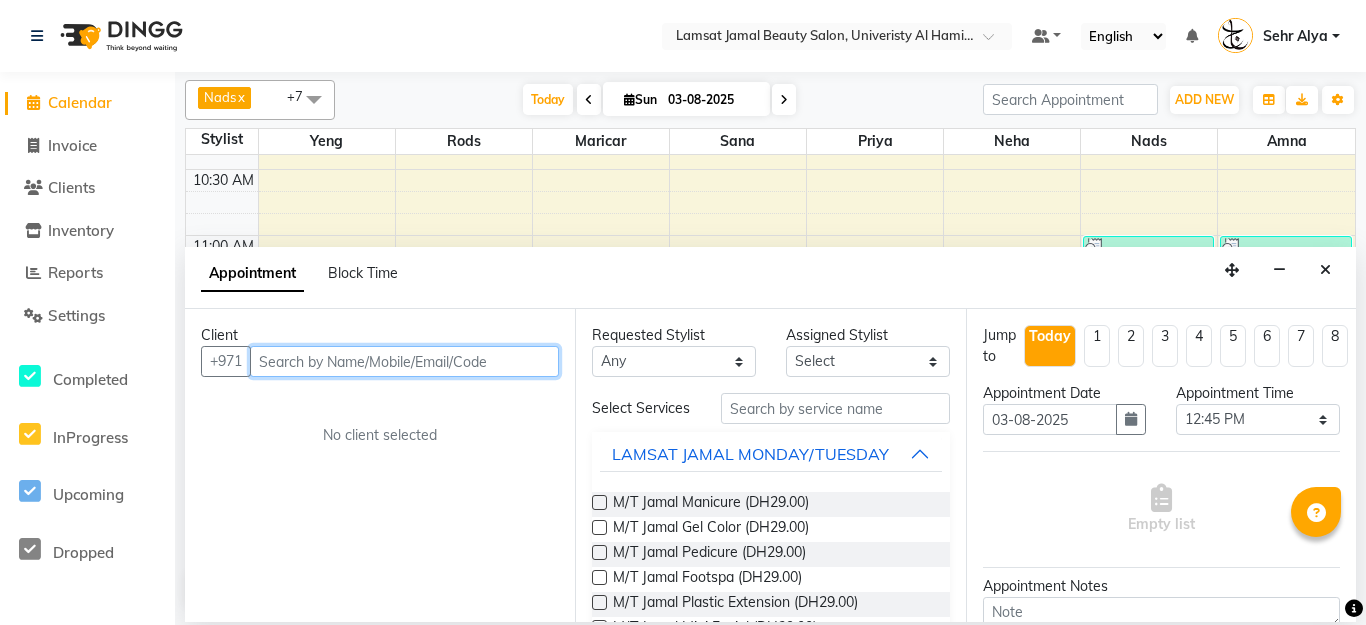type on "s" 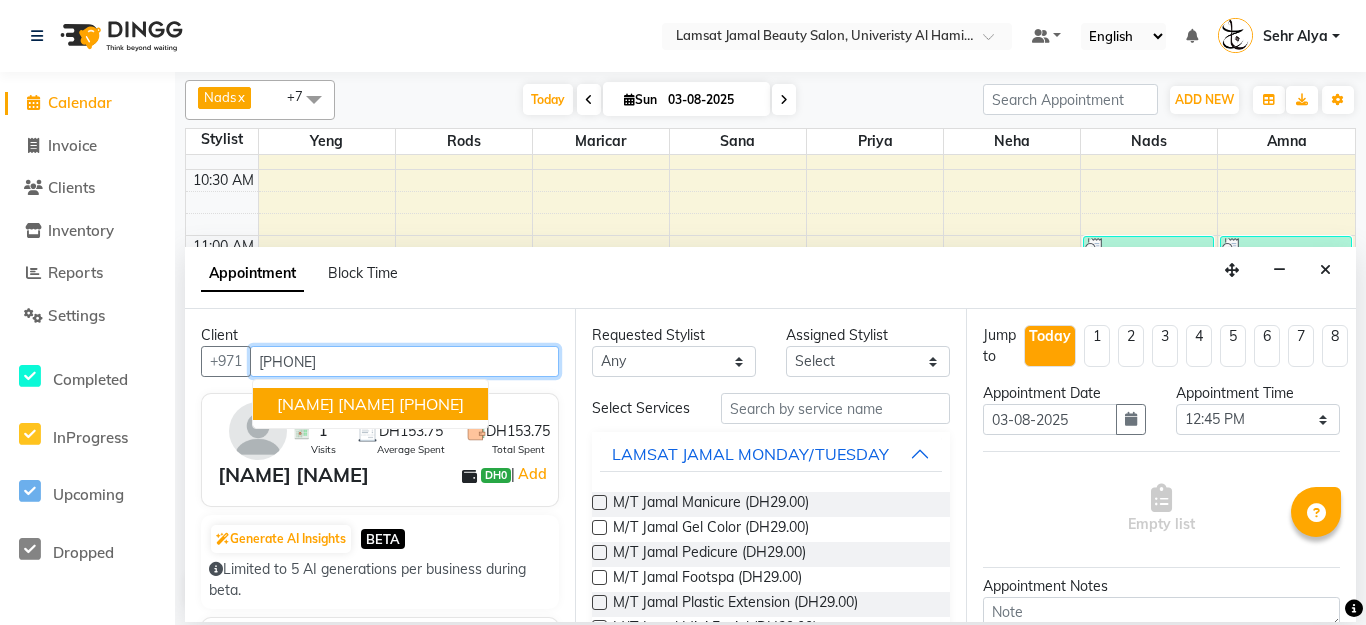 click on "[PHONE]" at bounding box center [431, 404] 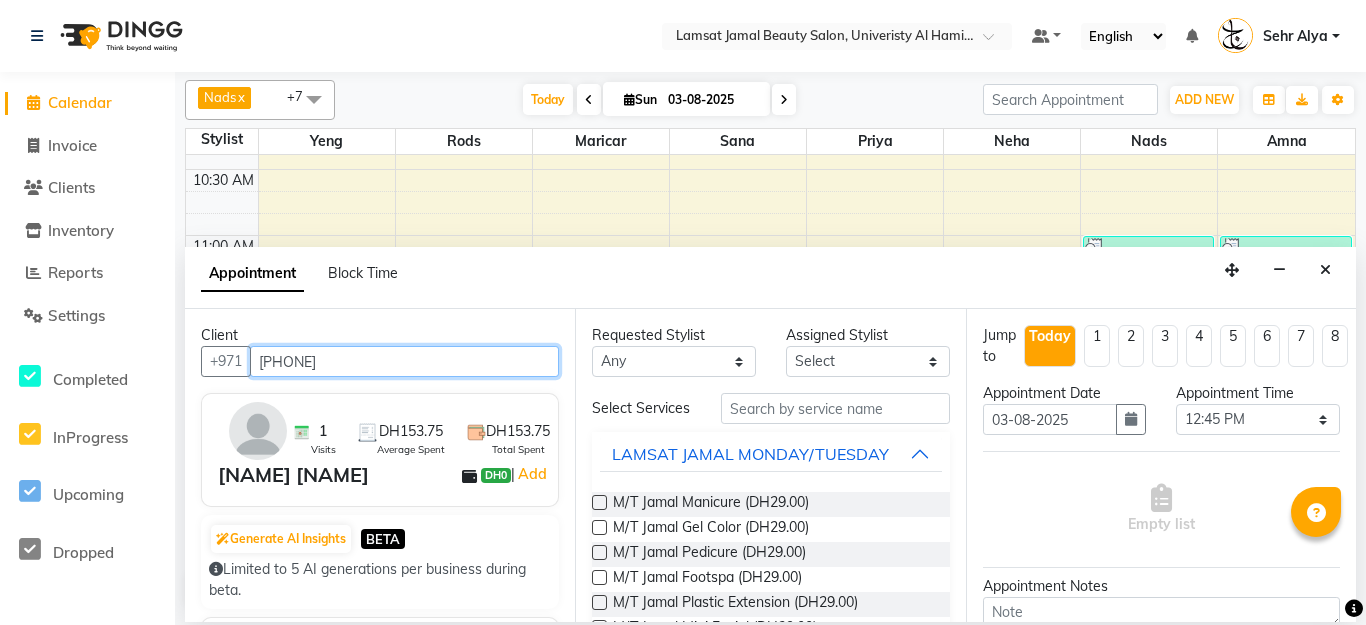 type on "[PHONE]" 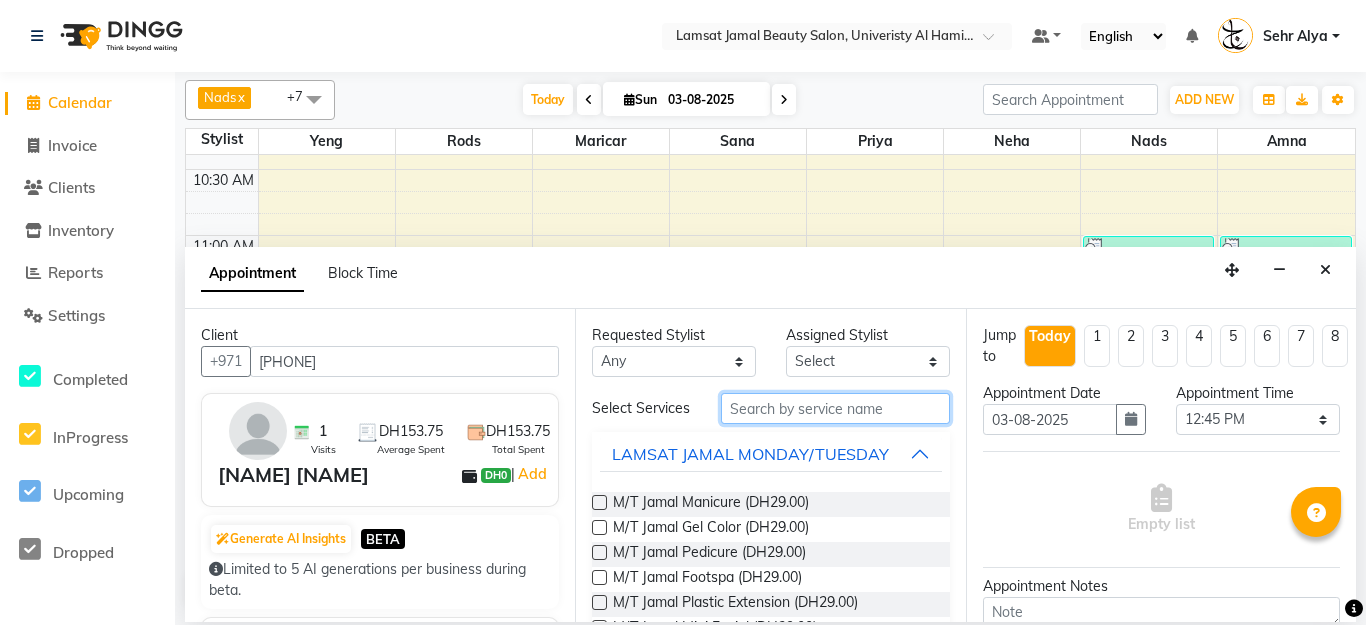 click at bounding box center (835, 408) 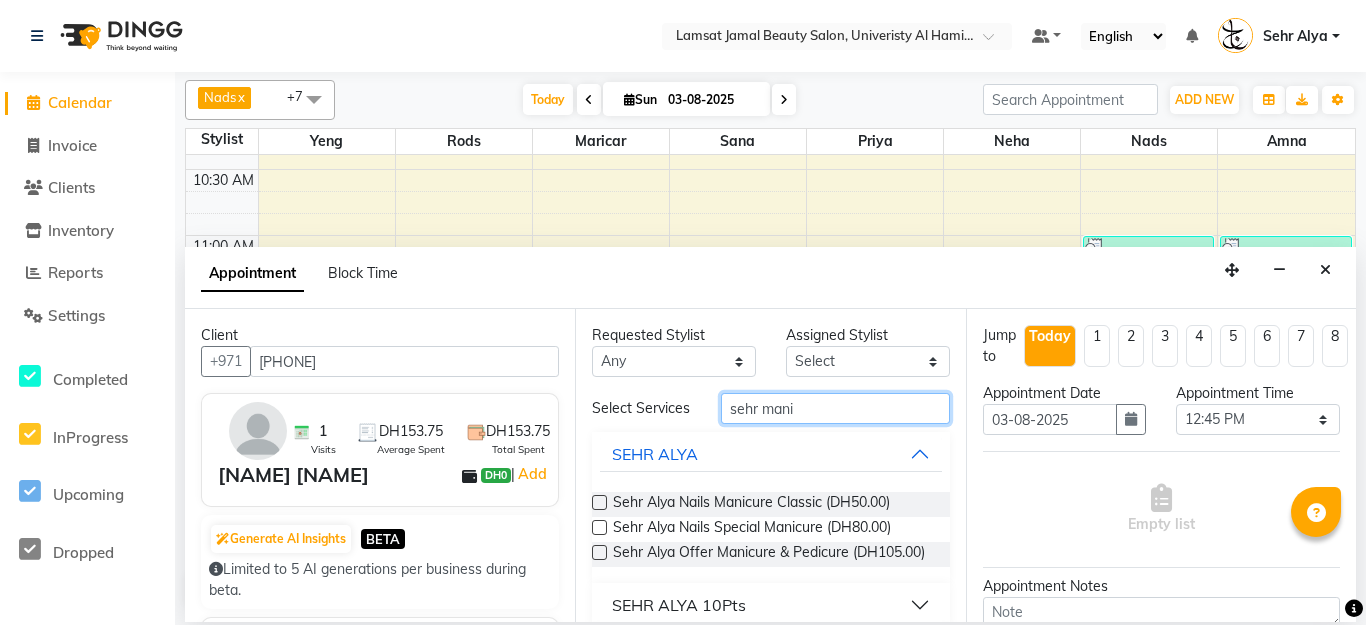 type on "sehr mani" 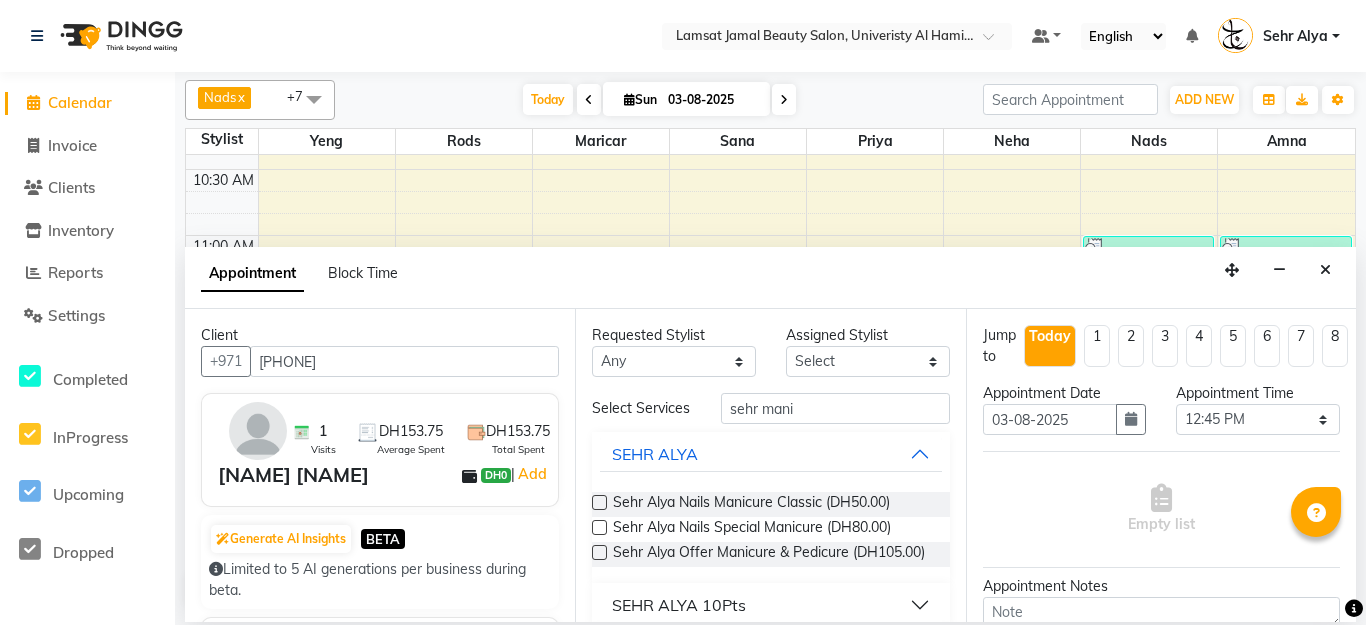 click at bounding box center (599, 552) 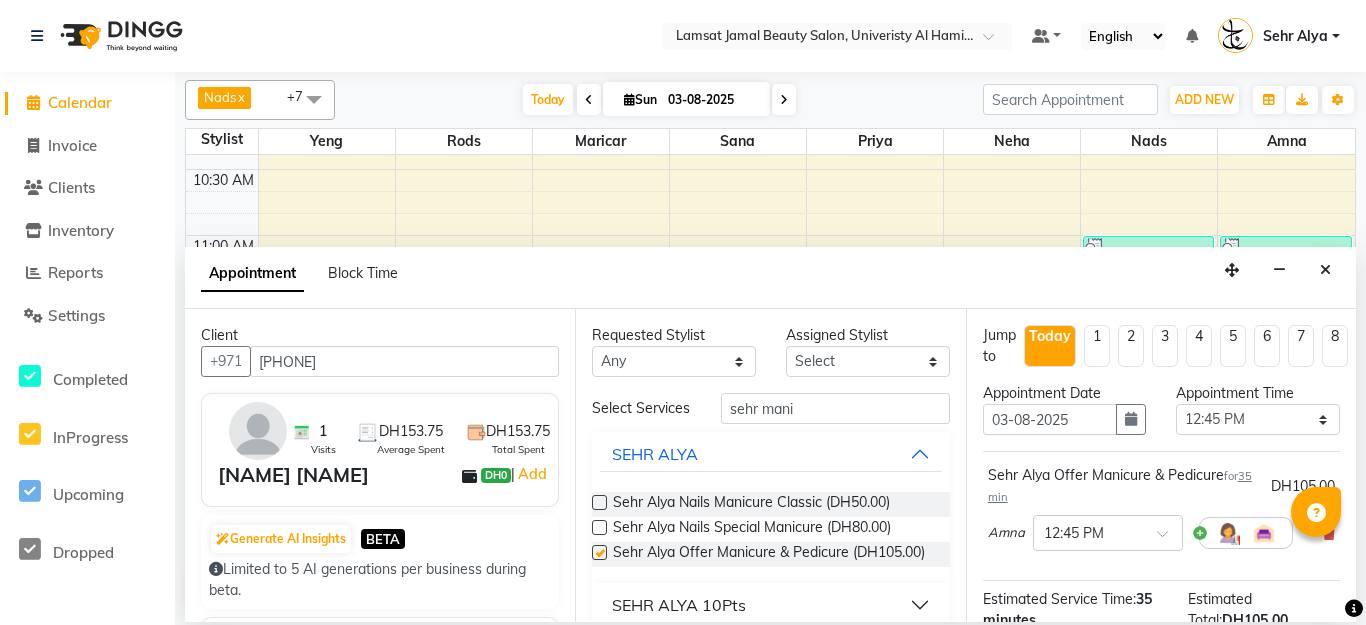 checkbox on "false" 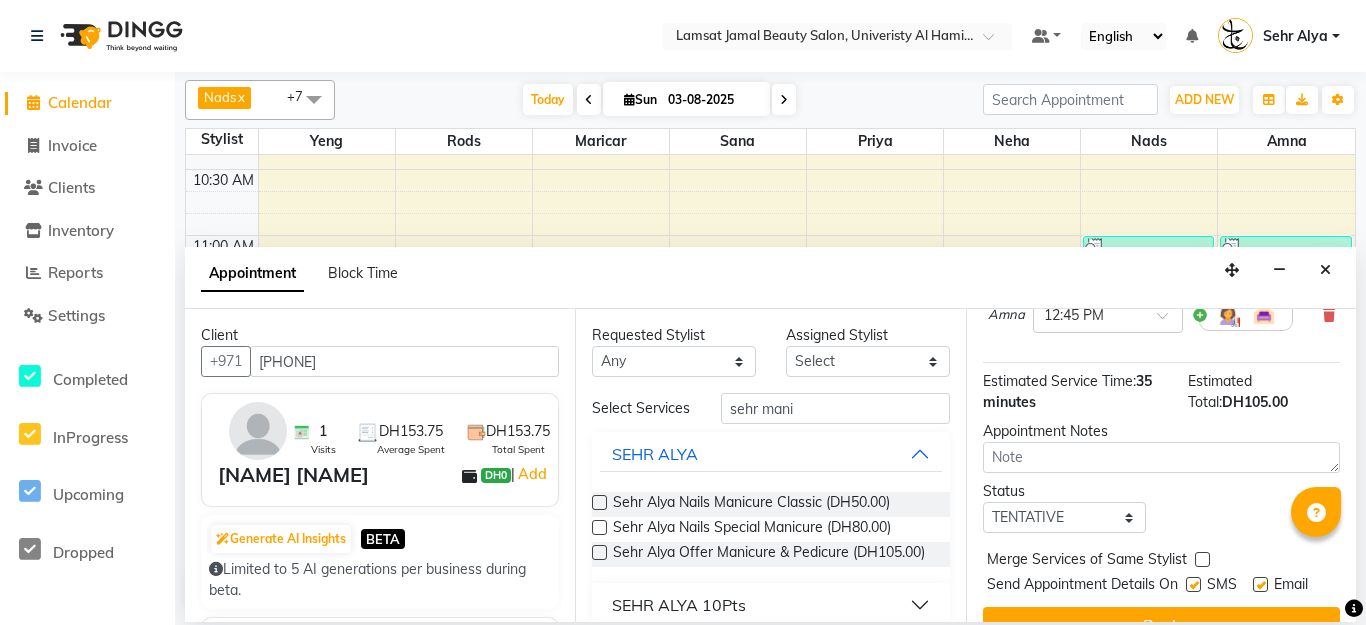 scroll, scrollTop: 255, scrollLeft: 0, axis: vertical 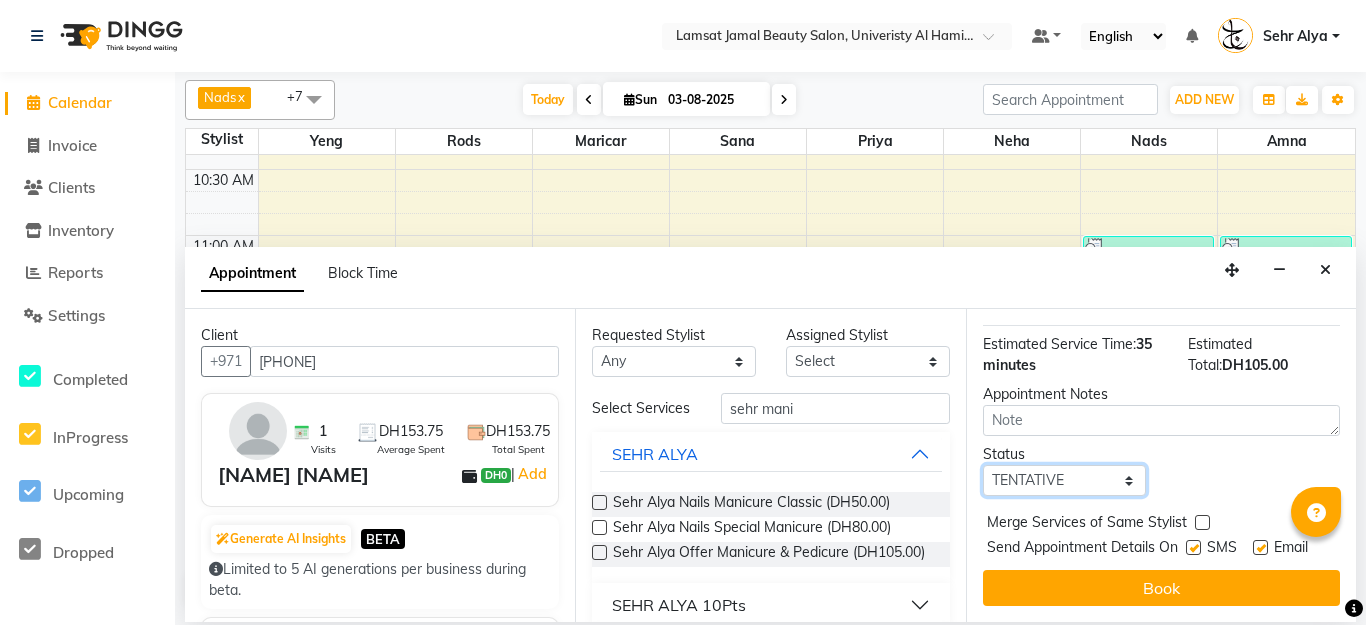 click on "Select TENTATIVE CONFIRM CHECK-IN UPCOMING" at bounding box center [1065, 480] 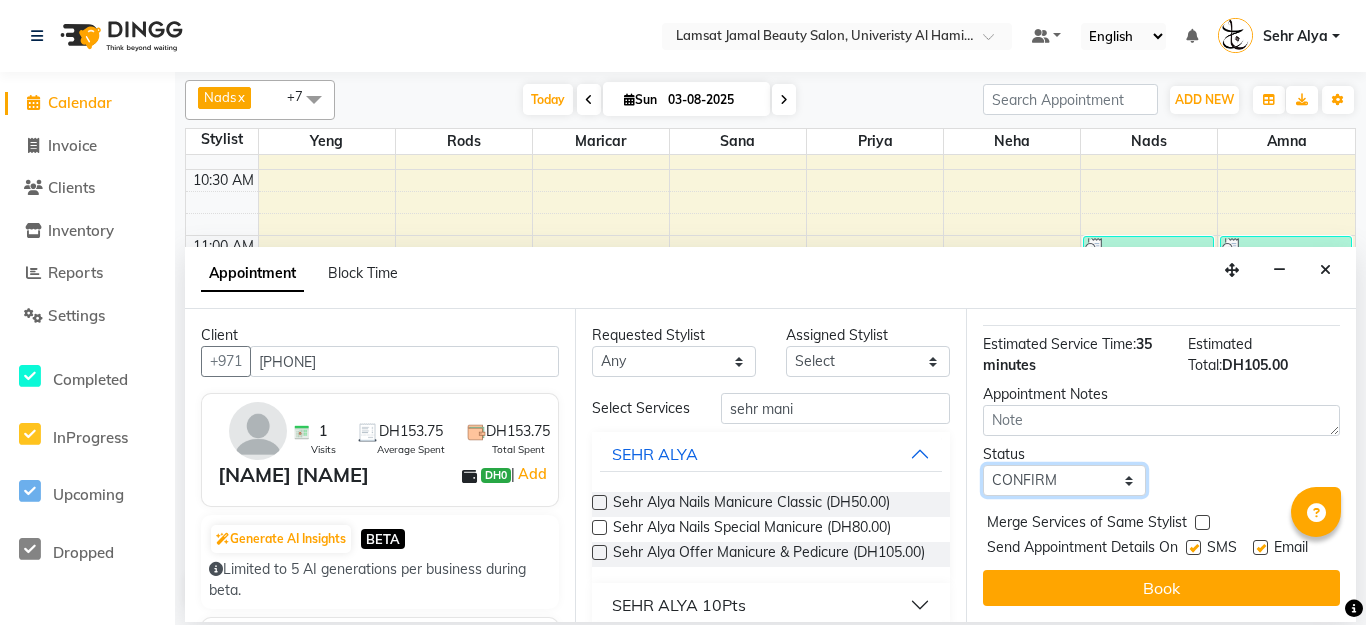 click on "Select TENTATIVE CONFIRM CHECK-IN UPCOMING" at bounding box center (1065, 480) 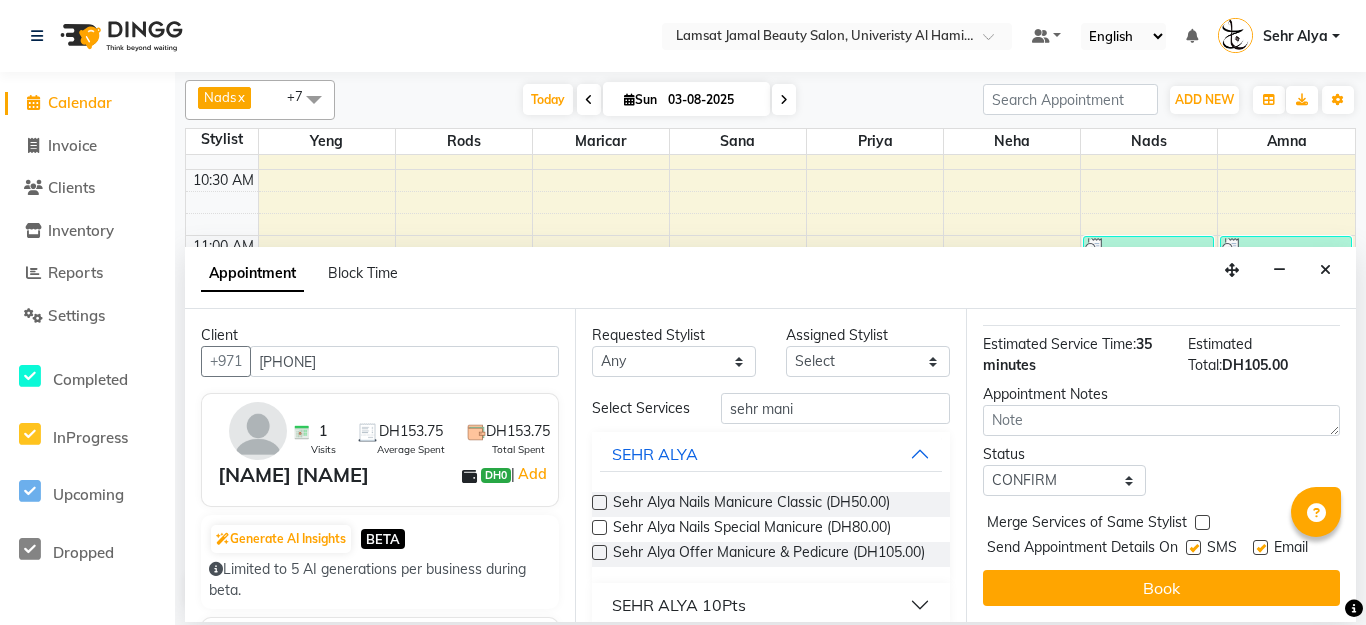 drag, startPoint x: 1201, startPoint y: 516, endPoint x: 1203, endPoint y: 530, distance: 14.142136 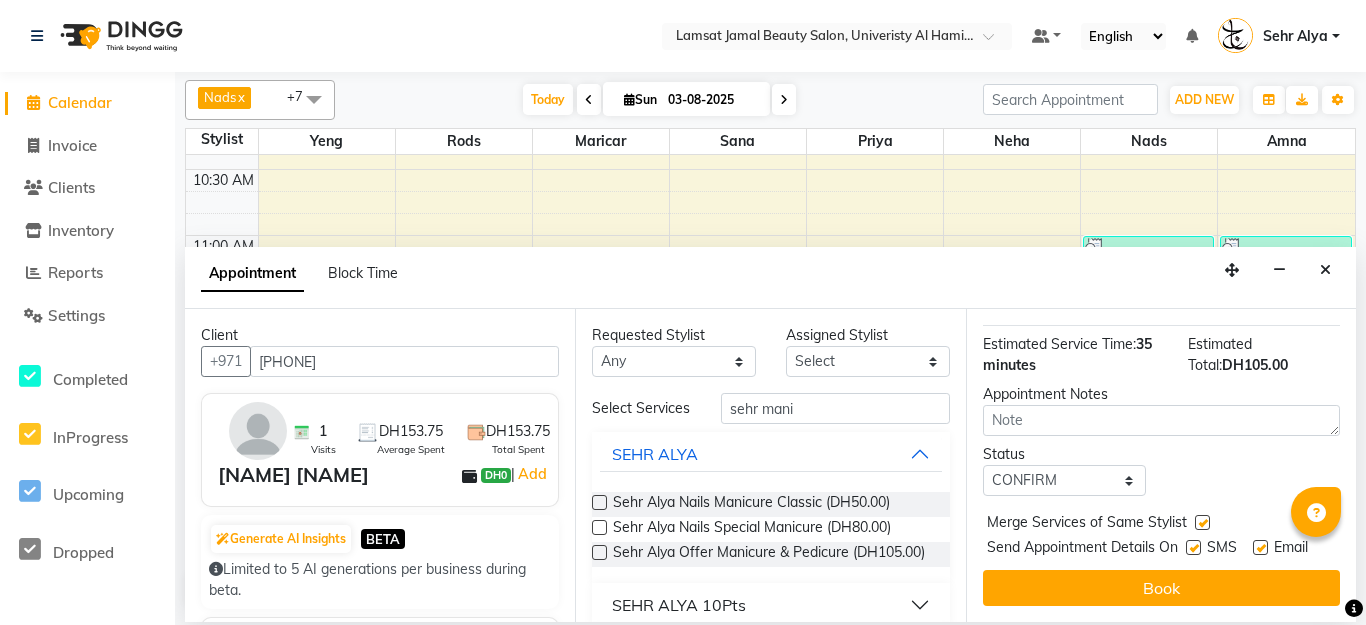 drag, startPoint x: 1153, startPoint y: 582, endPoint x: 1155, endPoint y: 594, distance: 12.165525 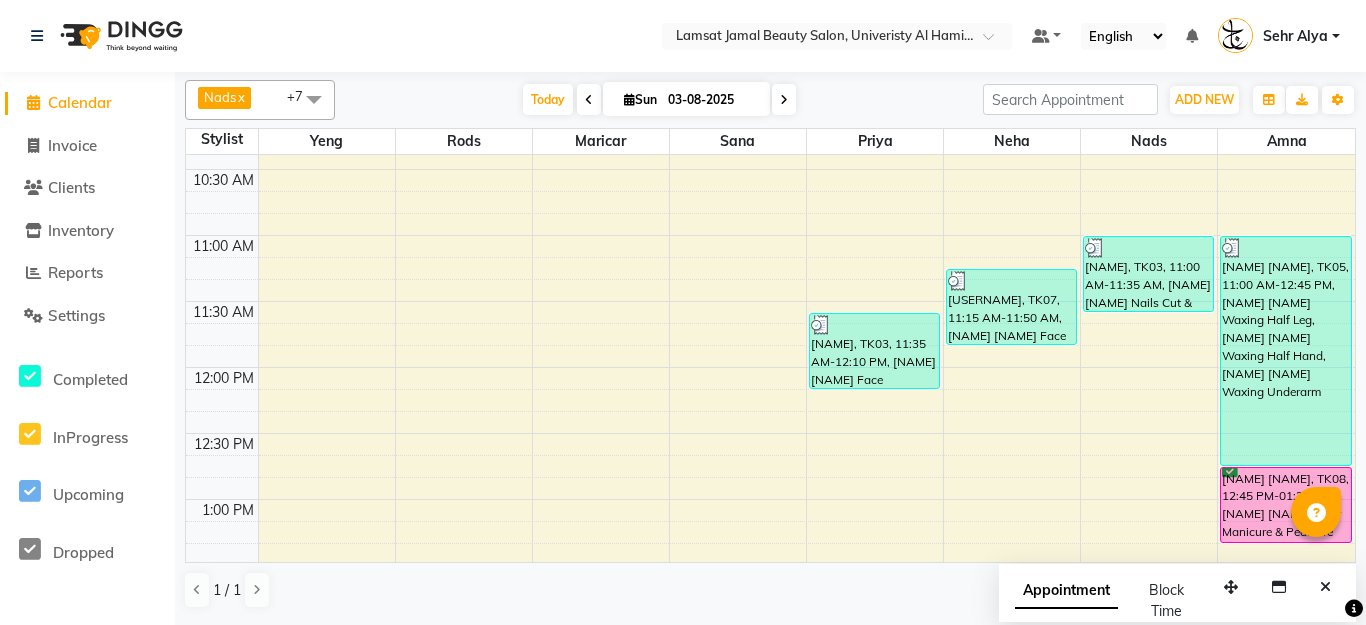 click on "9:00 AM 9:30 AM 10:00 AM 10:30 AM 11:00 AM 11:30 AM 12:00 PM 12:30 PM 1:00 PM 1:30 PM 2:00 PM 2:30 PM 3:00 PM 3:30 PM 4:00 PM 4:30 PM 5:00 PM 5:30 PM 6:00 PM 6:30 PM 7:00 PM 7:30 PM 8:00 PM 8:30 PM 9:00 PM 9:30 PM 10:00 PM 10:30 PM 11:00 PM 11:30 PM     [NAME], TK03, 11:35 AM-12:10 PM, [NAME] [NAME] Face Threading/Wax Eyebrow     [USERNAME], TK07, 11:15 AM-11:50 AM, [NAME] [NAME] Face Threading/Wax Full Face Thread     [NAME], TK03, 11:00 AM-11:35 AM, [NAME] [NAME] Nails Cut & Shape     [NAME] [NAME], TK05, 11:00 AM-12:45 PM, [NAME] [NAME] Waxing Half Leg,[NAME] [NAME] Waxing Half Hand,[NAME] [NAME] Waxing Underarm     [NAME] [NAME], TK08, 12:45 PM-01:20 PM, [NAME] [NAME] Offer Manicure & Pedicure" at bounding box center (770, 961) 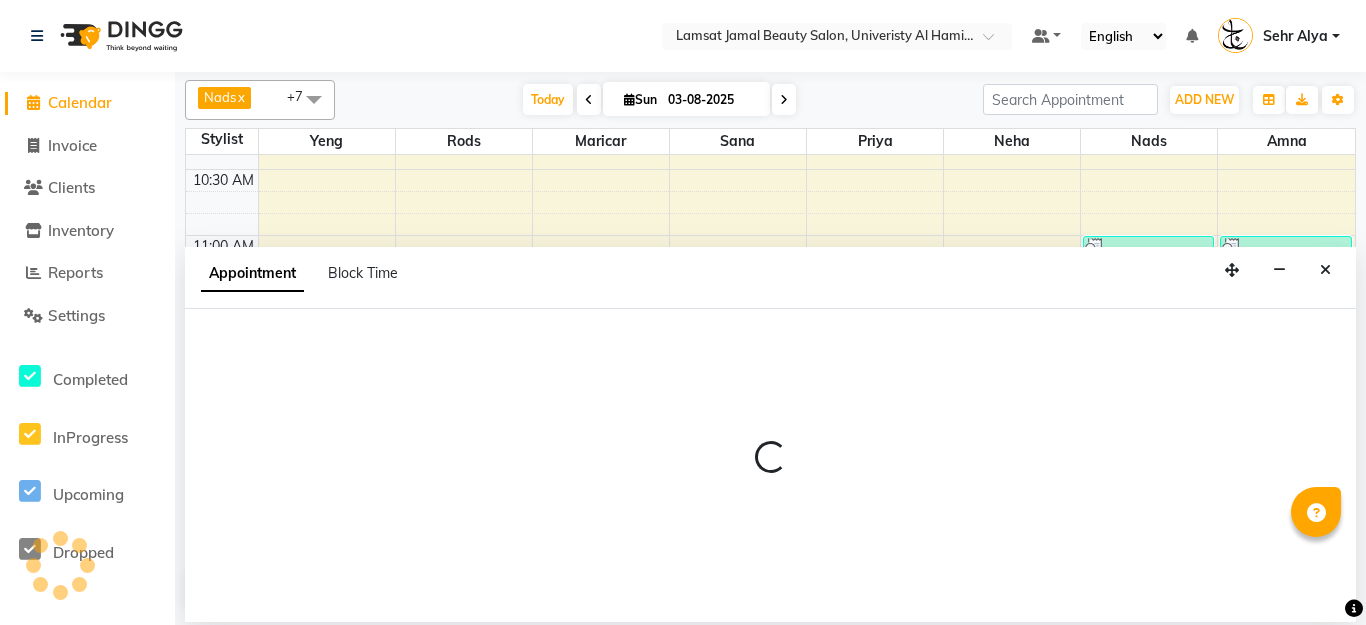 select on "79912" 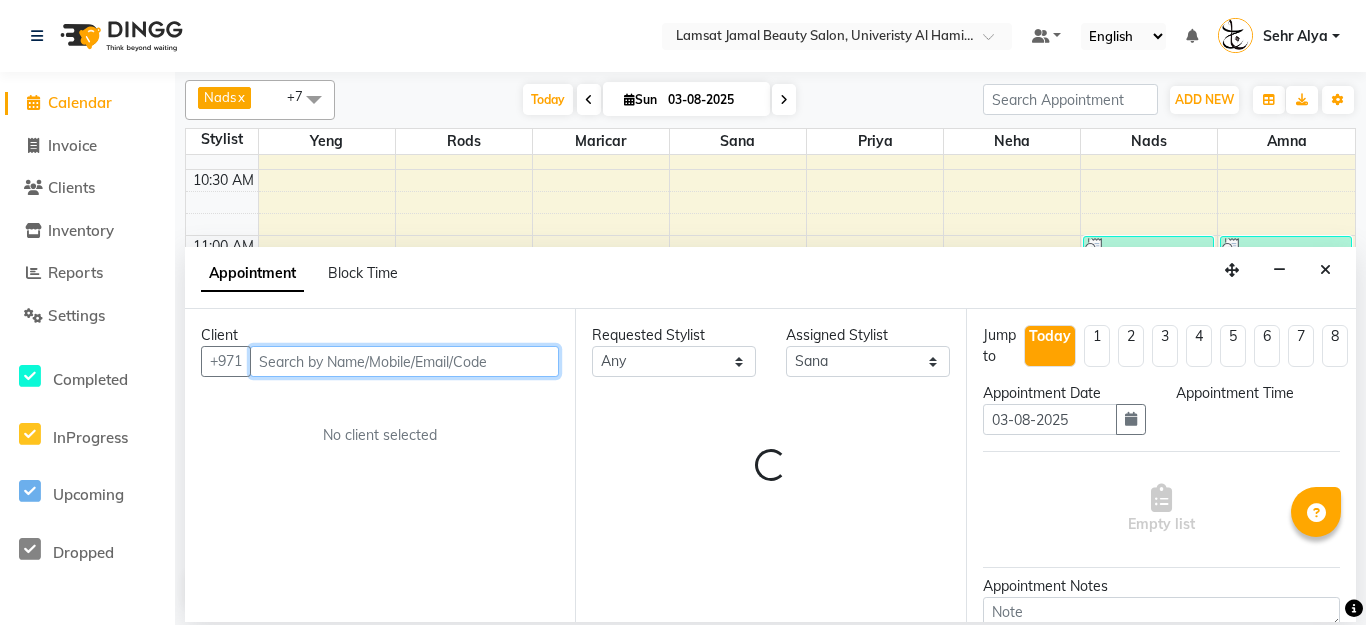select on "765" 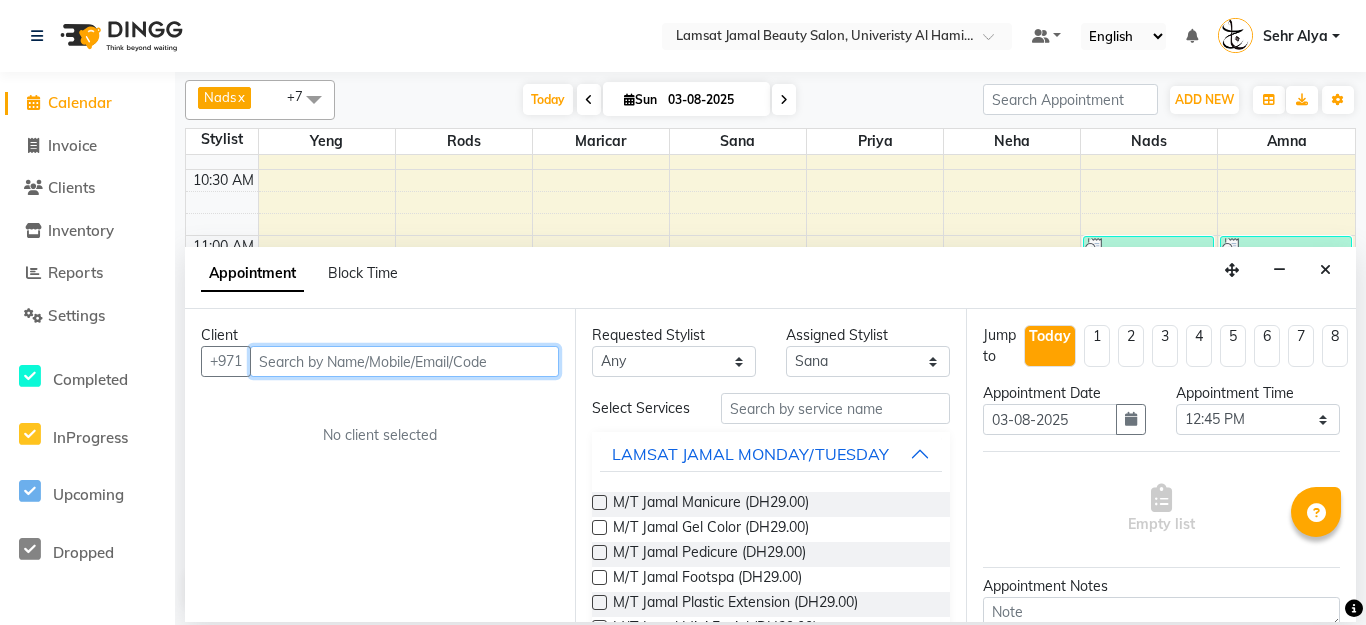 click at bounding box center [404, 361] 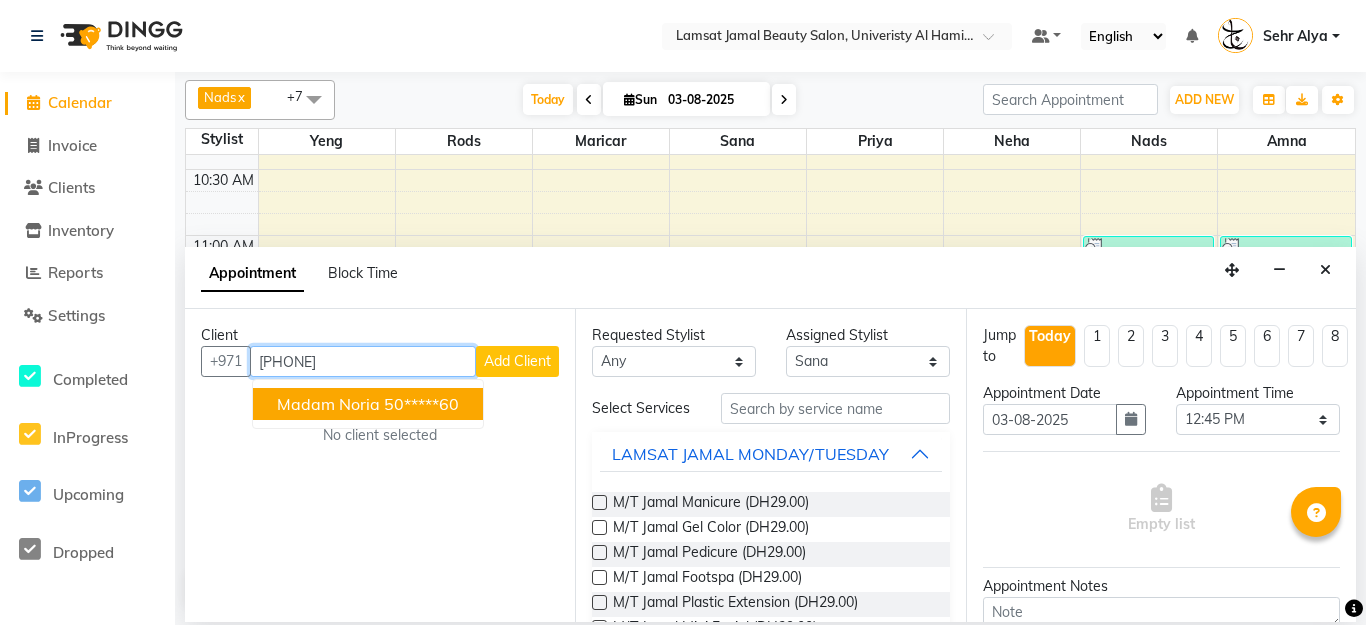 click on "madam noria" at bounding box center [328, 404] 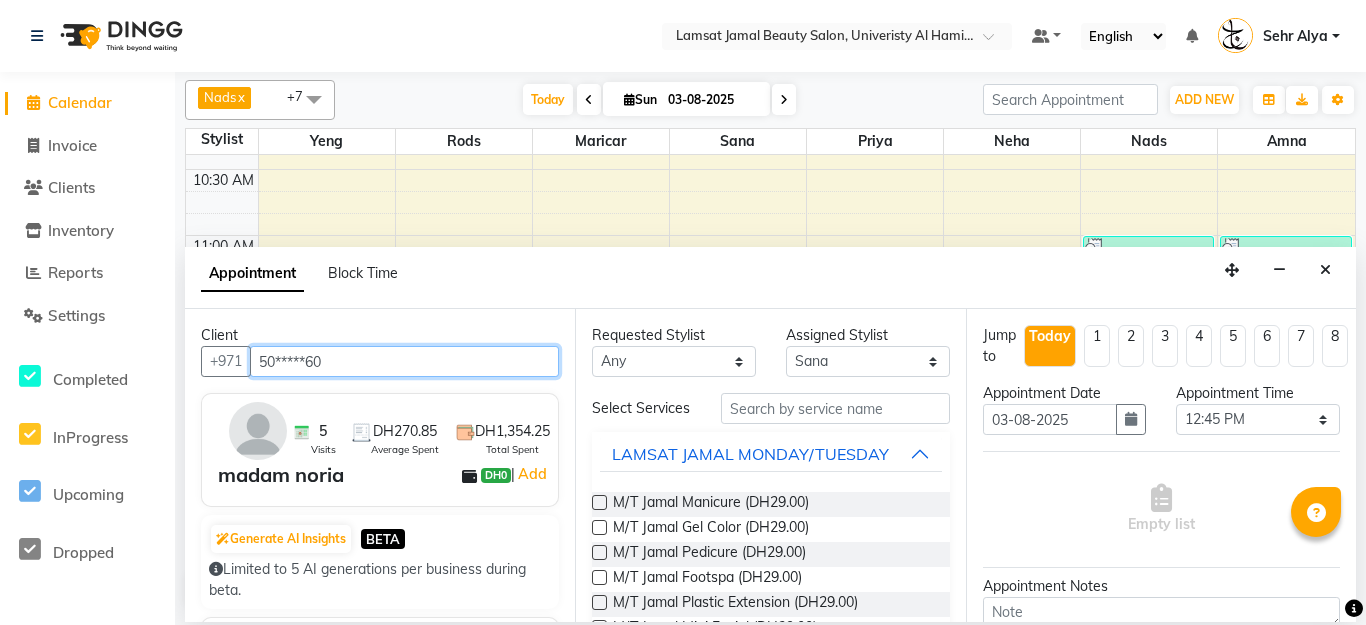 type on "50*****60" 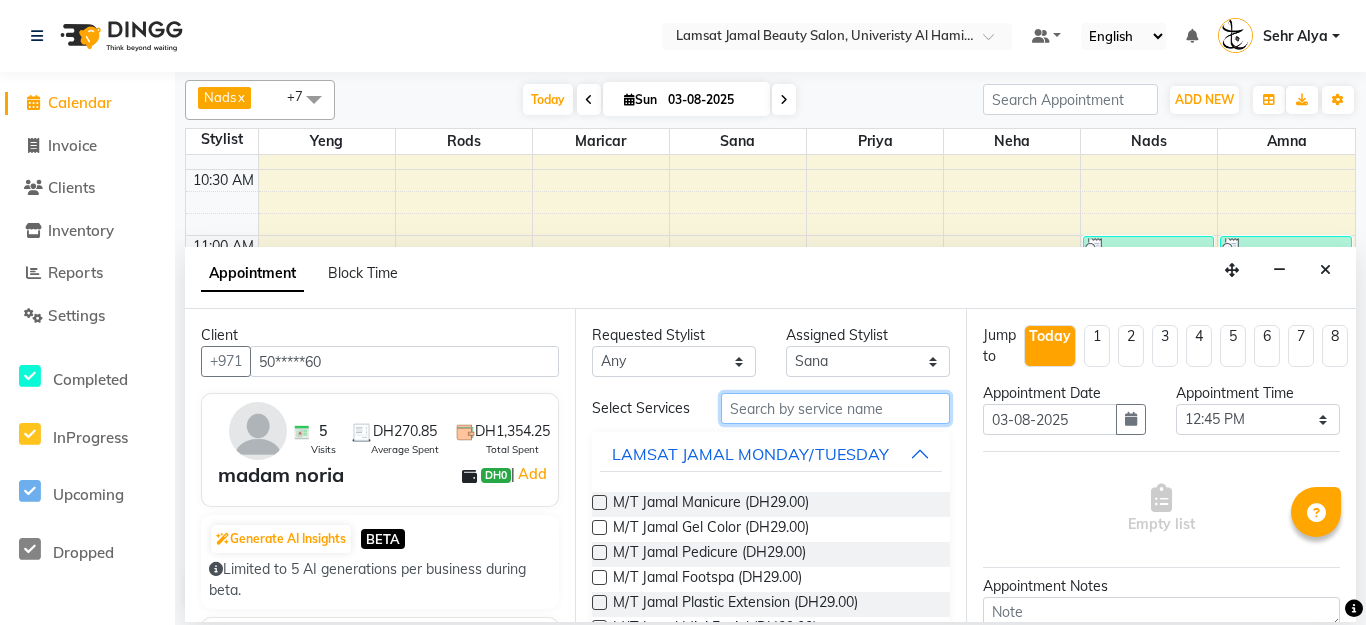 drag, startPoint x: 803, startPoint y: 398, endPoint x: 792, endPoint y: 409, distance: 15.556349 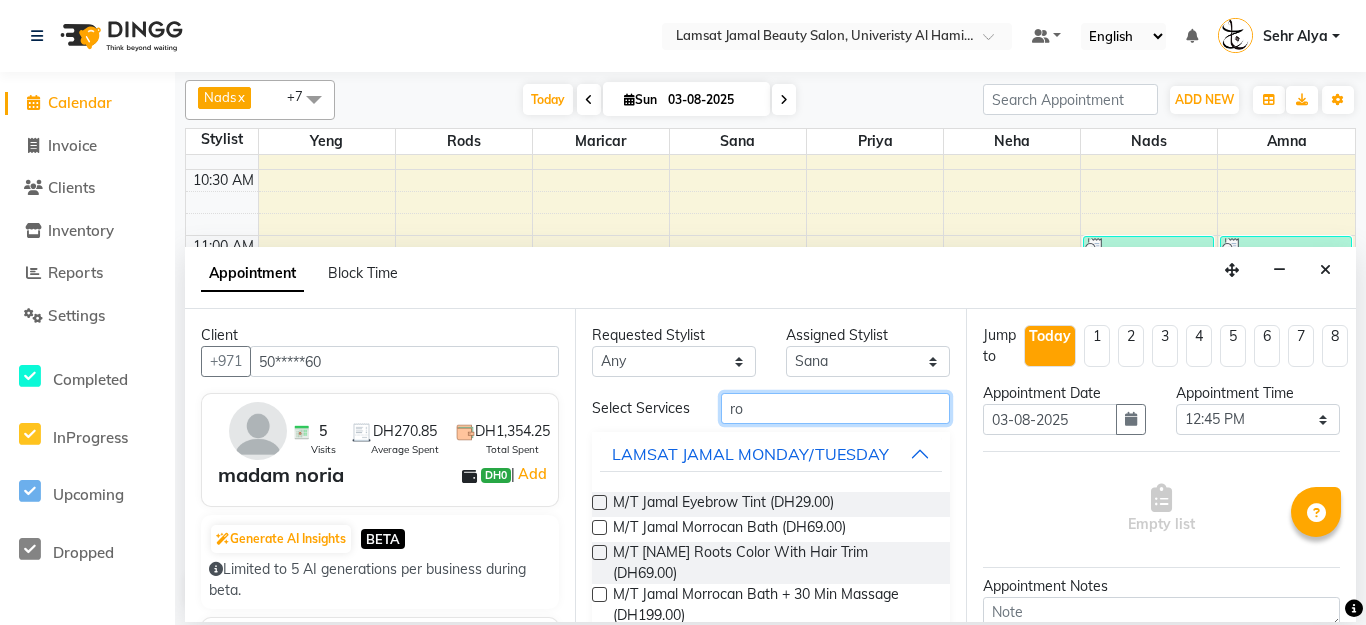 type on "r" 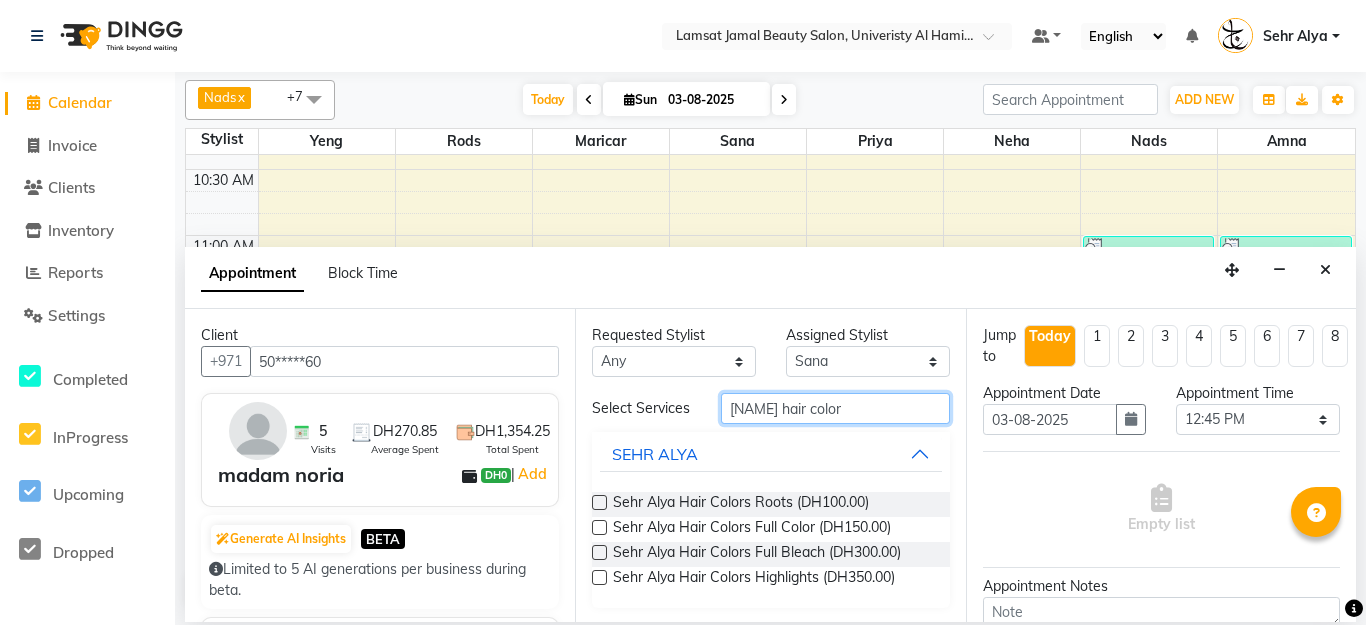 type on "[NAME] hair color" 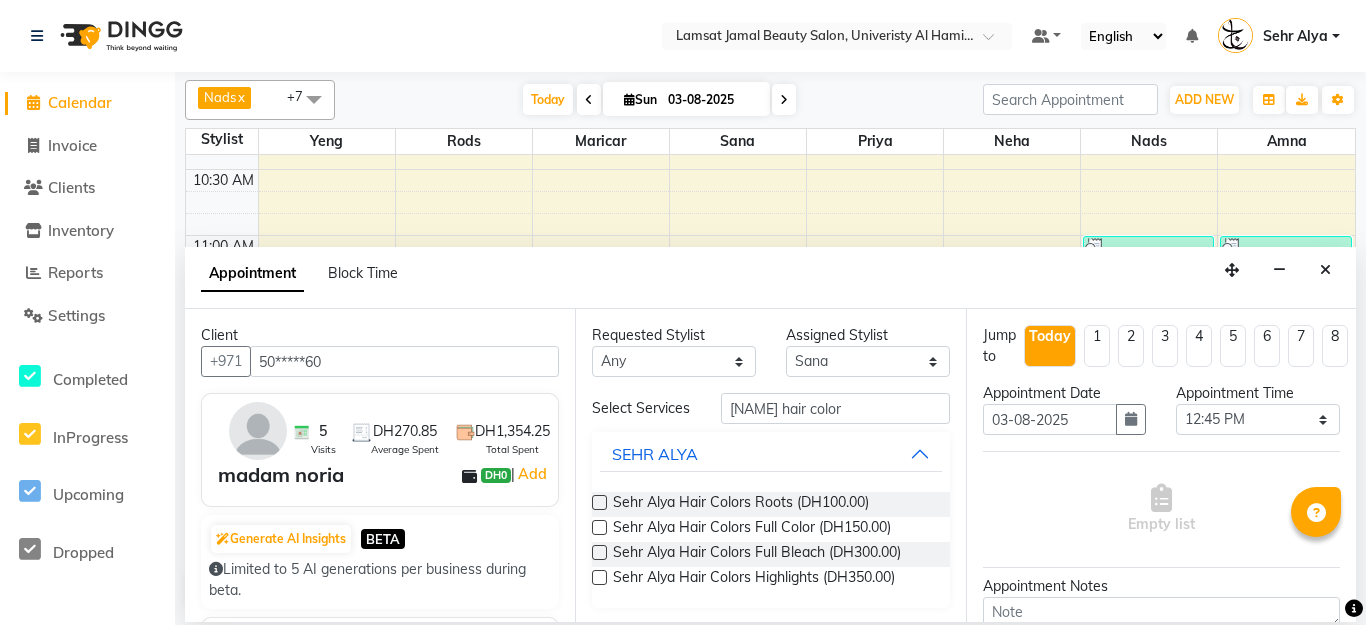 click at bounding box center (599, 527) 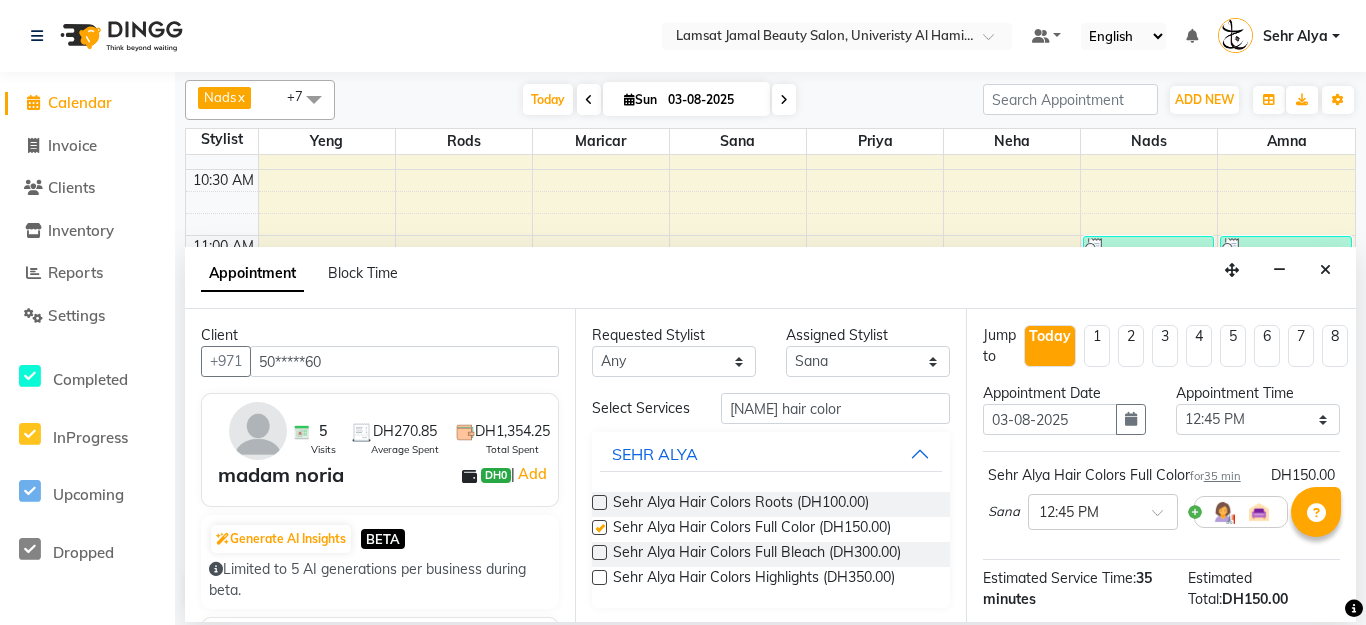 checkbox on "false" 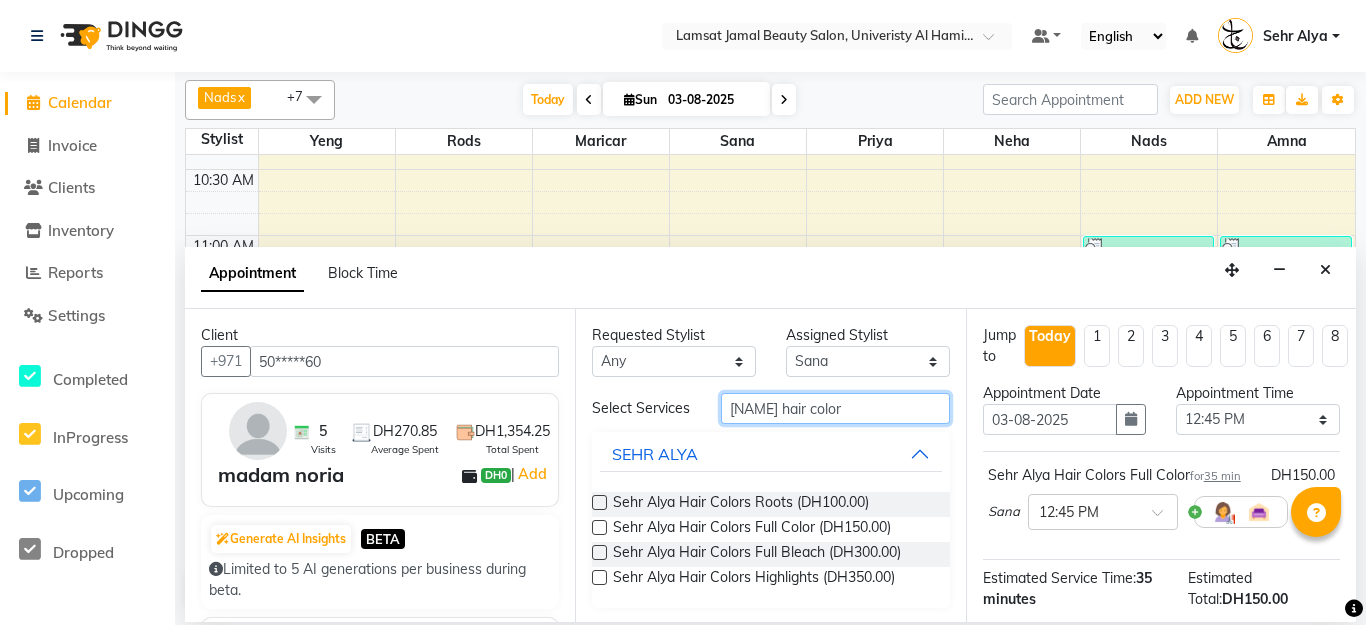 click on "[NAME] hair color" at bounding box center [835, 408] 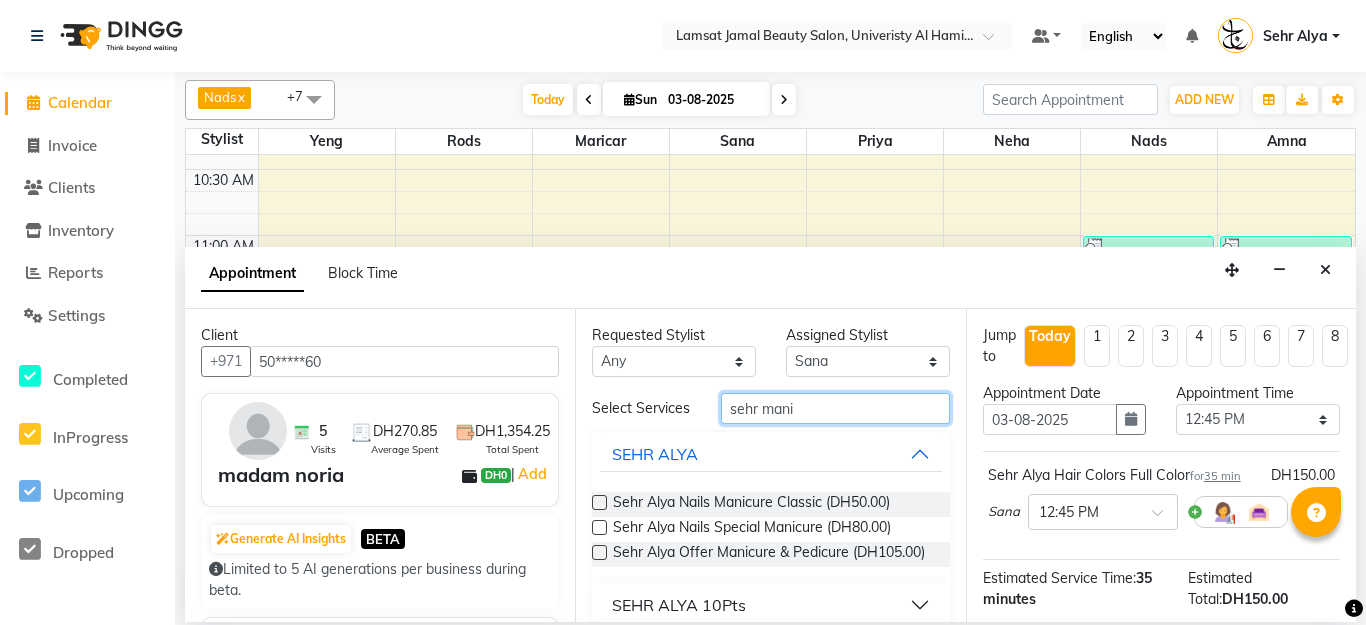 type on "sehr mani" 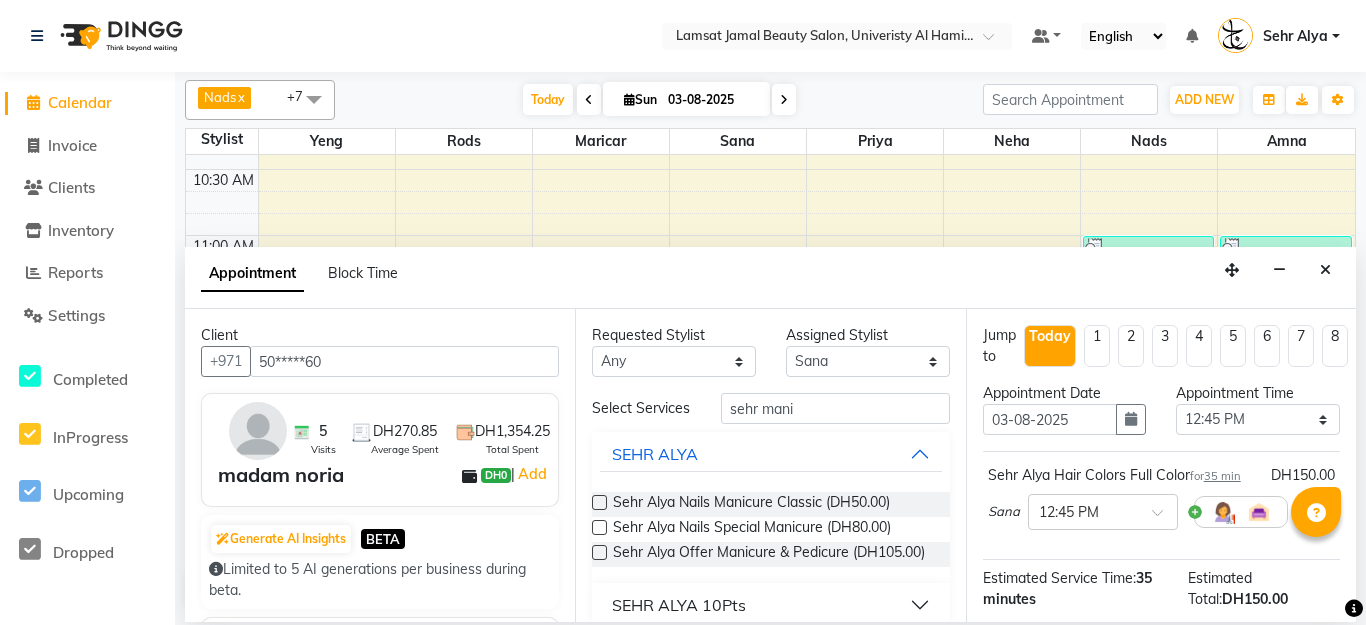click at bounding box center [599, 552] 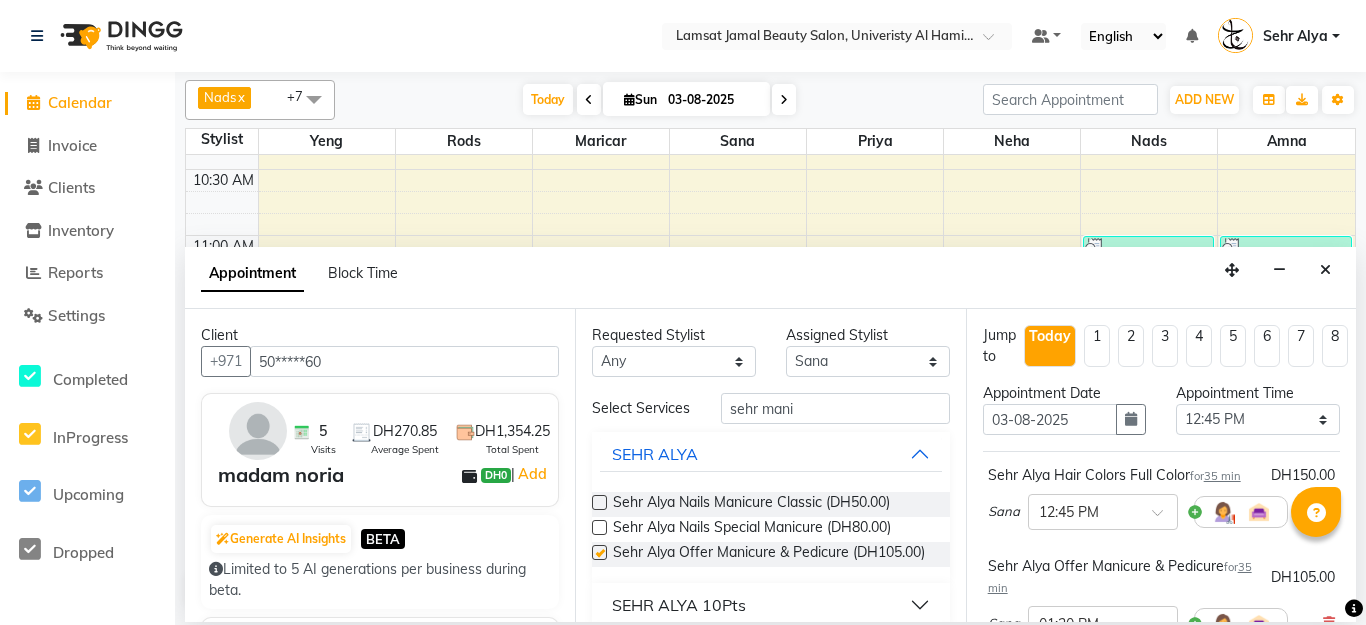 checkbox on "false" 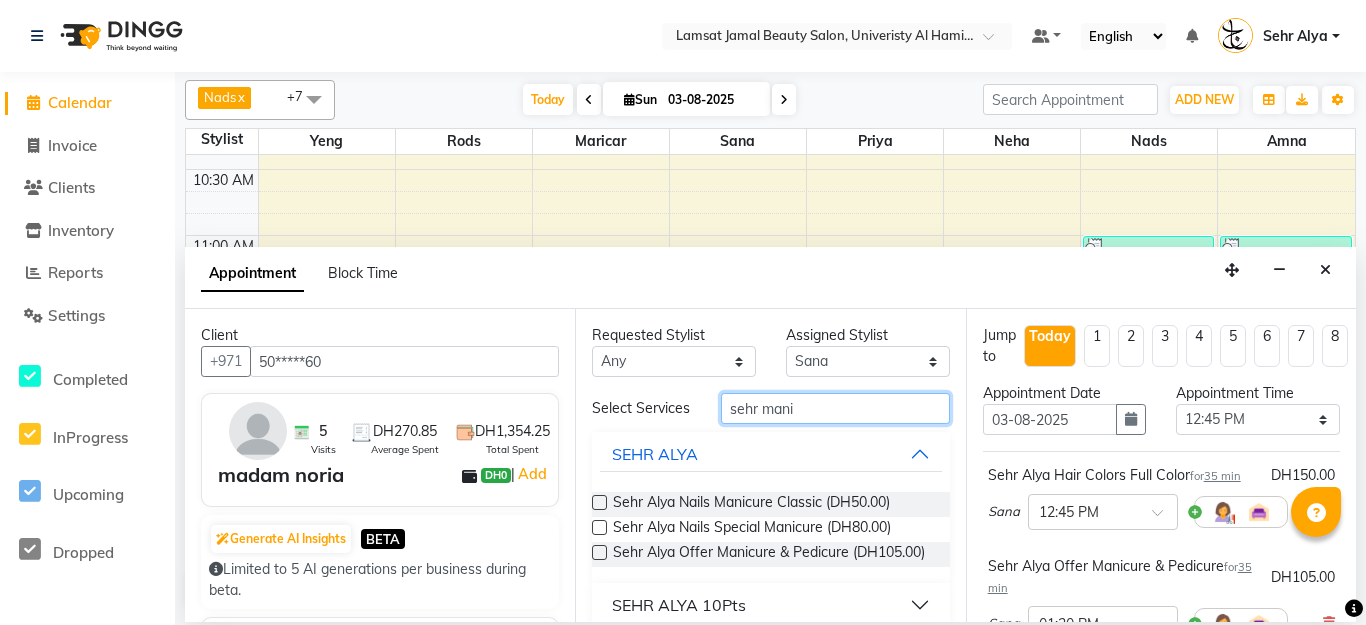 click on "sehr mani" at bounding box center [835, 408] 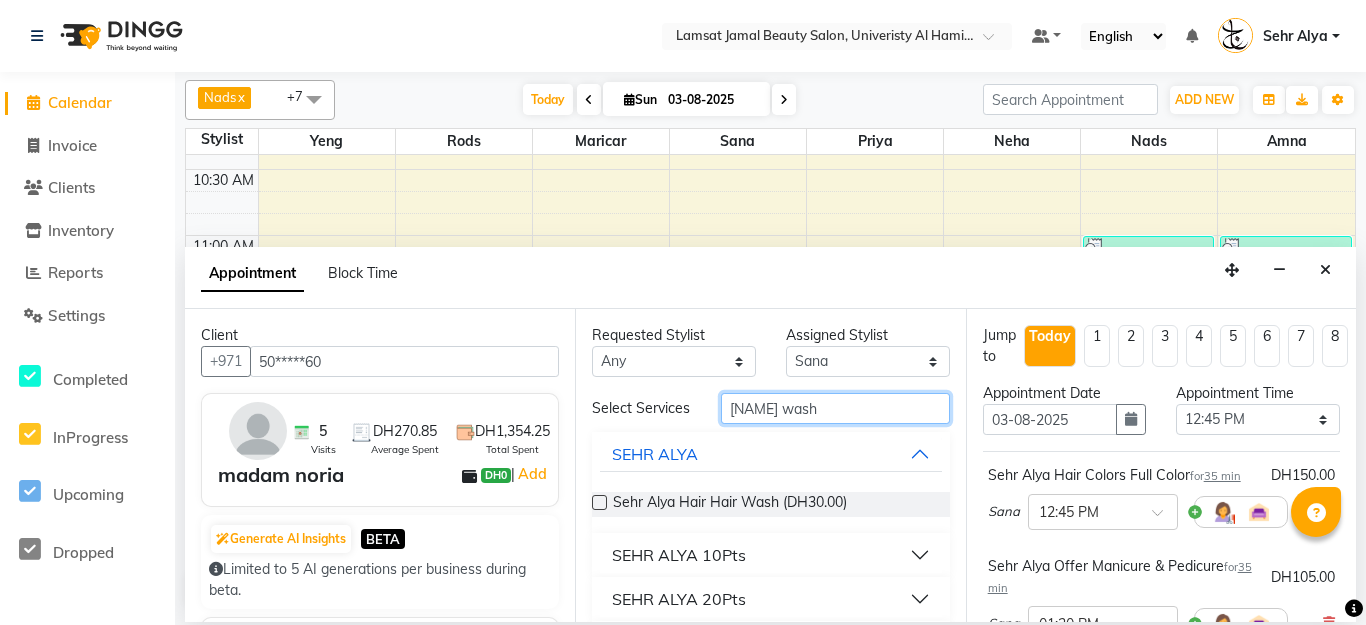 type on "[NAME] wash" 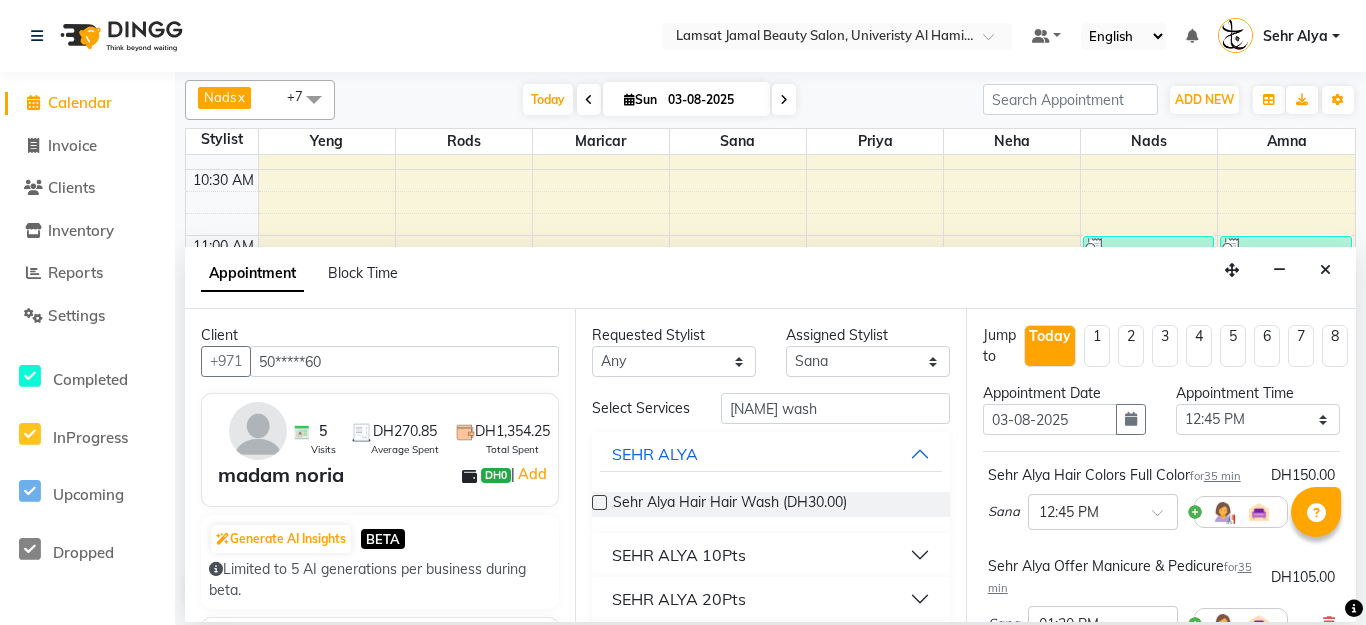 click at bounding box center [599, 502] 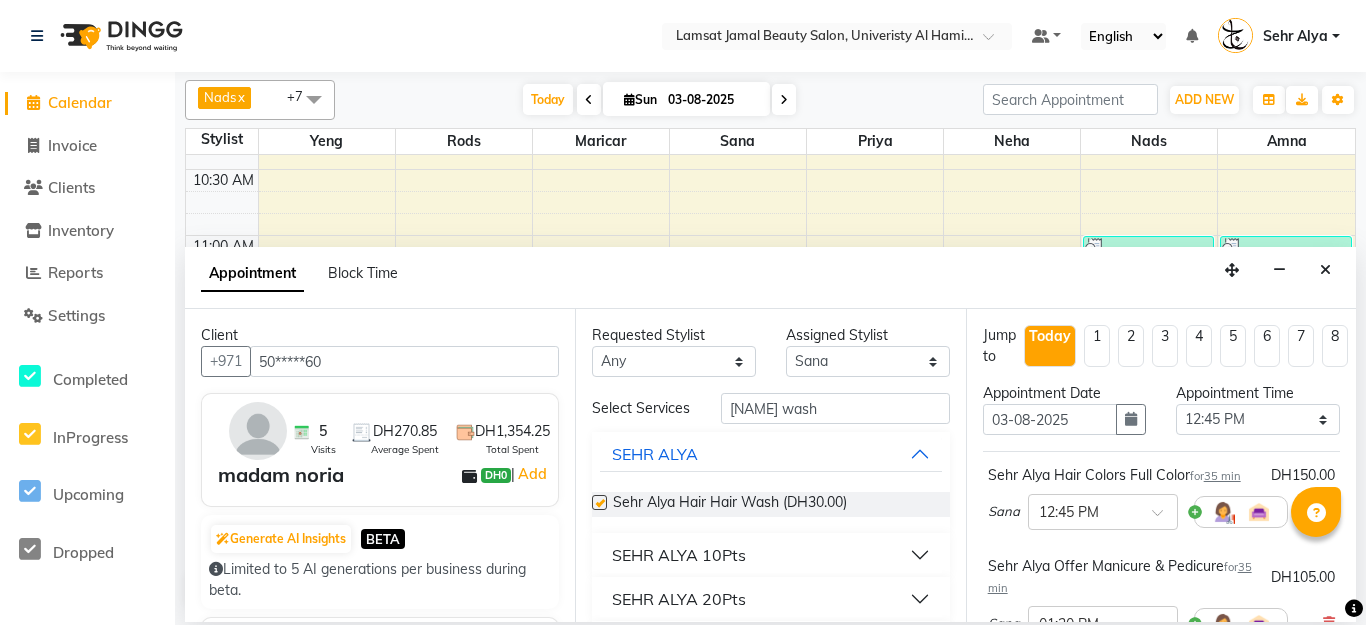 checkbox on "false" 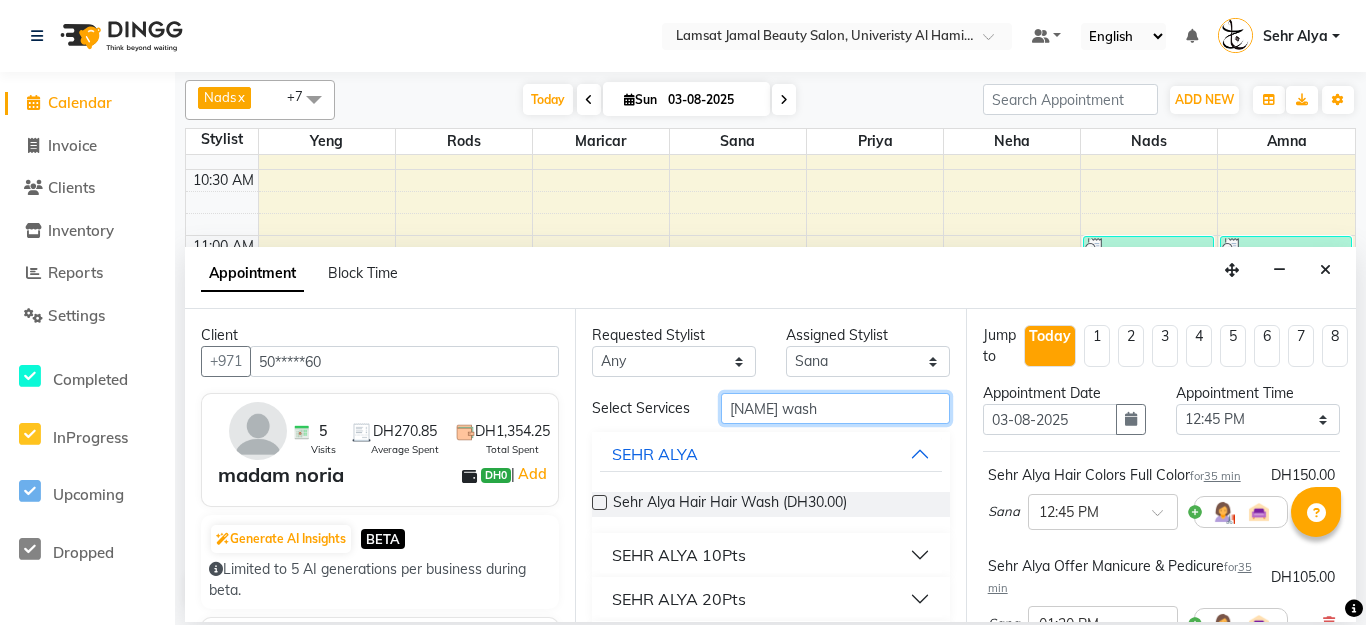 click on "[NAME] wash" at bounding box center [835, 408] 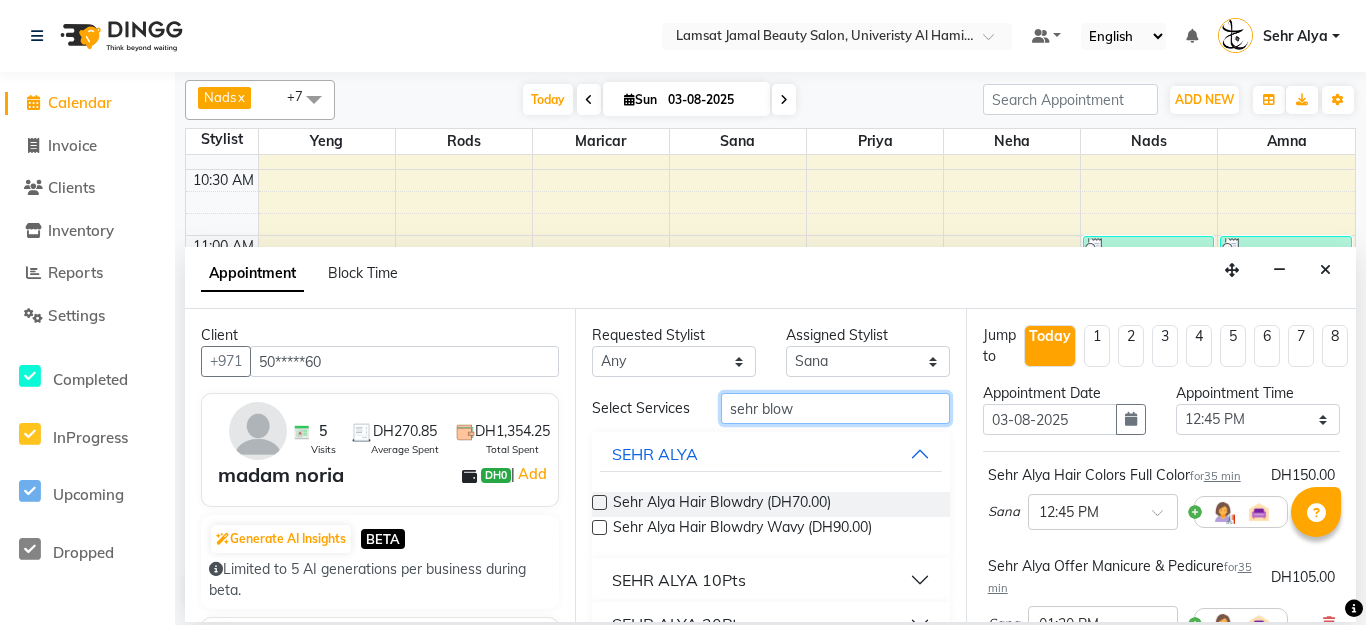 type on "sehr blow" 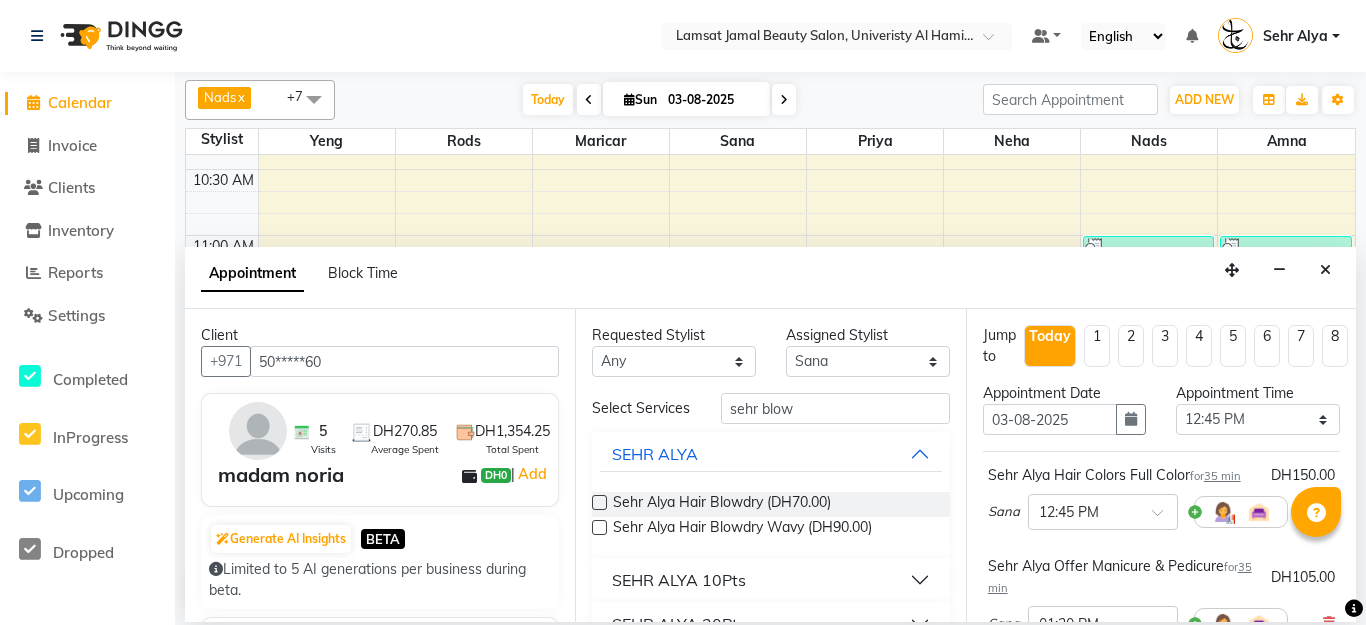click at bounding box center [599, 502] 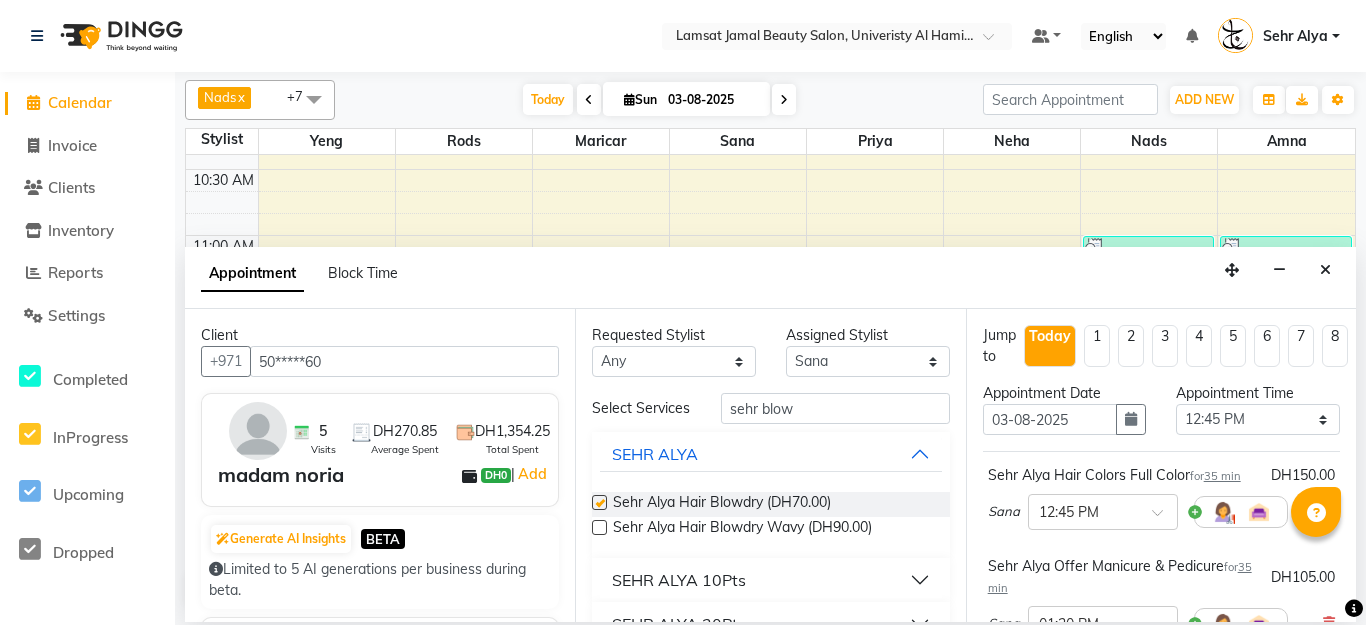 checkbox on "false" 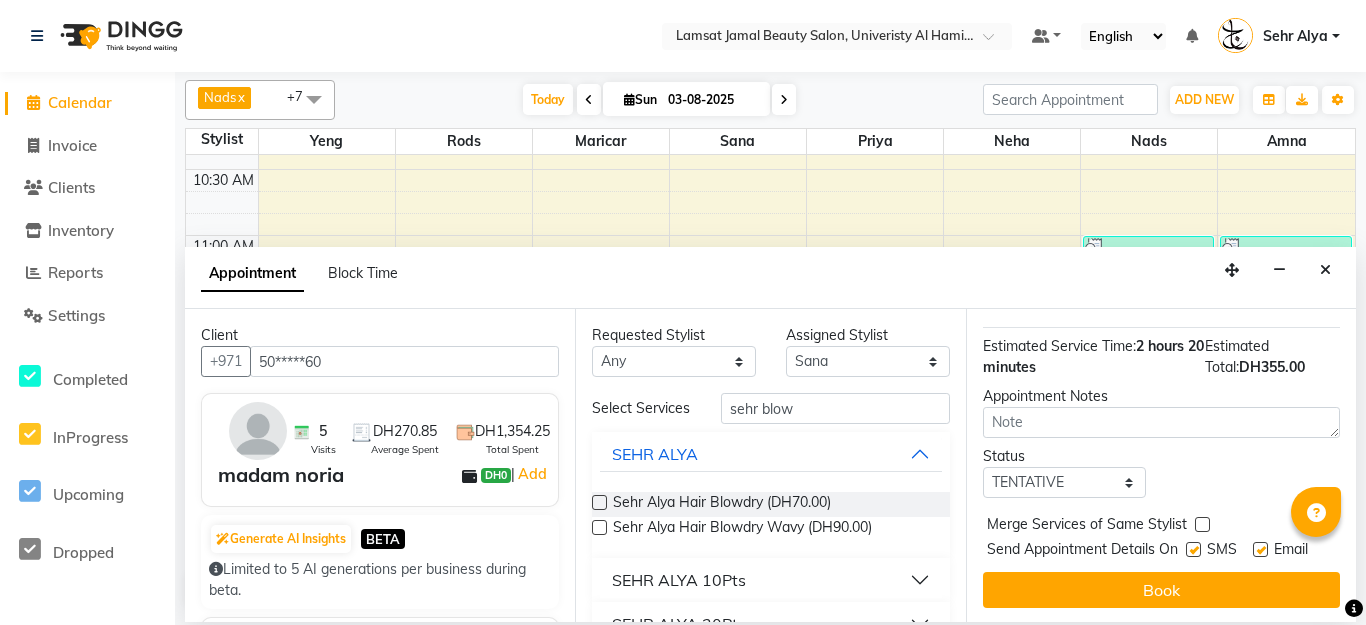 scroll, scrollTop: 528, scrollLeft: 0, axis: vertical 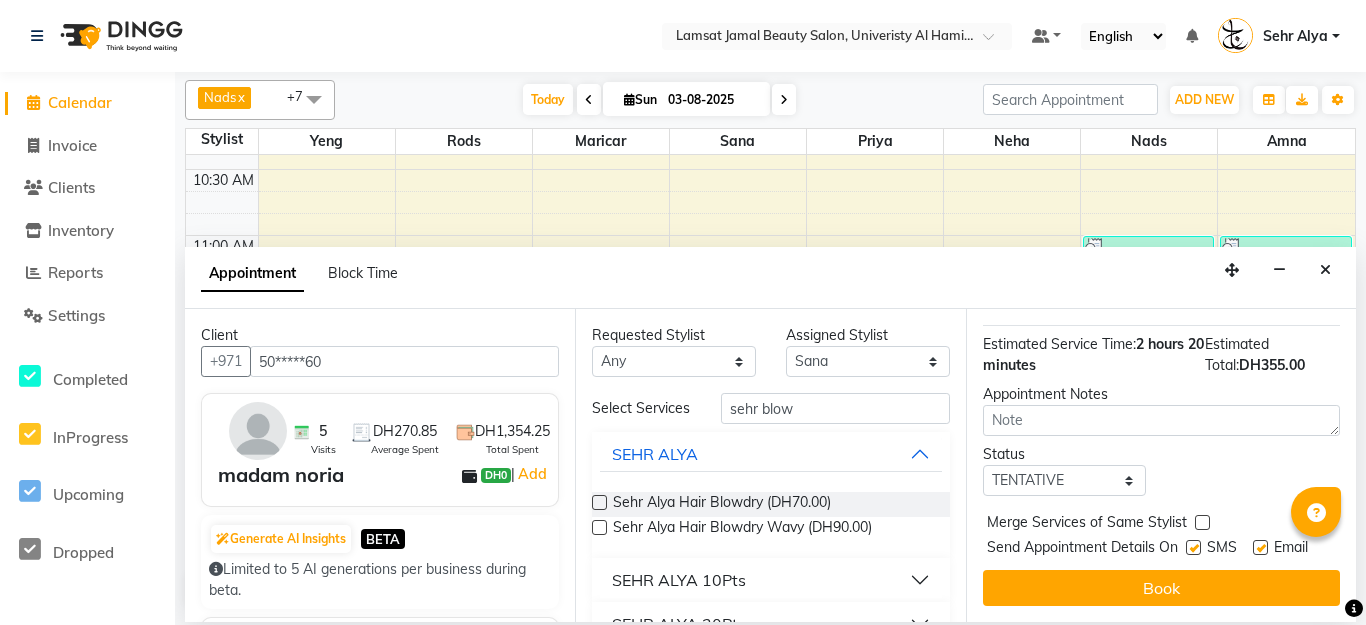 click at bounding box center [1201, 526] 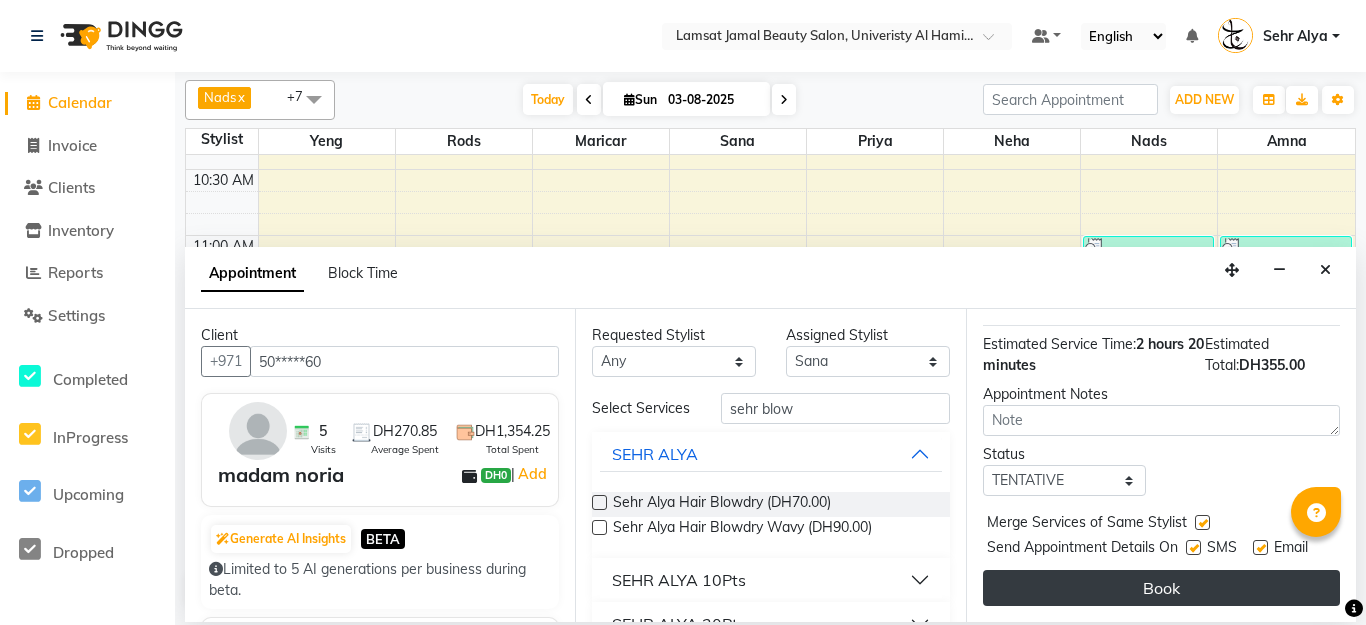click on "Book" at bounding box center (1161, 588) 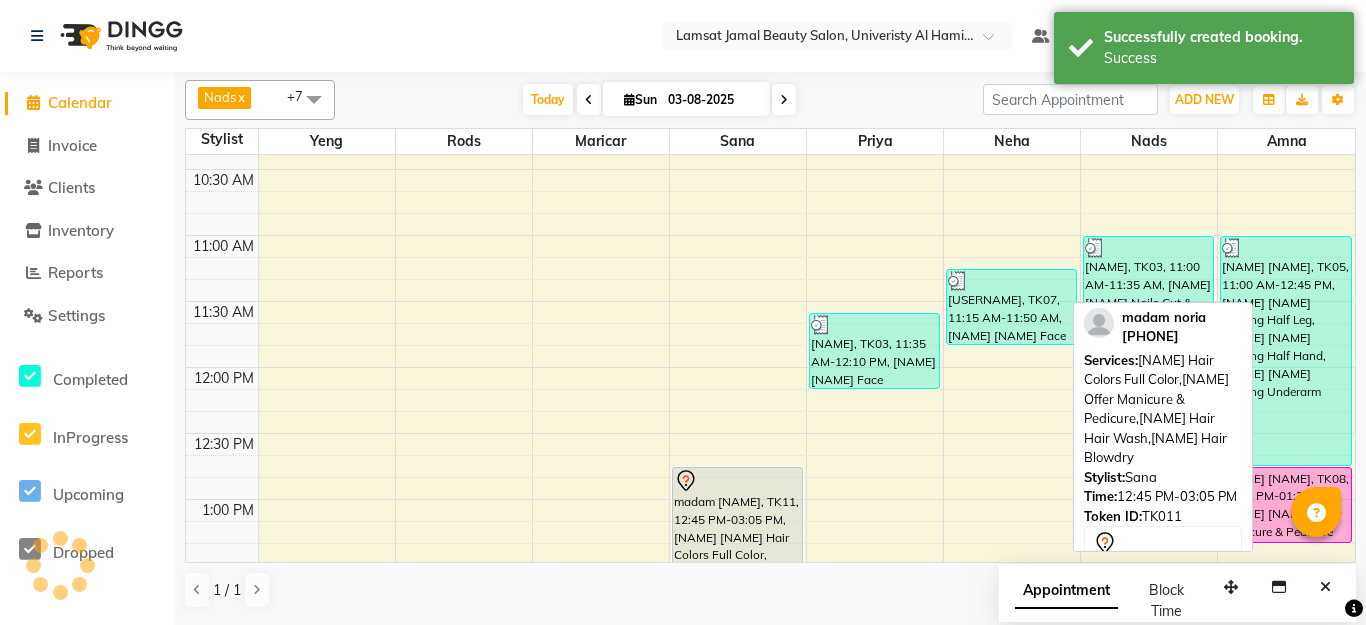 click on "madam [NAME], TK11, 12:45 PM-03:05 PM, [NAME] [NAME] Hair Colors Full Color,[NAME] [NAME] Offer Manicure & Pedicure,[NAME] [NAME] Hair Hair Wash,[NAME] [NAME] Hair Blowdry" at bounding box center (737, 620) 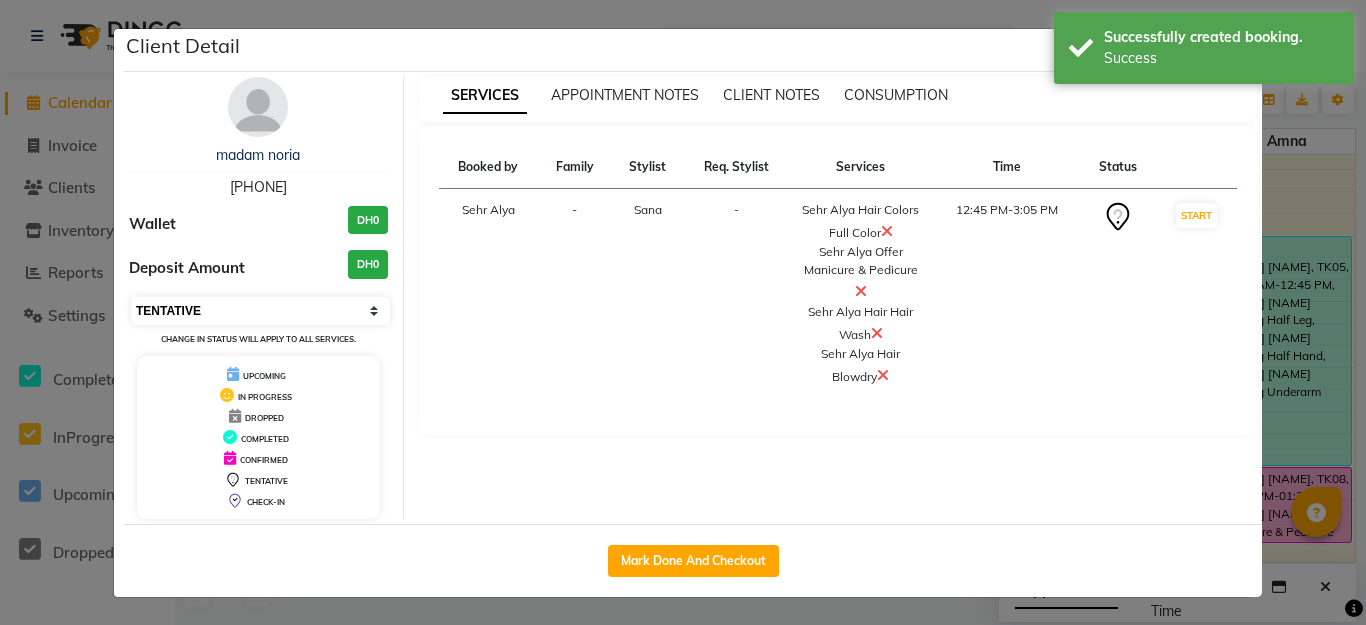 click on "Select IN SERVICE CONFIRMED TENTATIVE CHECK IN MARK DONE DROPPED UPCOMING" at bounding box center [260, 311] 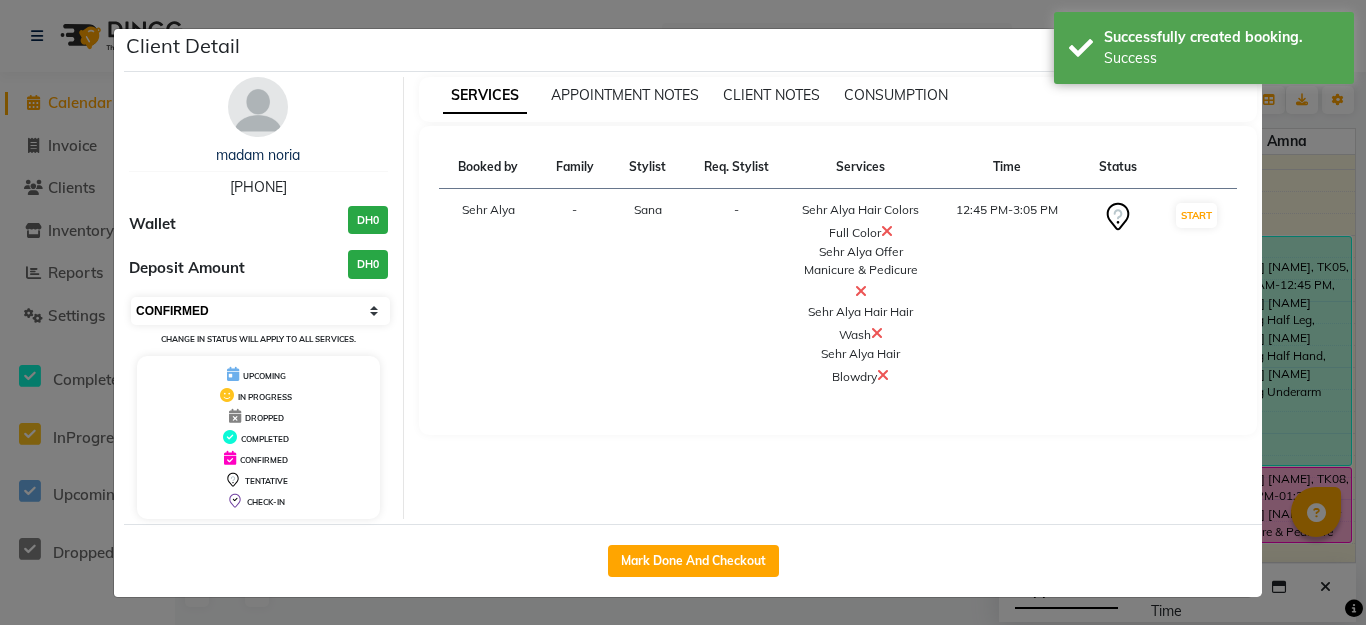 click on "Select IN SERVICE CONFIRMED TENTATIVE CHECK IN MARK DONE DROPPED UPCOMING" at bounding box center [260, 311] 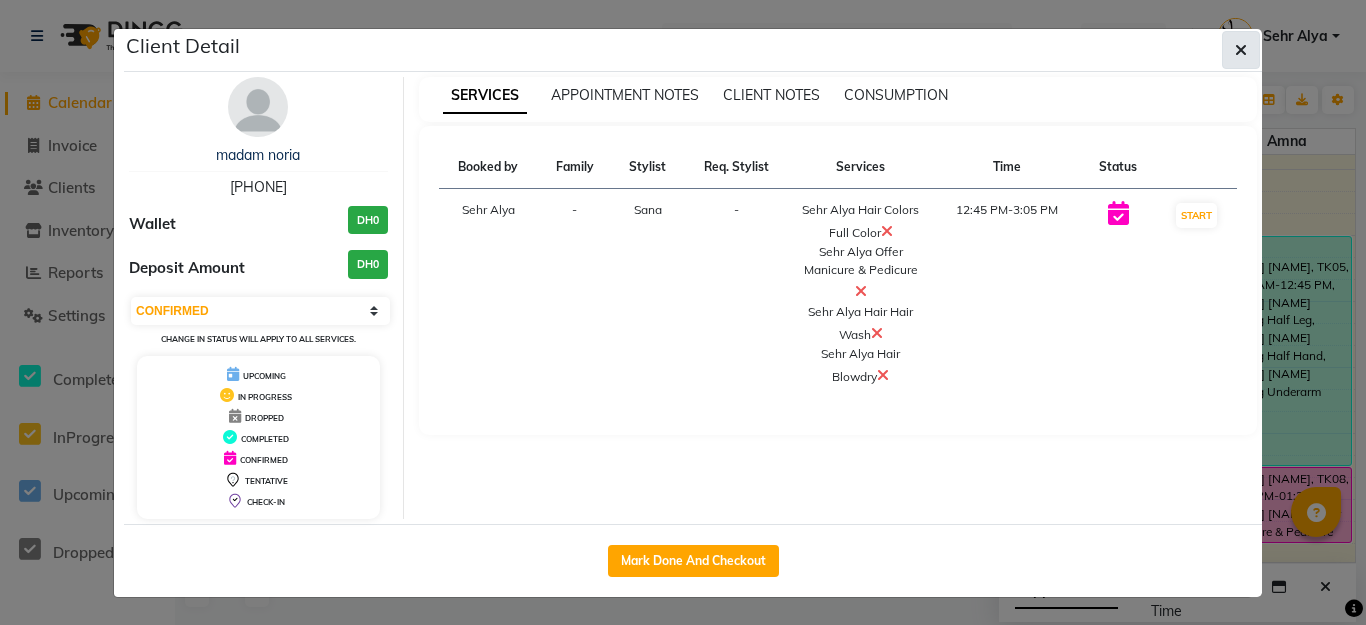click 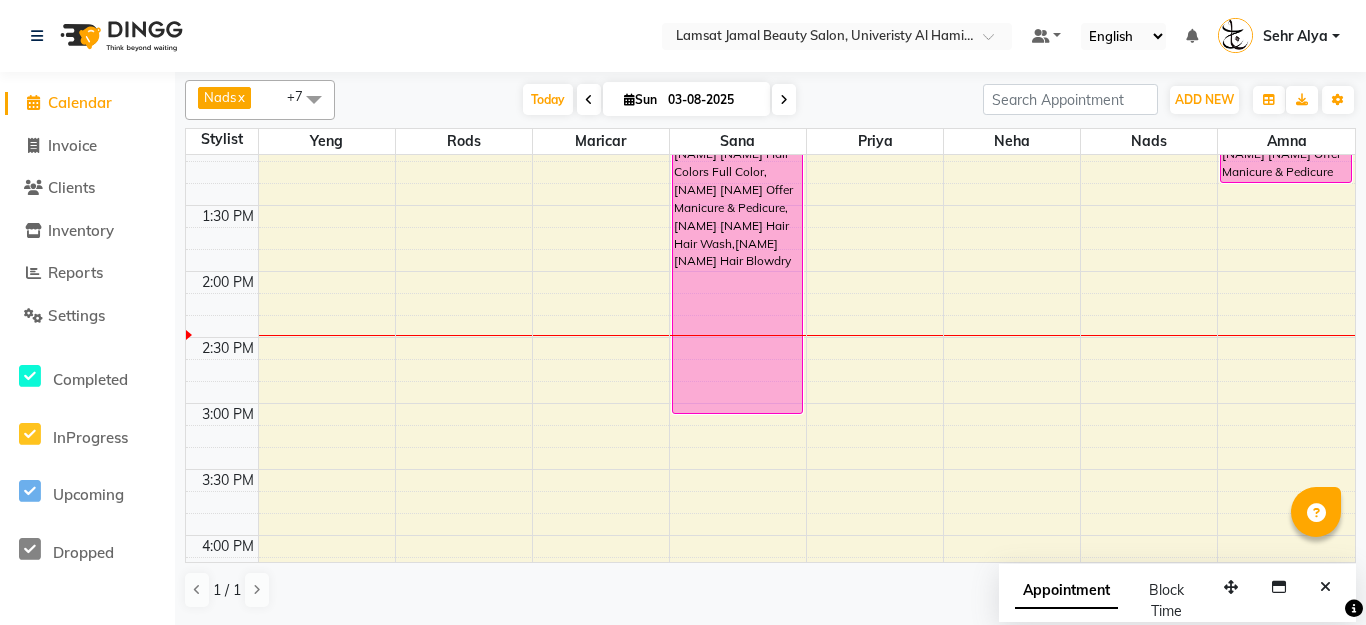 scroll, scrollTop: 538, scrollLeft: 0, axis: vertical 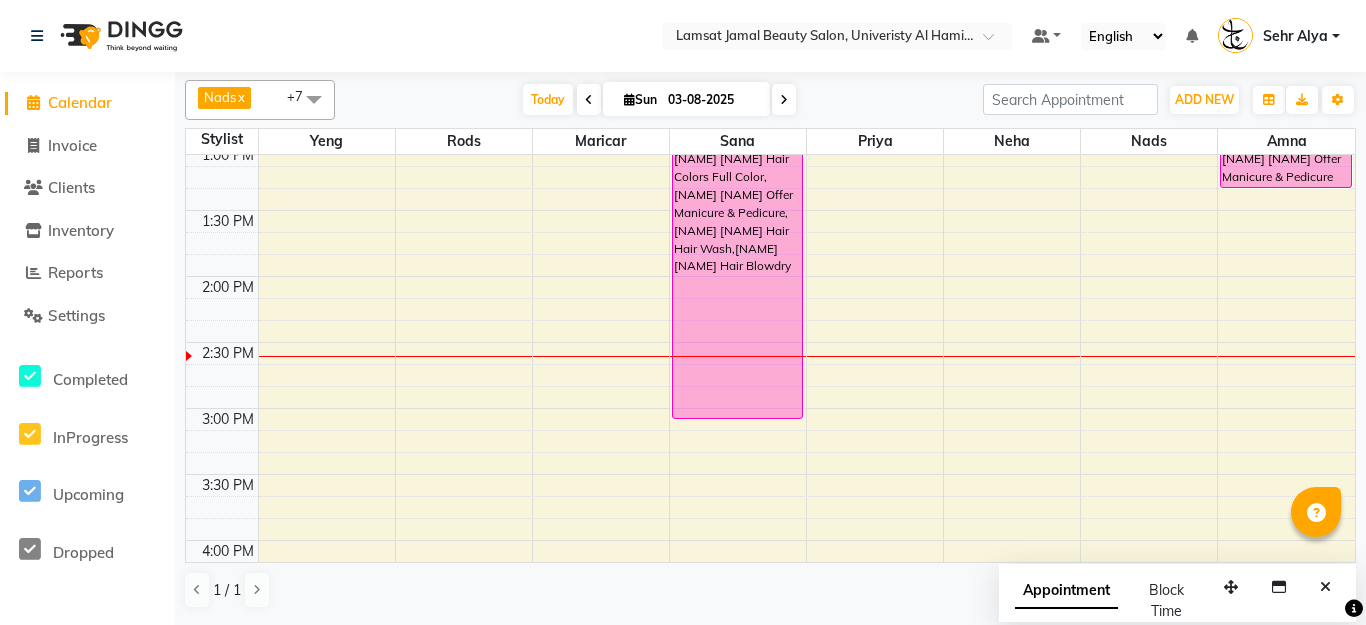 click on "9:00 AM 9:30 AM 10:00 AM 10:30 AM 11:00 AM 11:30 AM 12:00 PM 12:30 PM 1:00 PM 1:30 PM 2:00 PM 2:30 PM 3:00 PM 3:30 PM 4:00 PM 4:30 PM 5:00 PM 5:30 PM 6:00 PM 6:30 PM 7:00 PM 7:30 PM 8:00 PM 8:30 PM 9:00 PM 9:30 PM 10:00 PM 10:30 PM 11:00 PM 11:30 PM     madam [NAME], TK11, 12:45 PM-03:05 PM, [NAME] [NAME] Hair Colors Full Color,[NAME] [NAME] Offer Manicure & Pedicure,[NAME] [NAME] Hair Hair Wash,[NAME] [NAME] Hair Blowdry     [NAME], TK03, 11:35 AM-12:10 PM, [NAME] [NAME] Face Threading/Wax Eyebrow     [USERNAME], TK07, 11:15 AM-11:50 AM, [NAME] [NAME] Face Threading/Wax Full Face Thread     [NAME], TK03, 11:00 AM-11:35 AM, [NAME] [NAME] Nails Cut & Shape     [NAME] [NAME], TK05, 11:00 AM-12:45 PM, [NAME] [NAME] Waxing Half Leg,[NAME] [NAME] Waxing Half Hand,[NAME] [NAME] Waxing Underarm     [NAME] [NAME], TK08, 12:45 PM-01:20 PM, [NAME] [NAME] Offer Manicure & Pedicure" at bounding box center [770, 606] 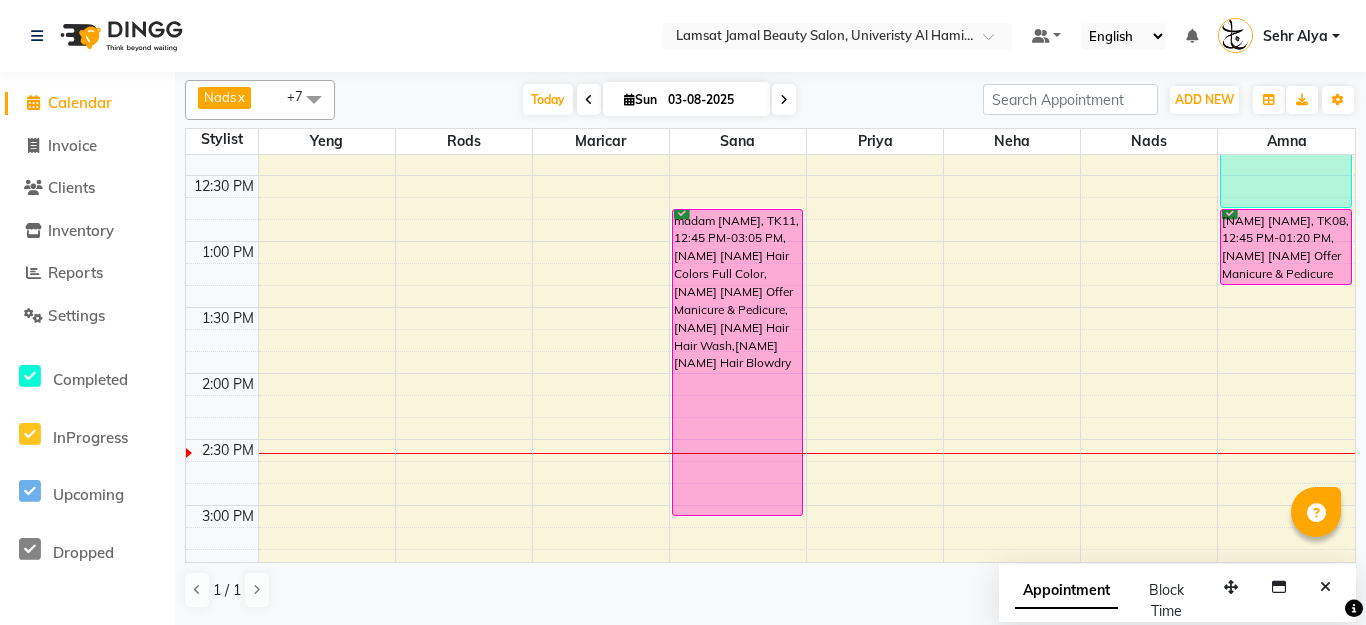 scroll, scrollTop: 439, scrollLeft: 0, axis: vertical 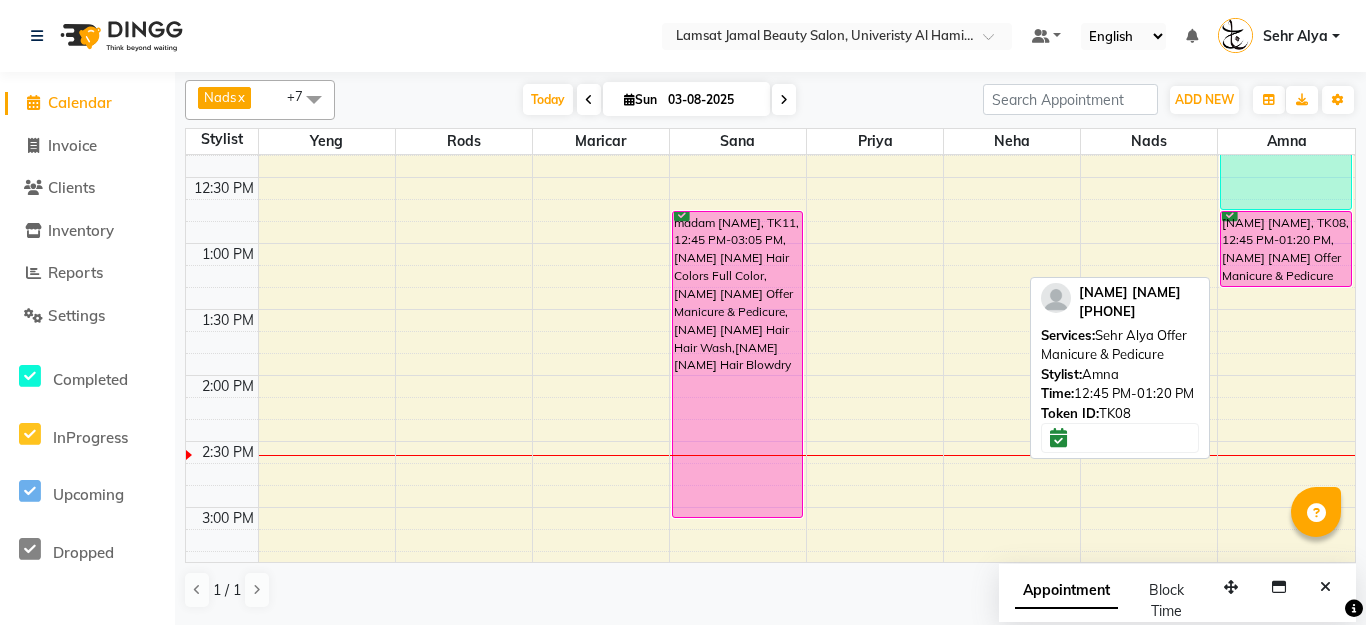 click on "[NAME] [NAME], TK08, 12:45 PM-01:20 PM, [NAME] [NAME] Offer Manicure & Pedicure" at bounding box center (1285, 249) 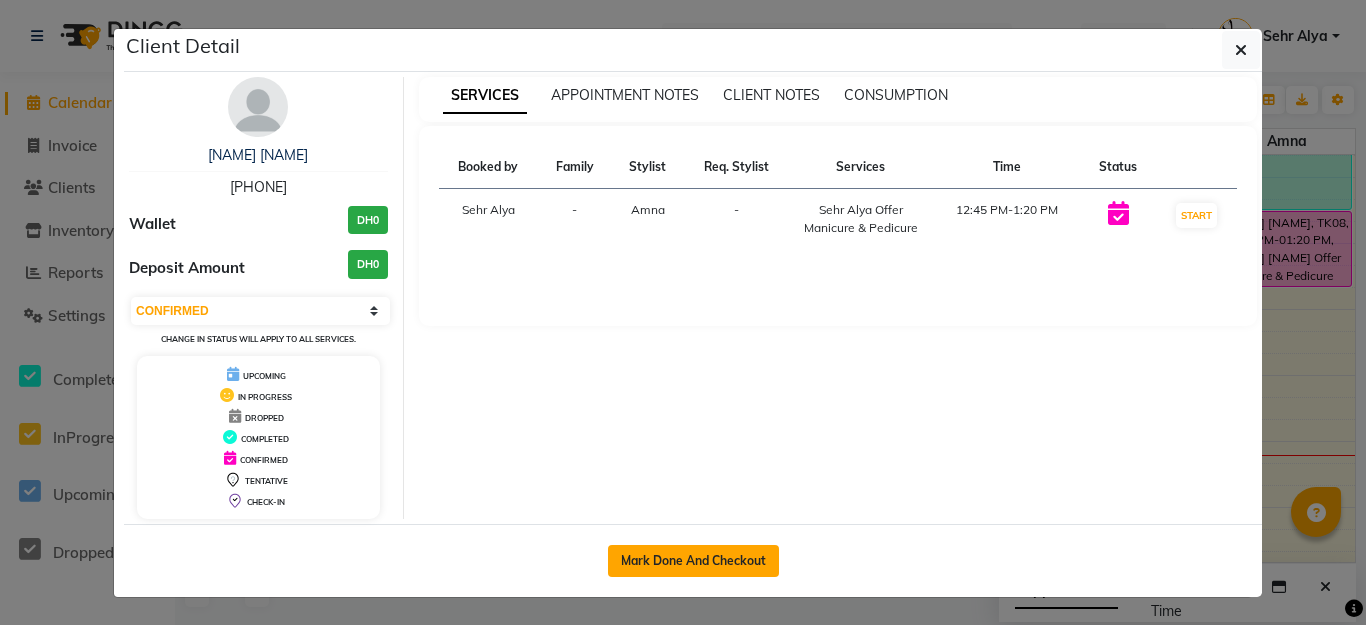 click on "Mark Done And Checkout" 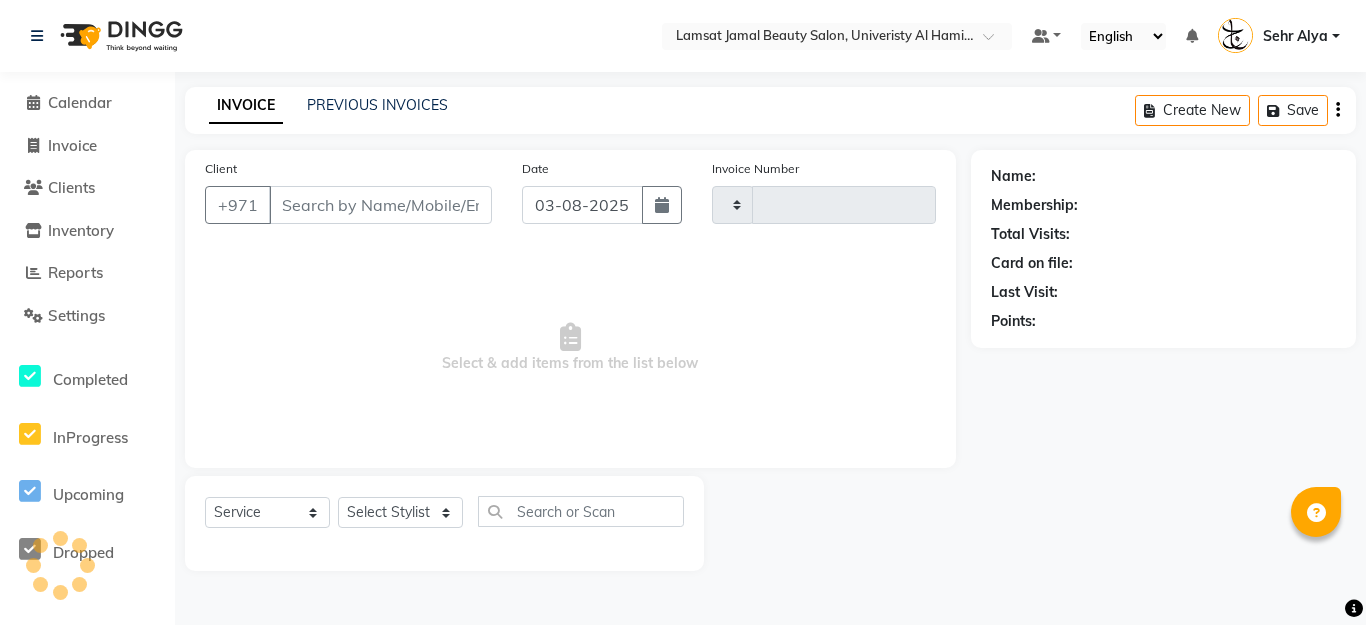 type on "2266" 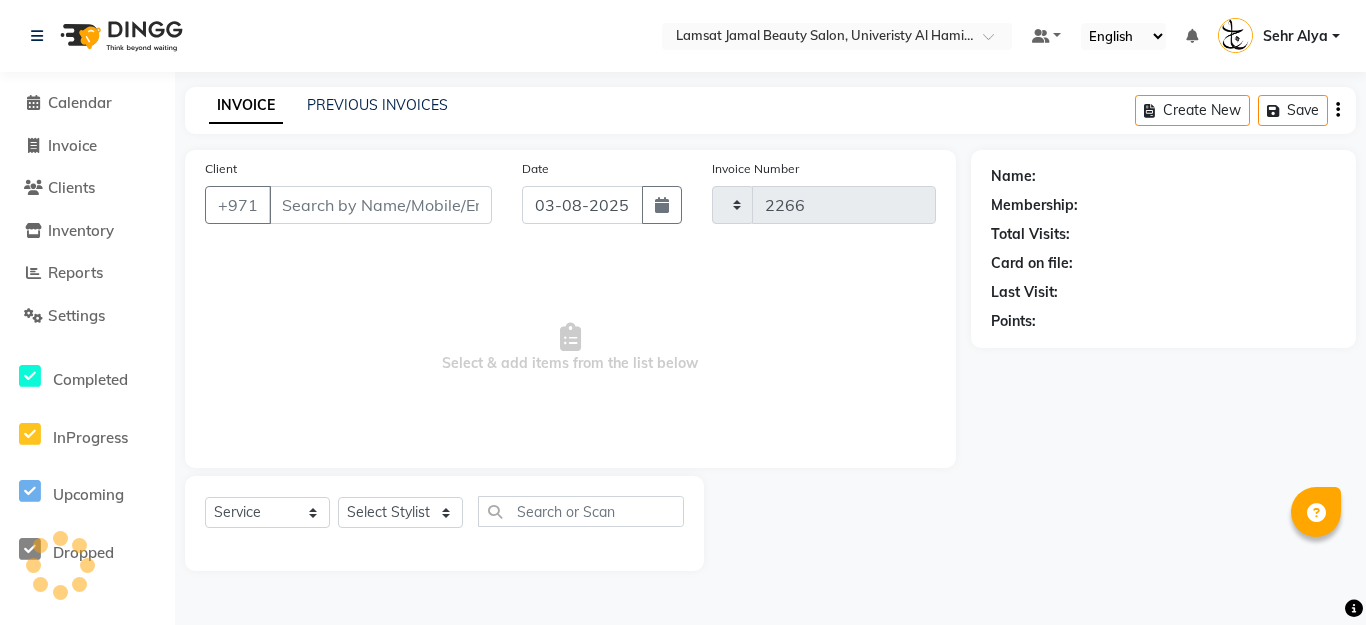 select on "8294" 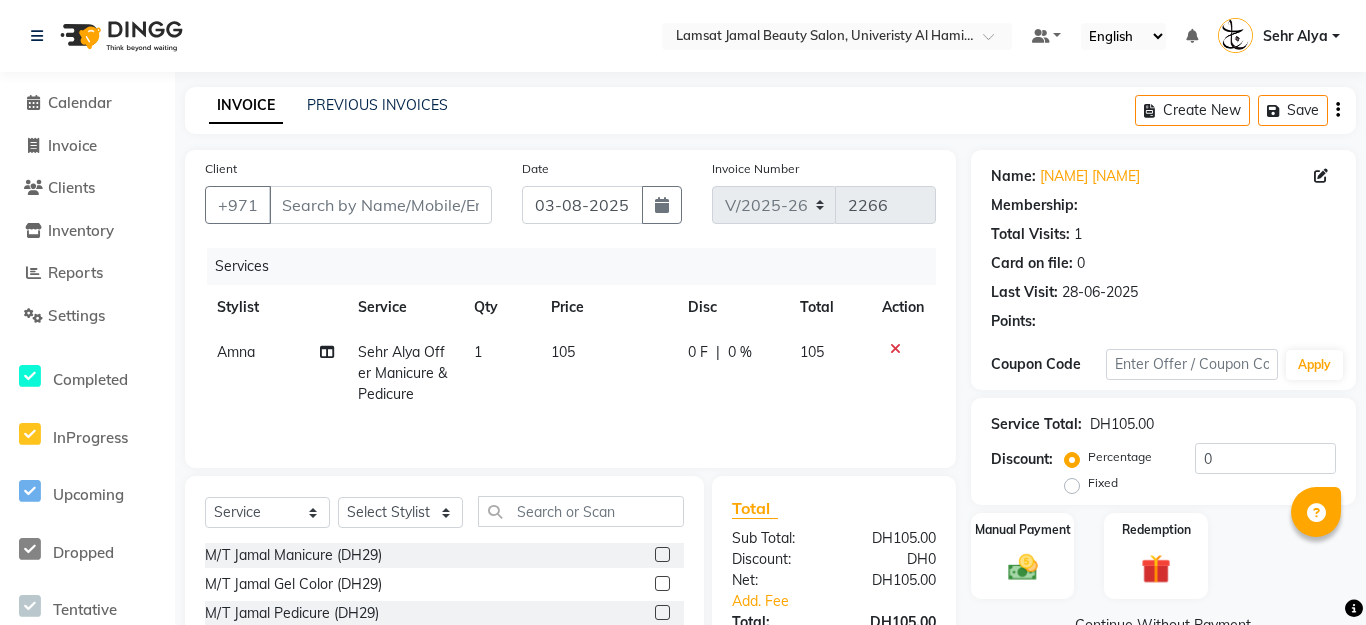 type on "[PHONE]" 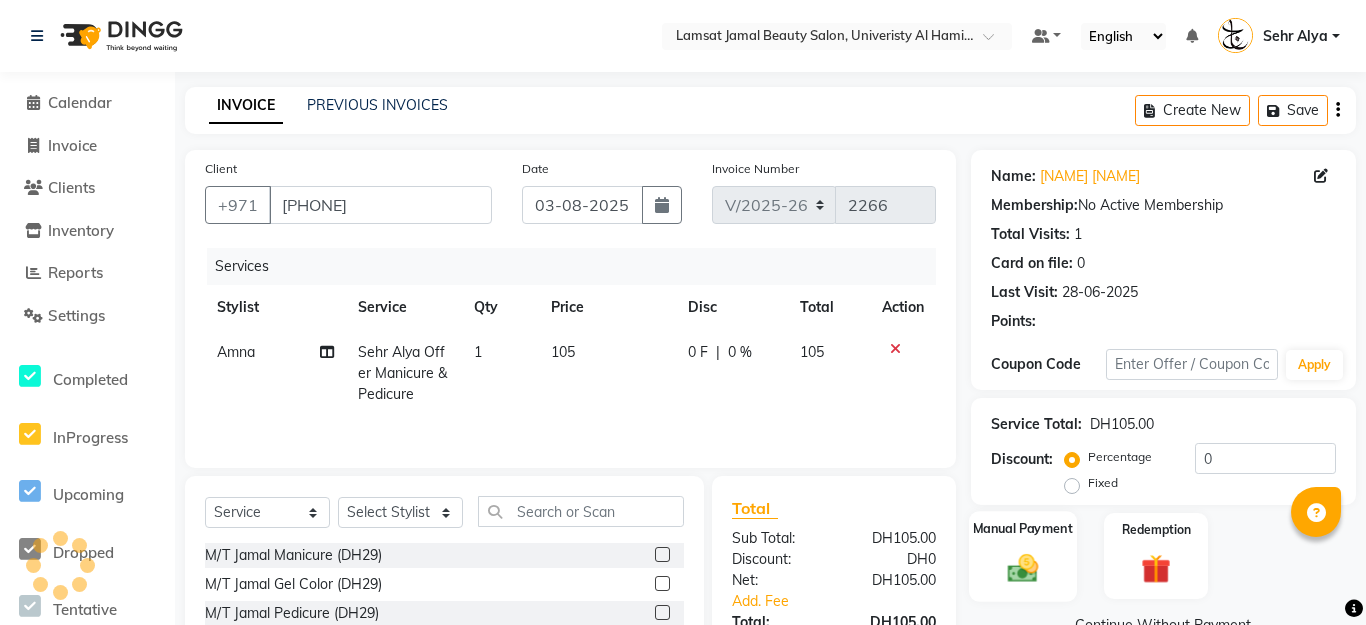 scroll, scrollTop: 176, scrollLeft: 0, axis: vertical 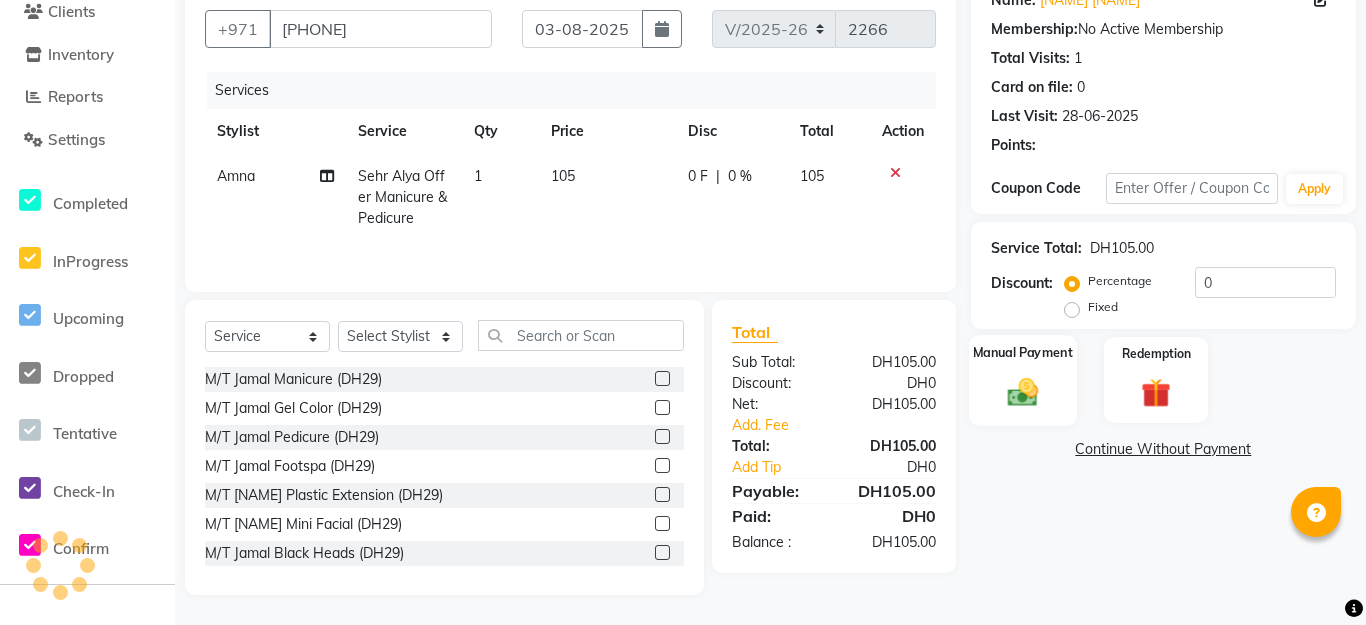 click 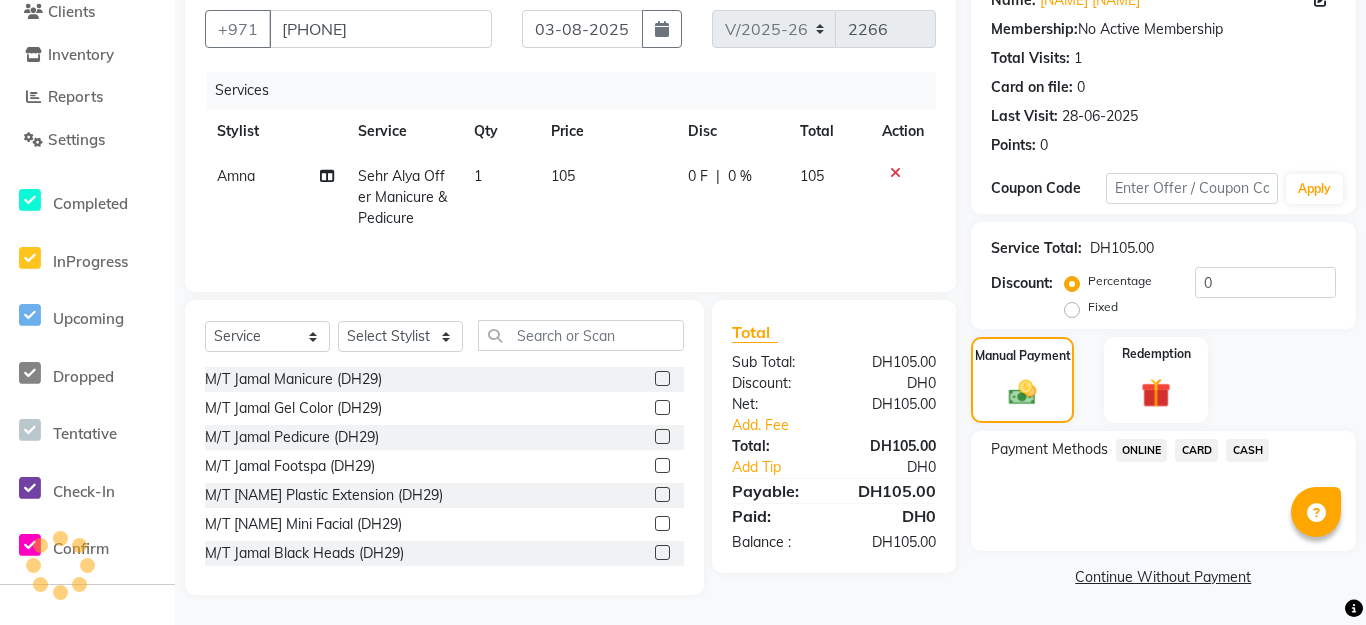 click on "CARD" 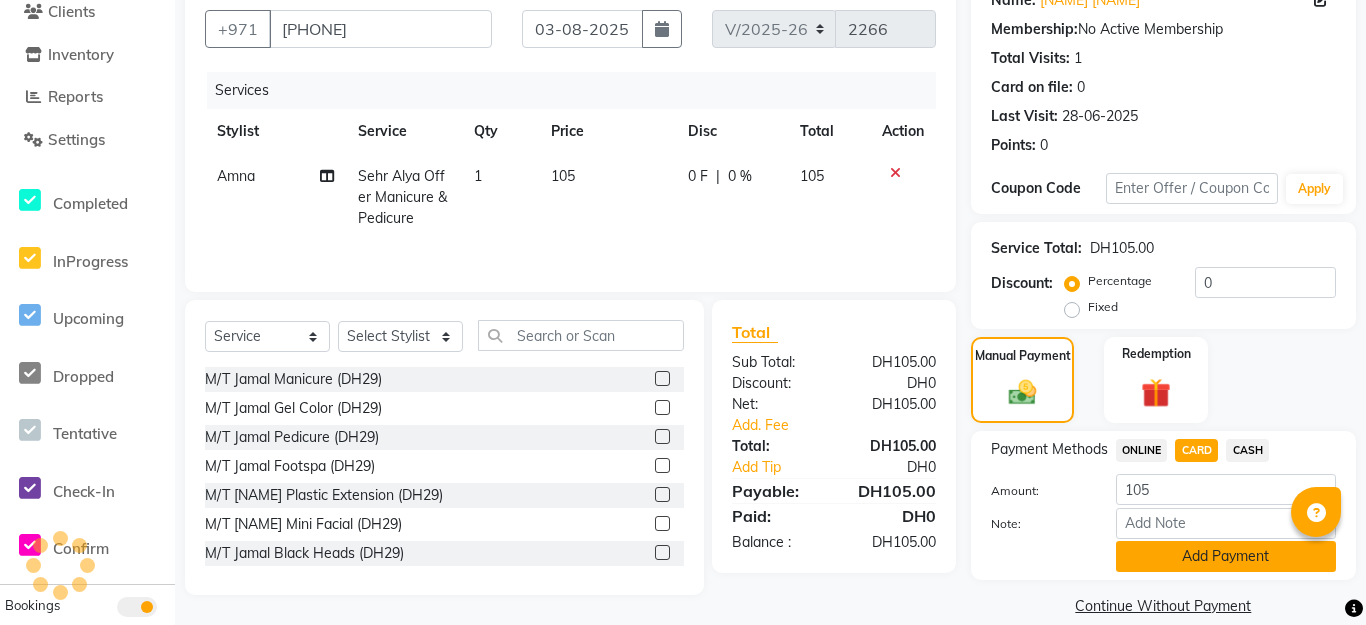 click on "Add Payment" 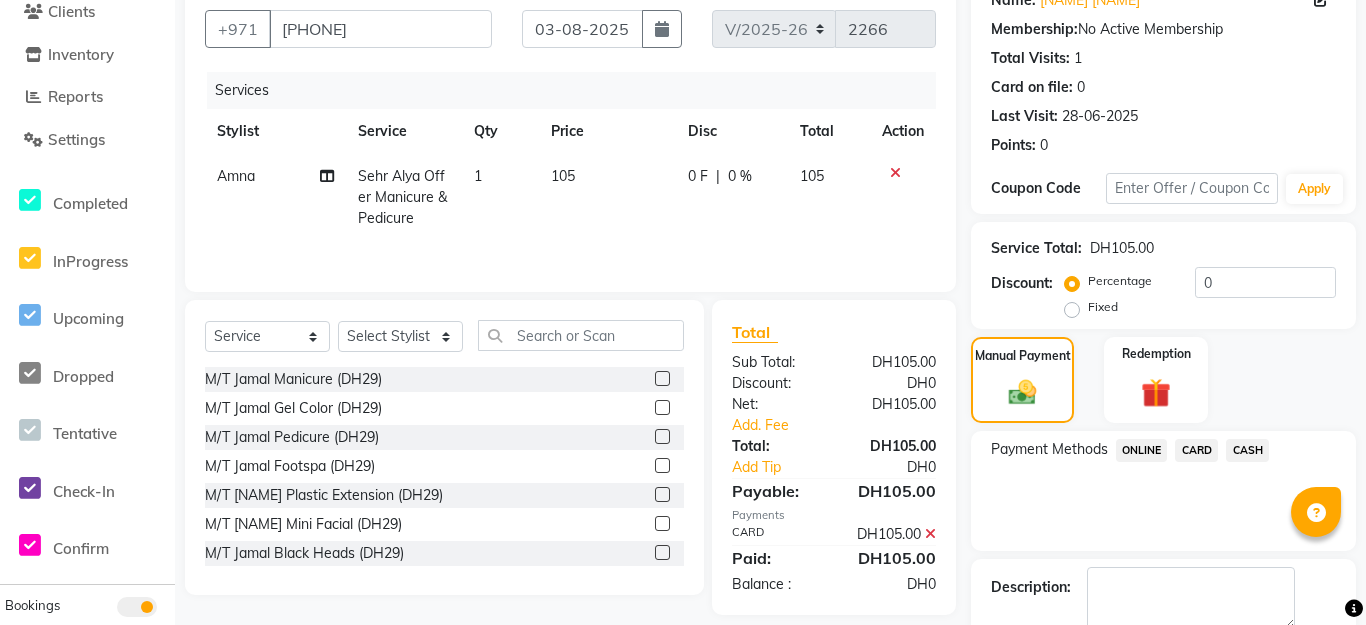 scroll, scrollTop: 286, scrollLeft: 0, axis: vertical 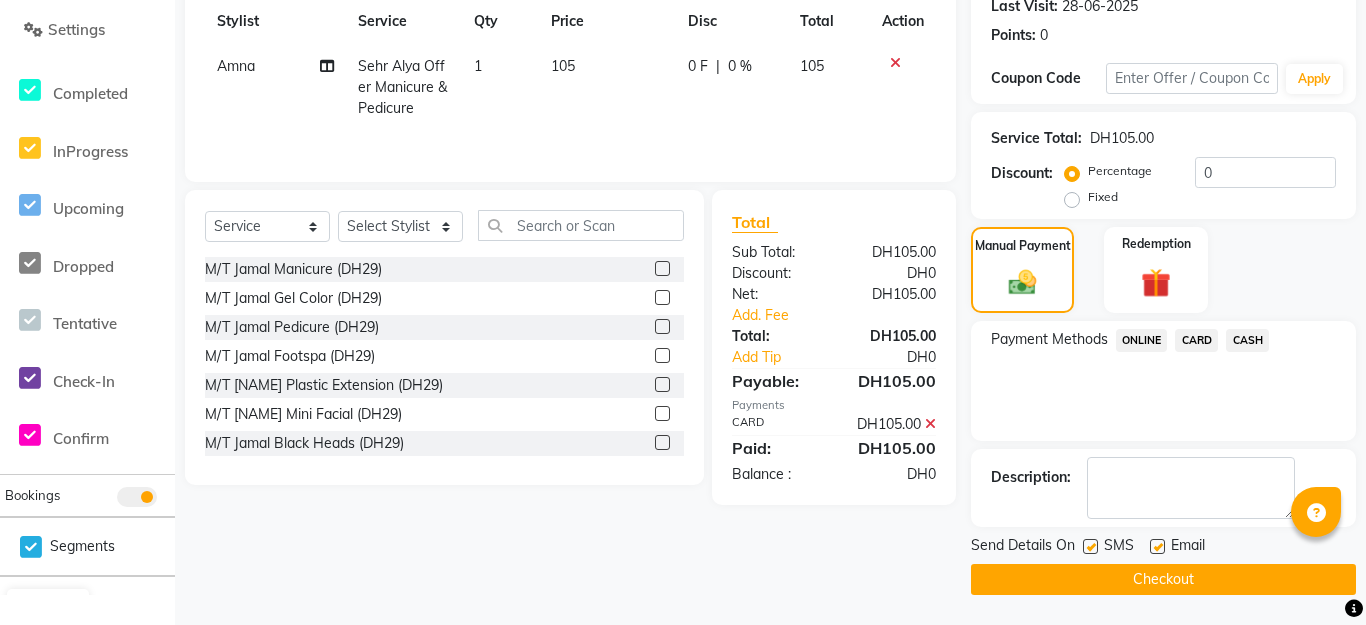 click on "Checkout" 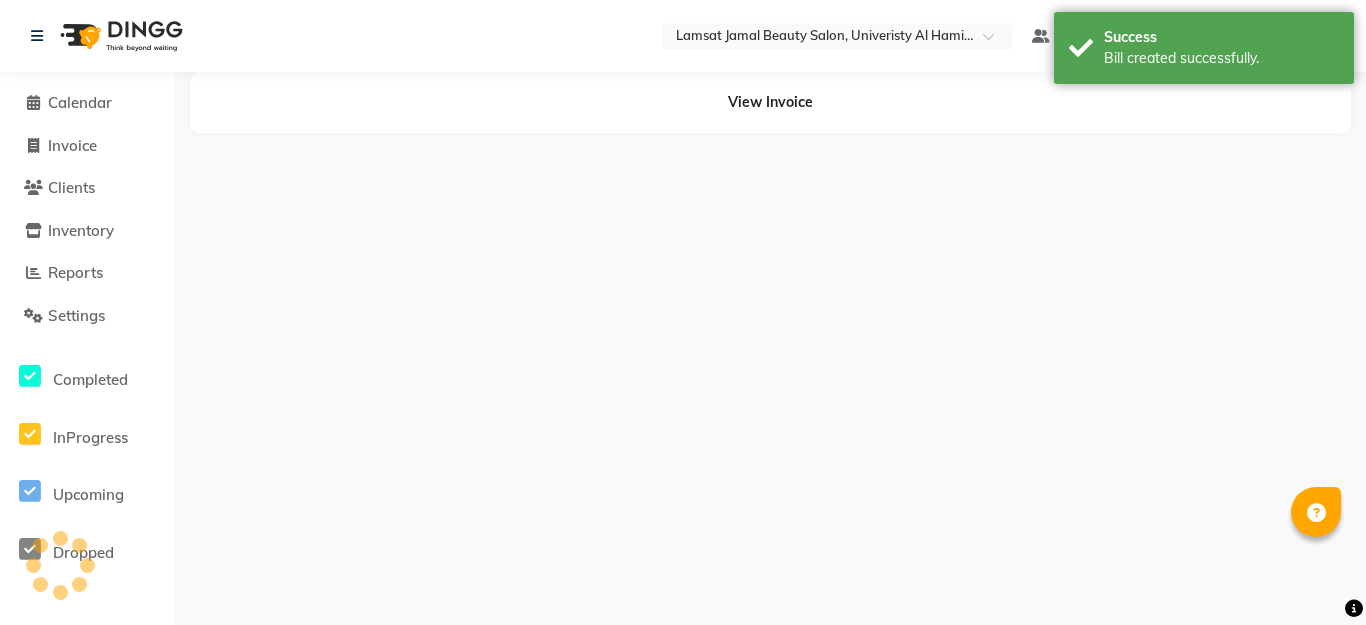 scroll, scrollTop: 0, scrollLeft: 0, axis: both 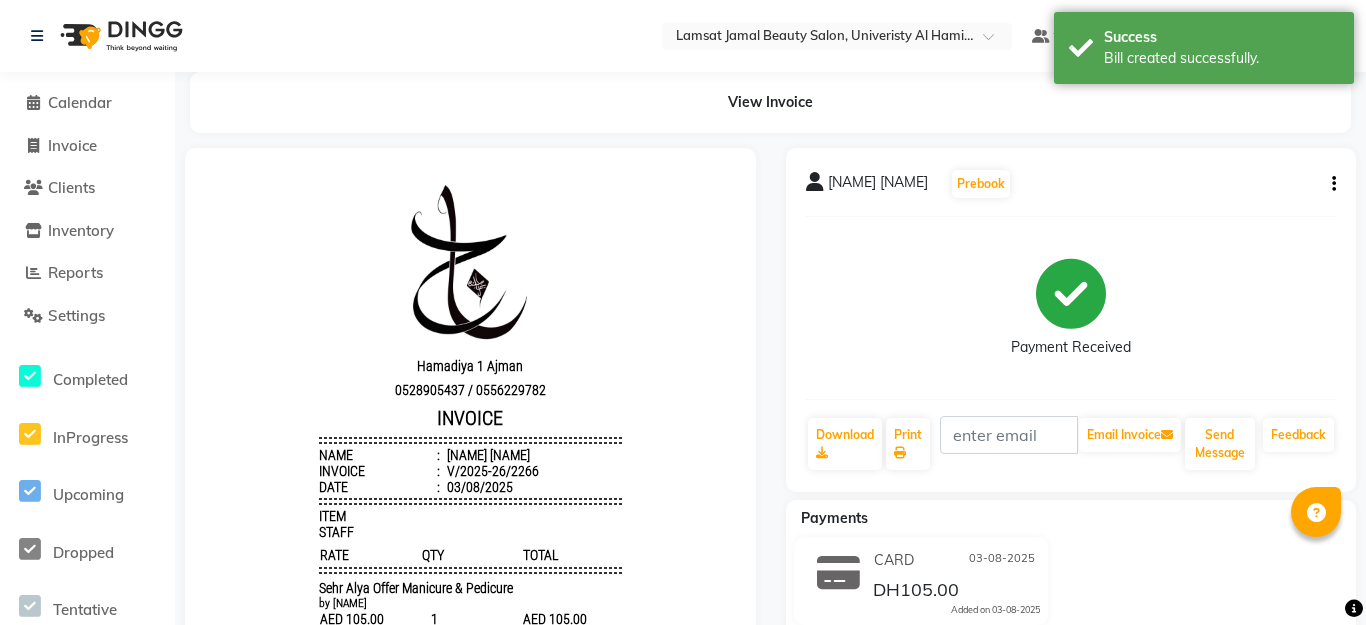 click 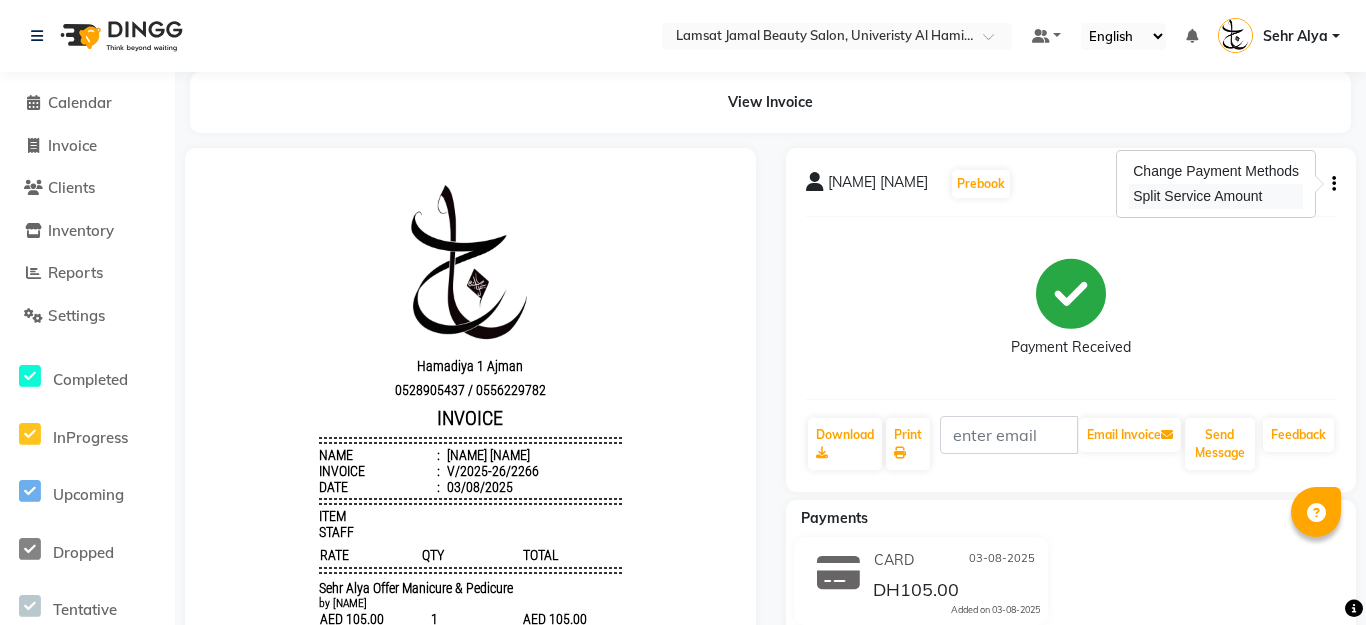 click on "Split Service Amount" at bounding box center [1216, 196] 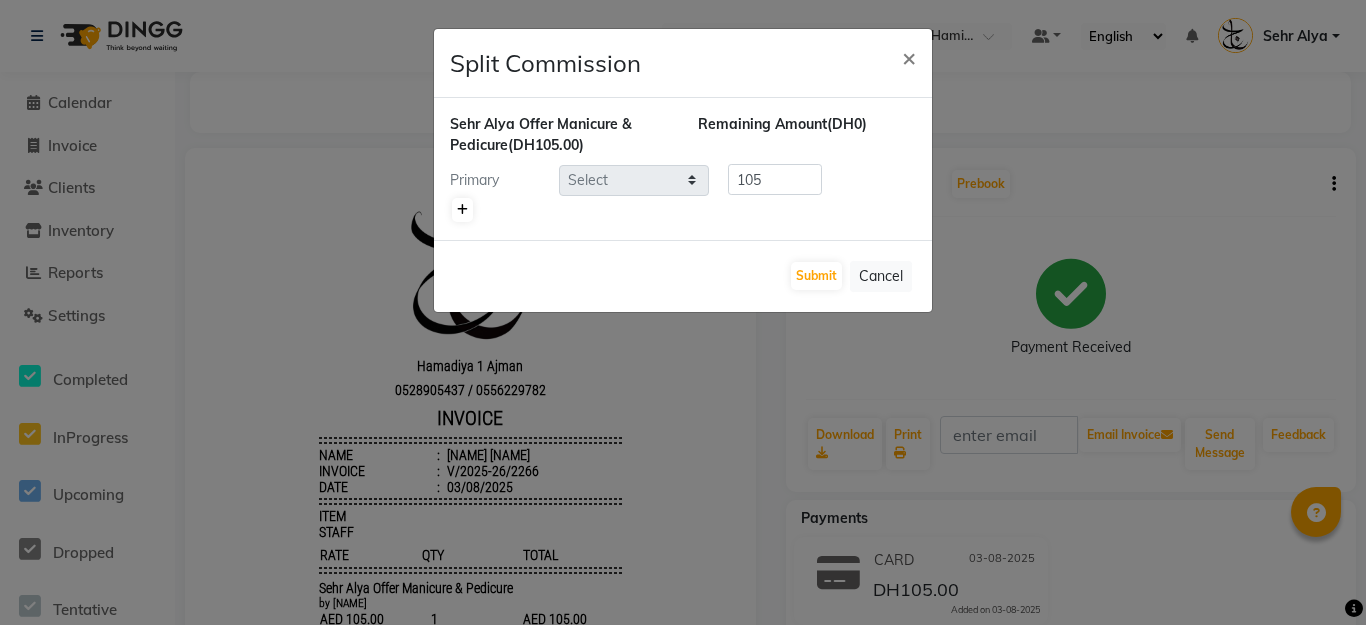 click 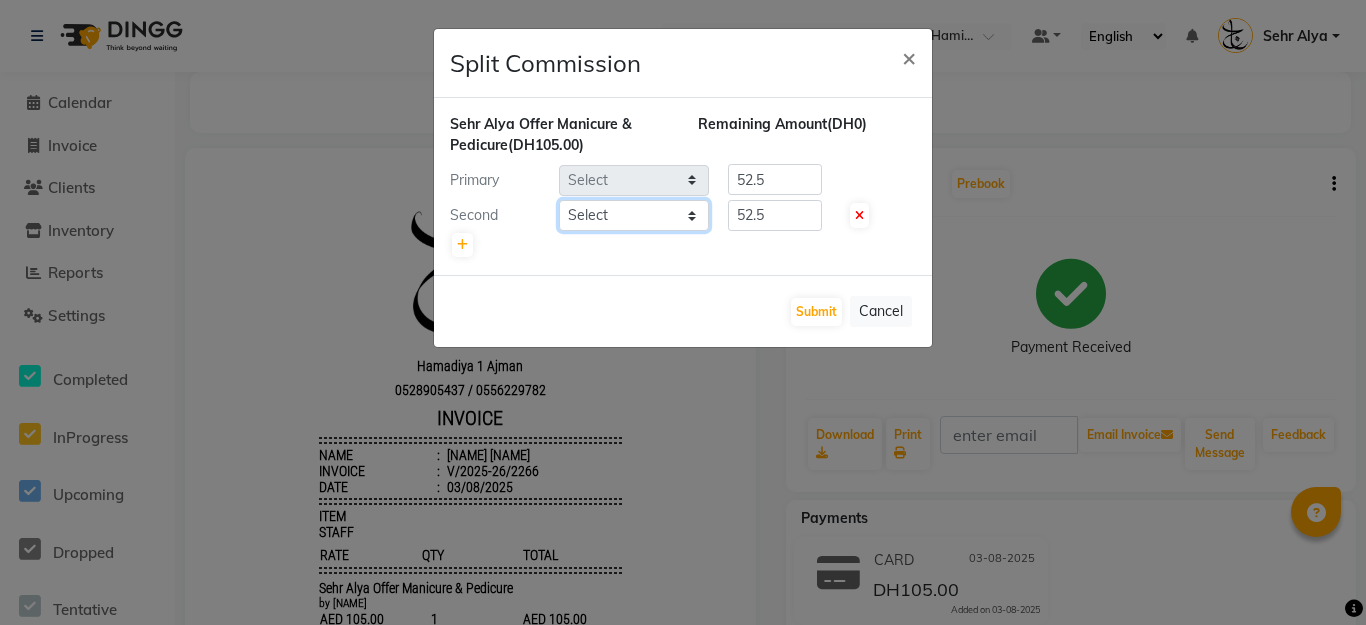 click on "Select [NAME] [NAME] [NAME] [NAME] [NAME] [NAME] [NAME] [NAME] [NAME] [NAME] [NAME] [NAME] [NAME] [NAME] [NAME] [NAME] [NAME] [NAME] [NAME] [NAME] [NAME] [NAME] [NAME] [NAME] [NAME] [NAME] [NAME] [NAME] [NAME] [NAME]" 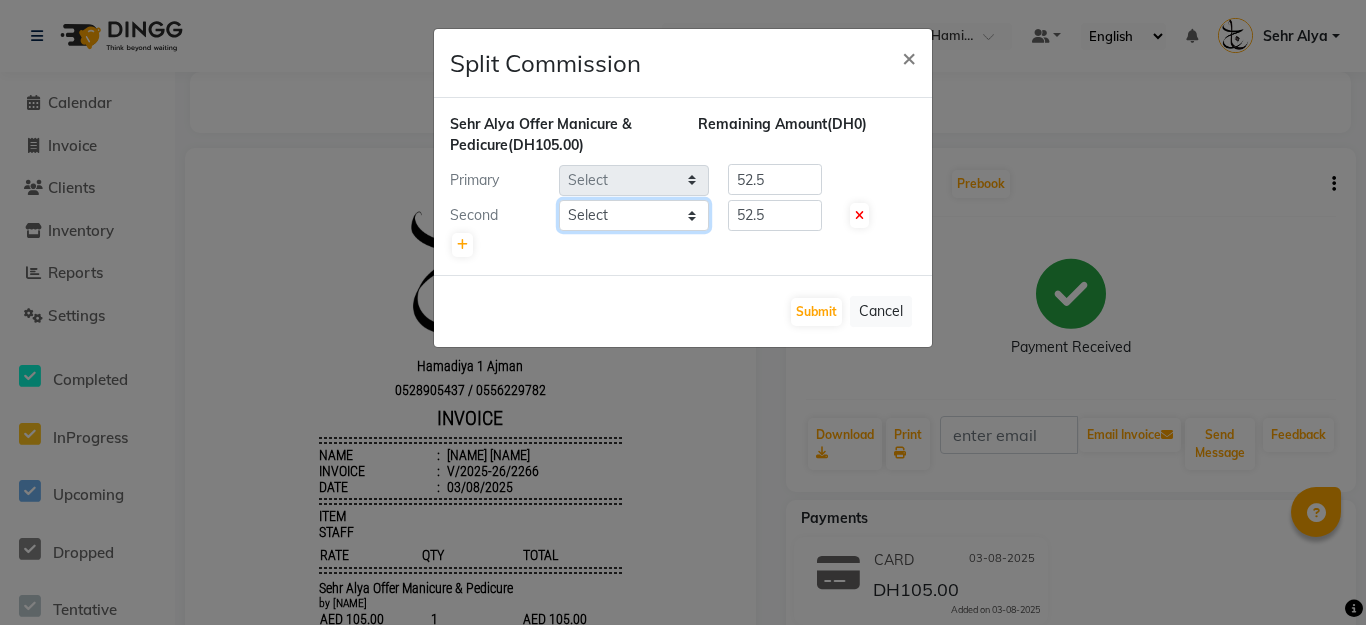 select on "[PHONE]" 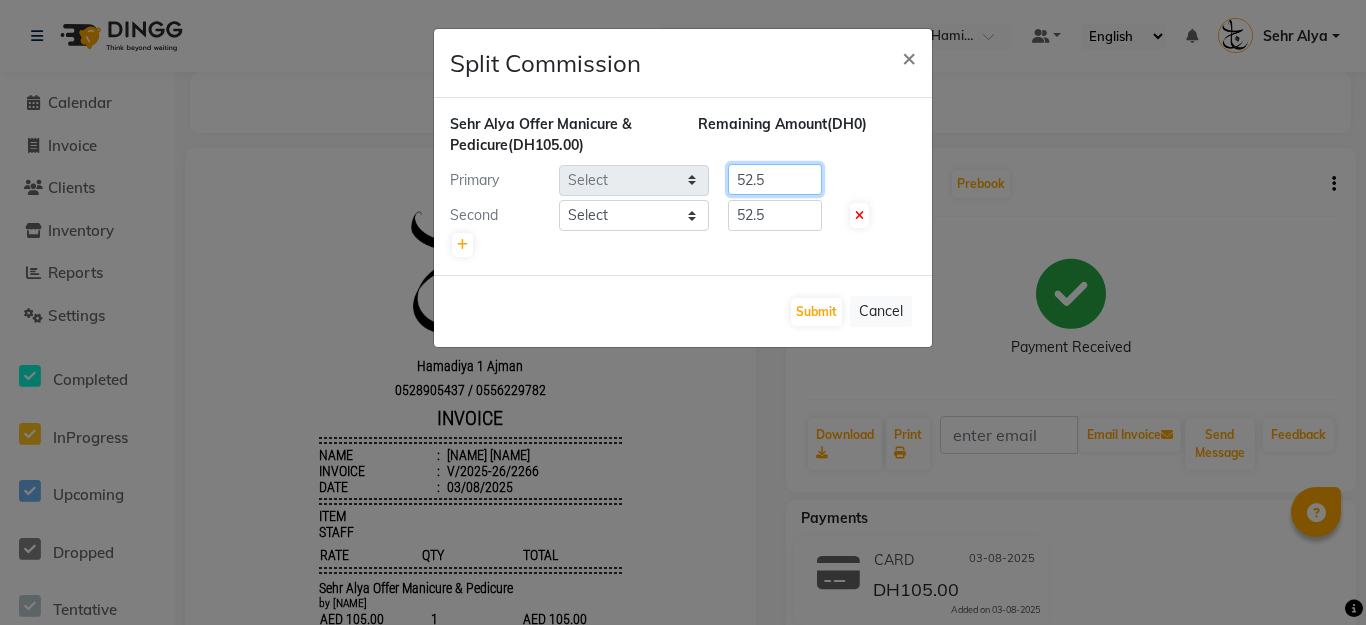 click on "52.5" 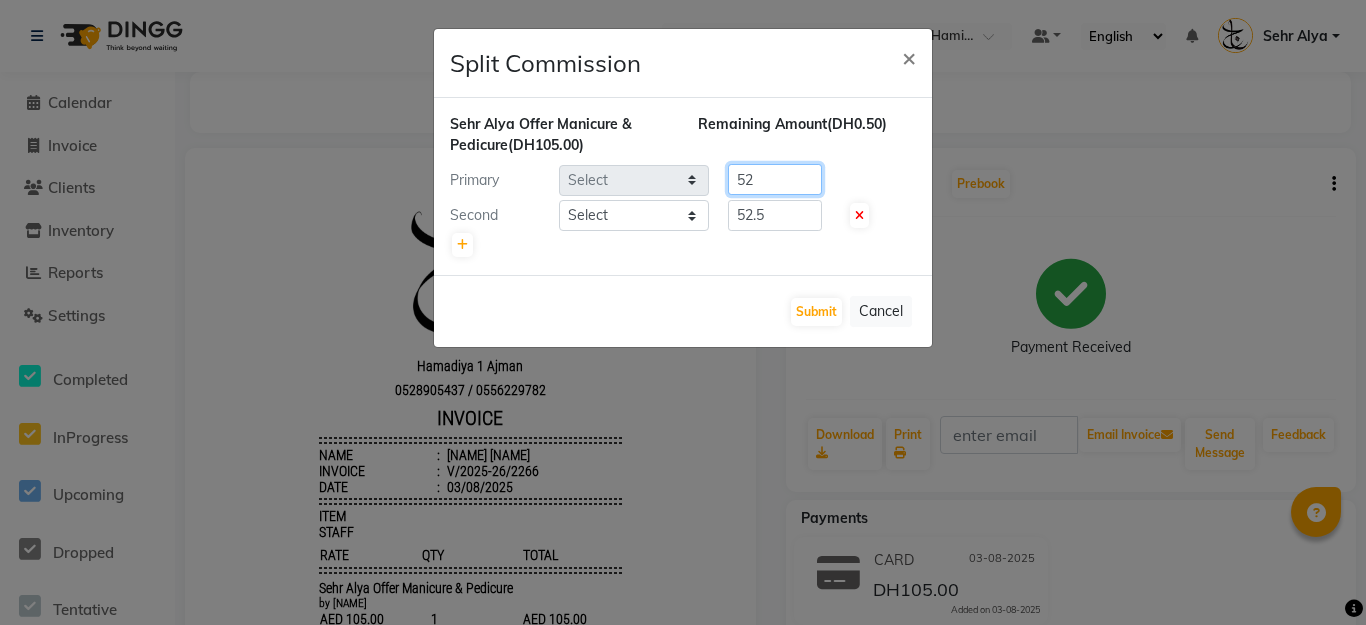 type on "5" 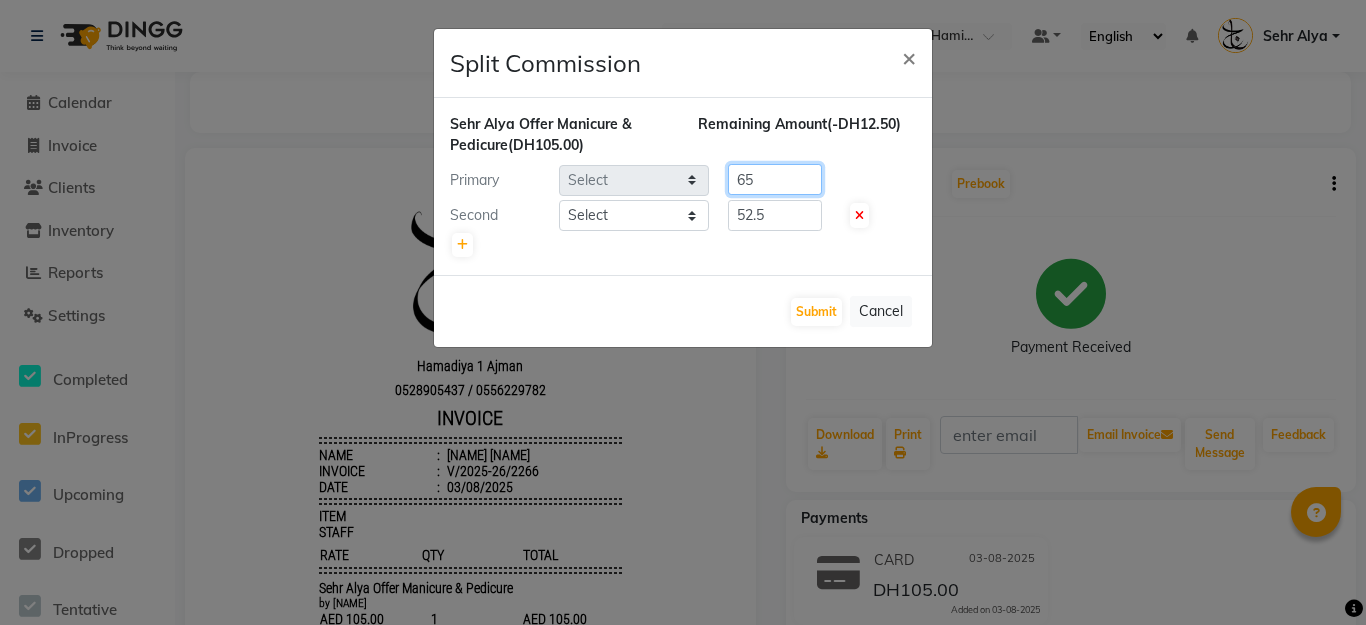 type on "65" 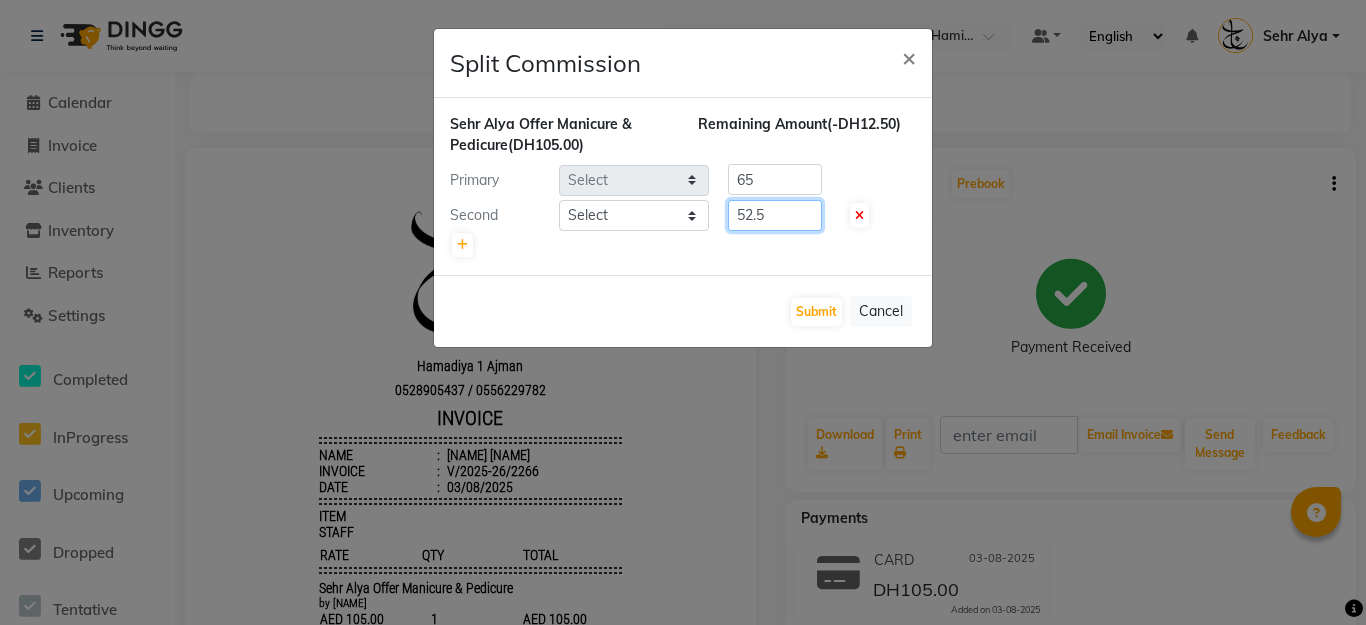 click on "52.5" 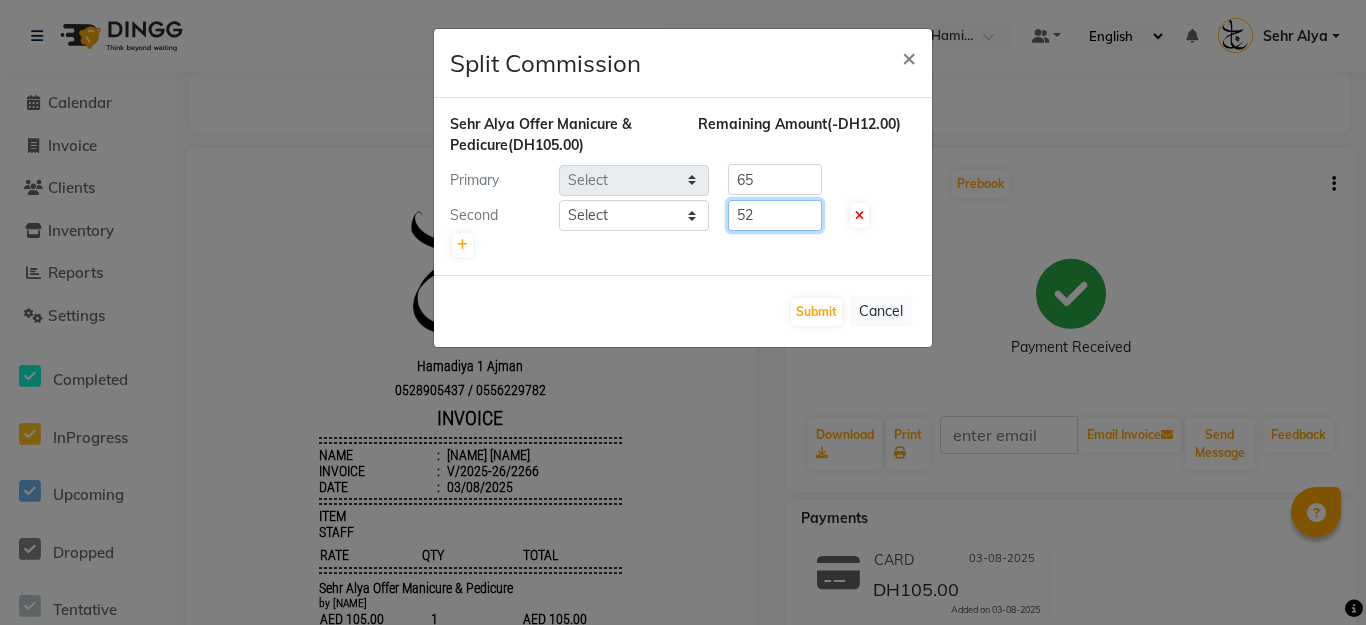 type on "5" 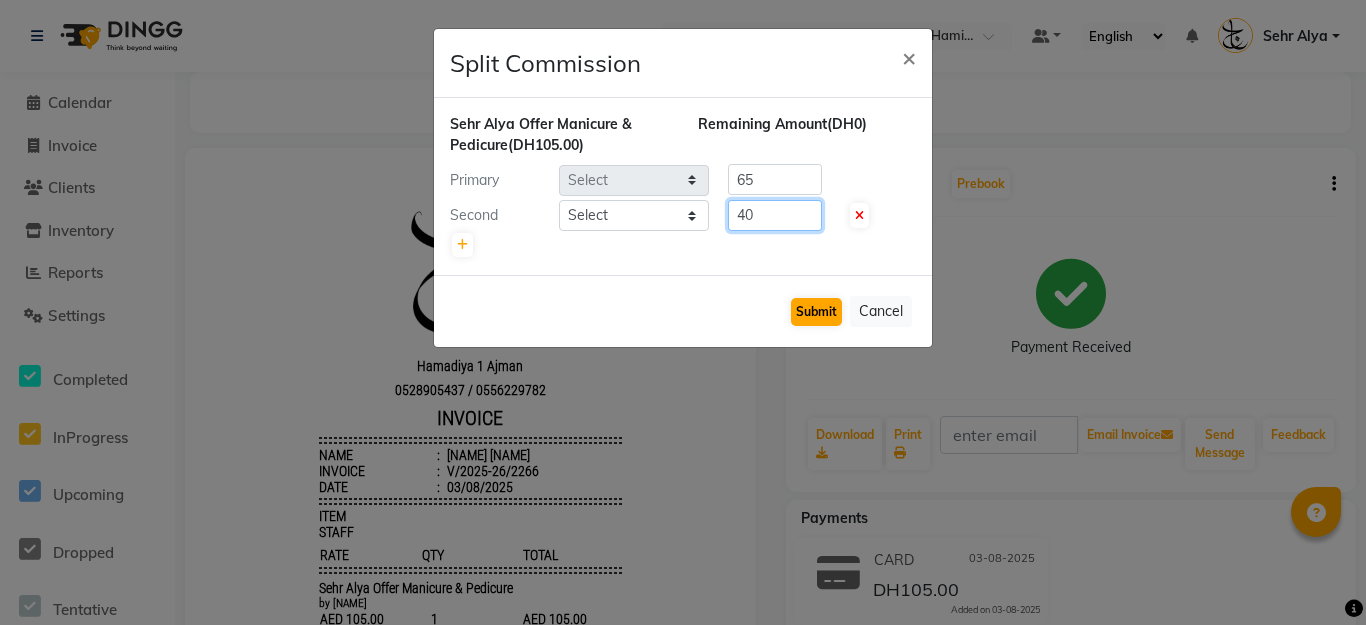 type on "40" 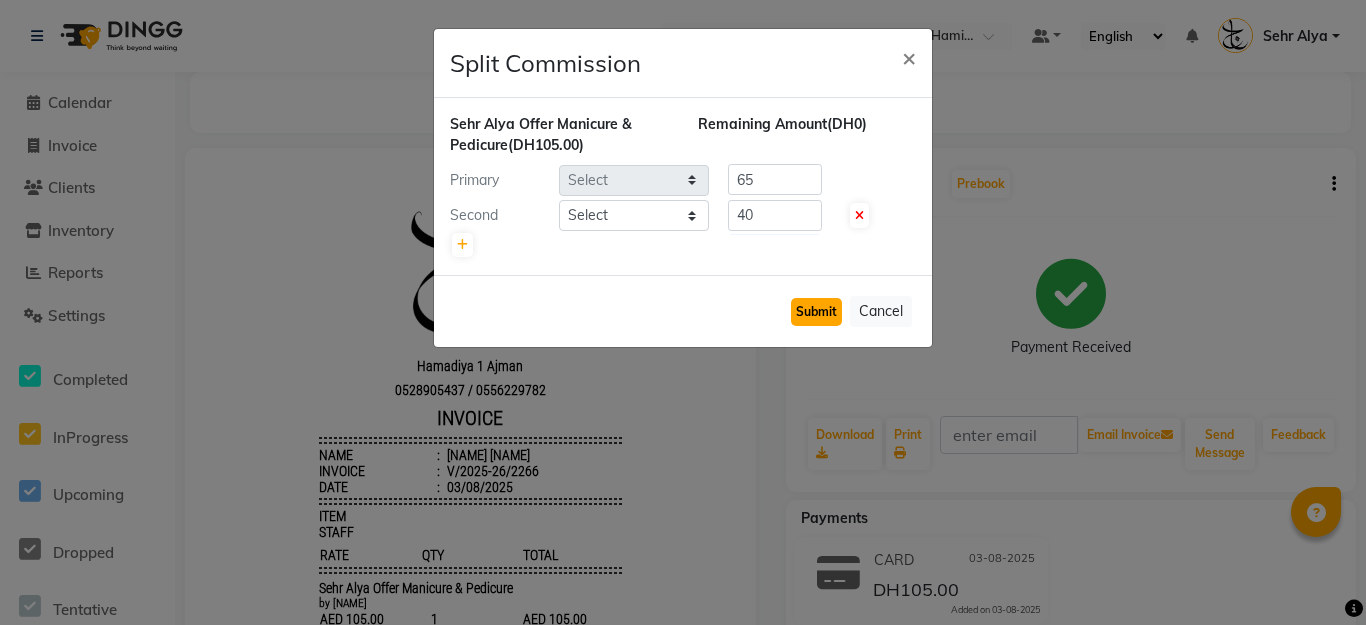 click on "Submit" 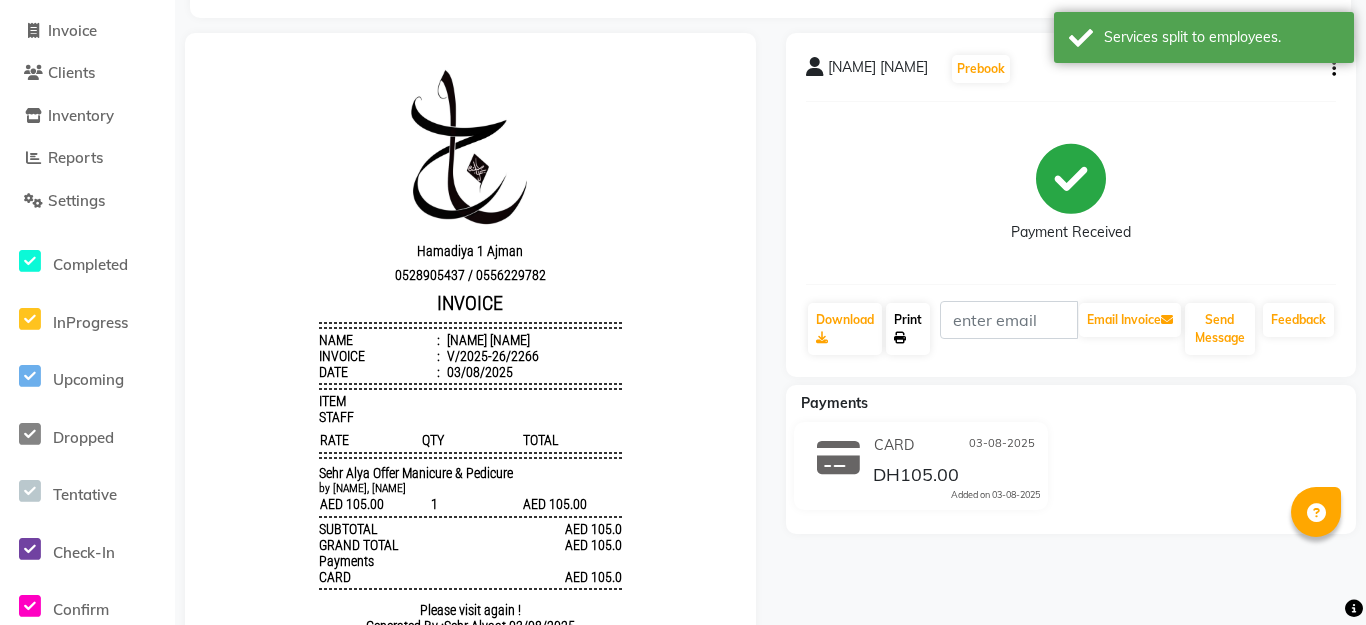 scroll, scrollTop: 0, scrollLeft: 0, axis: both 